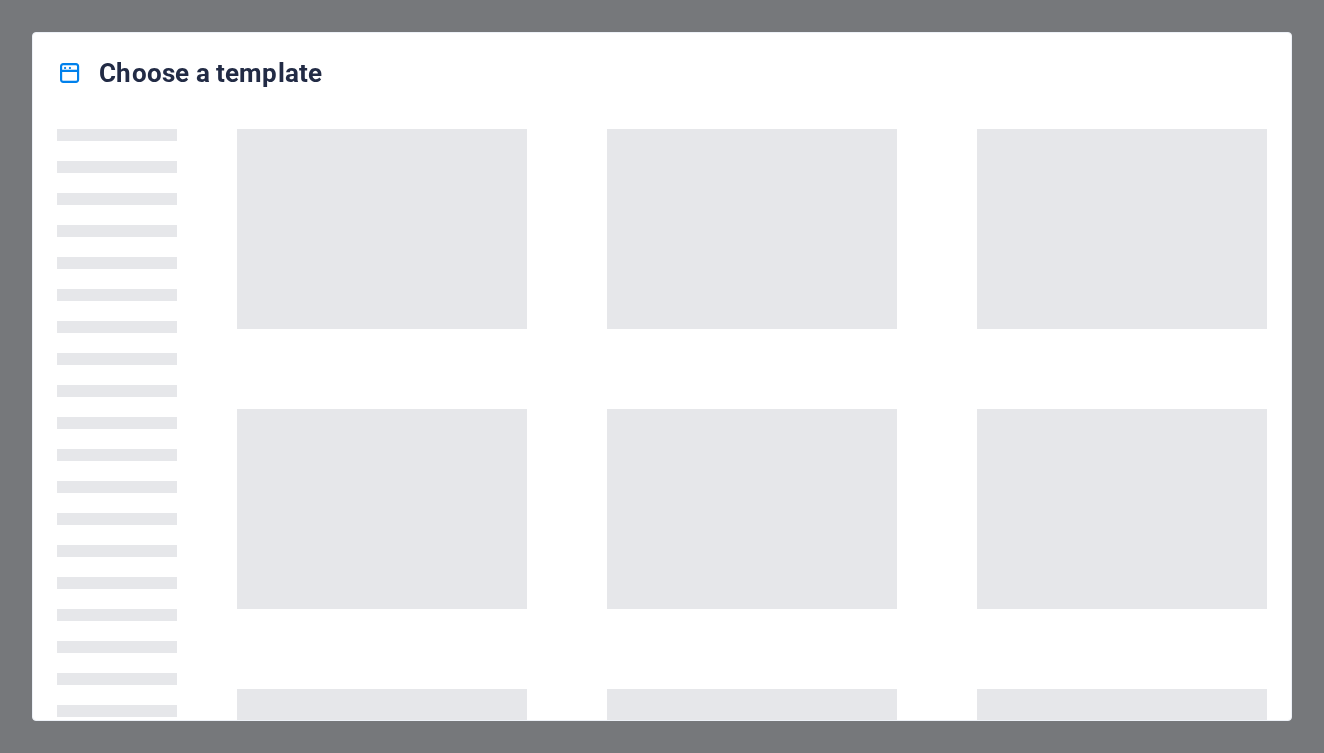 scroll, scrollTop: 0, scrollLeft: 0, axis: both 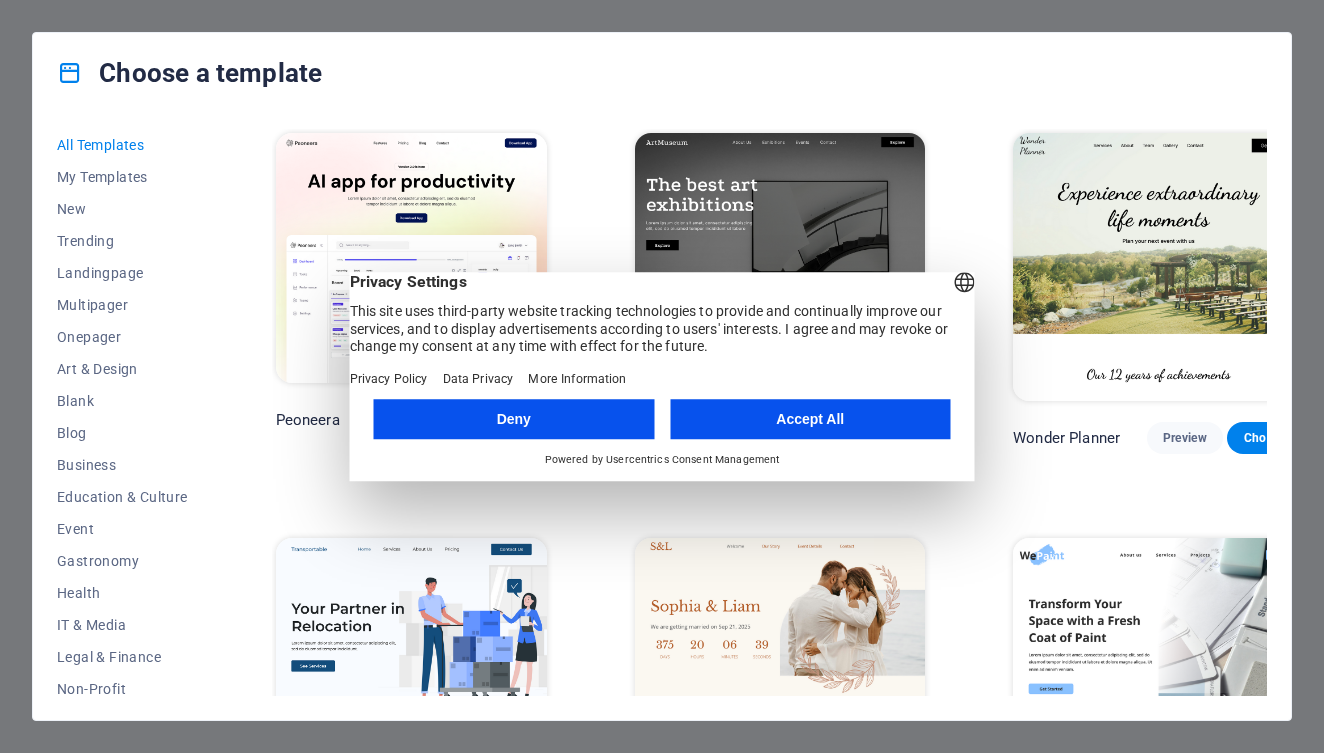 click on "Accept All" at bounding box center [810, 419] 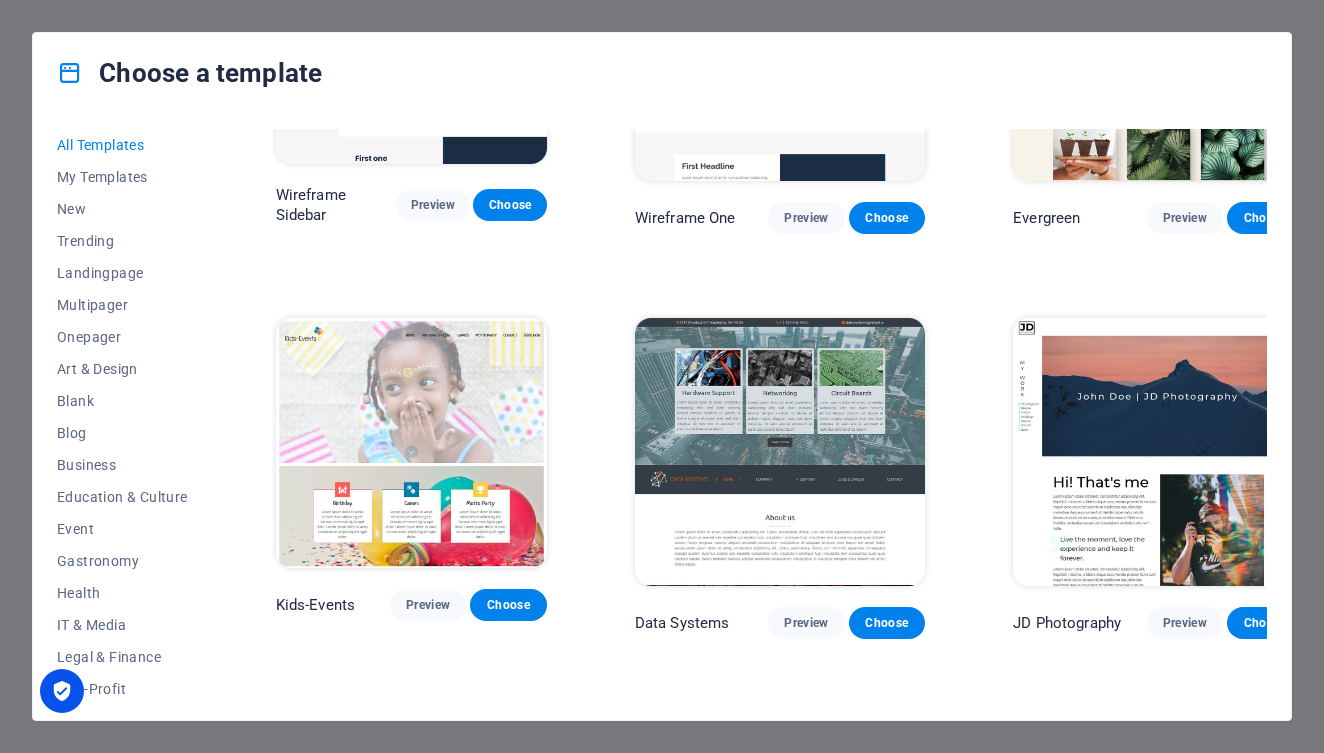 scroll, scrollTop: 6849, scrollLeft: 0, axis: vertical 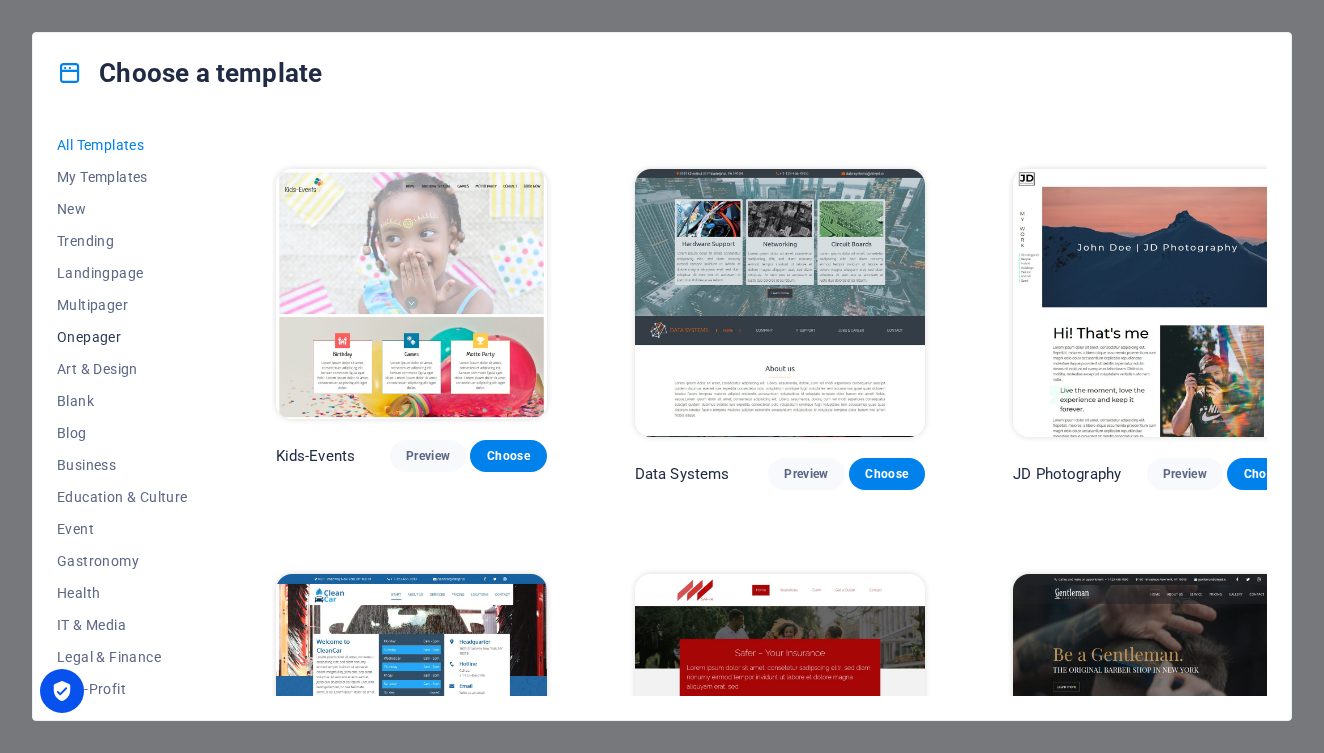 click on "Onepager" at bounding box center (122, 337) 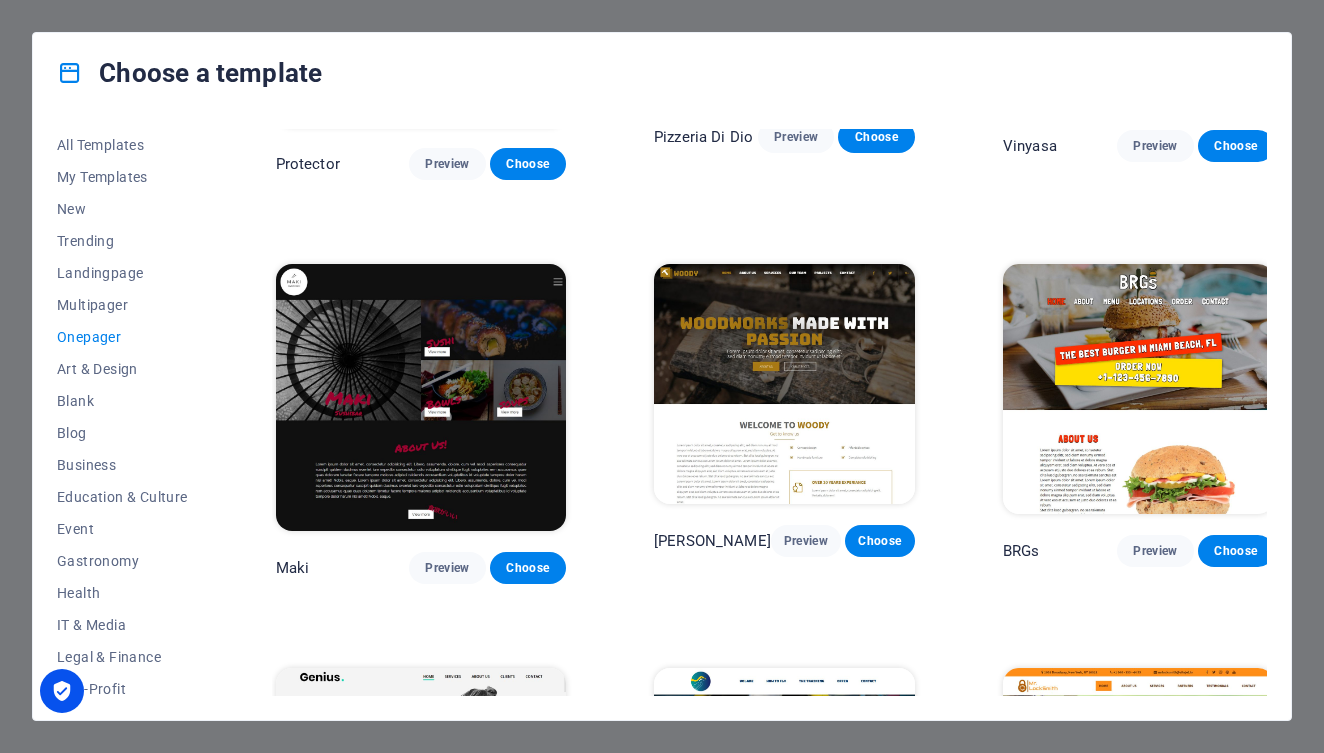 scroll, scrollTop: 3525, scrollLeft: 0, axis: vertical 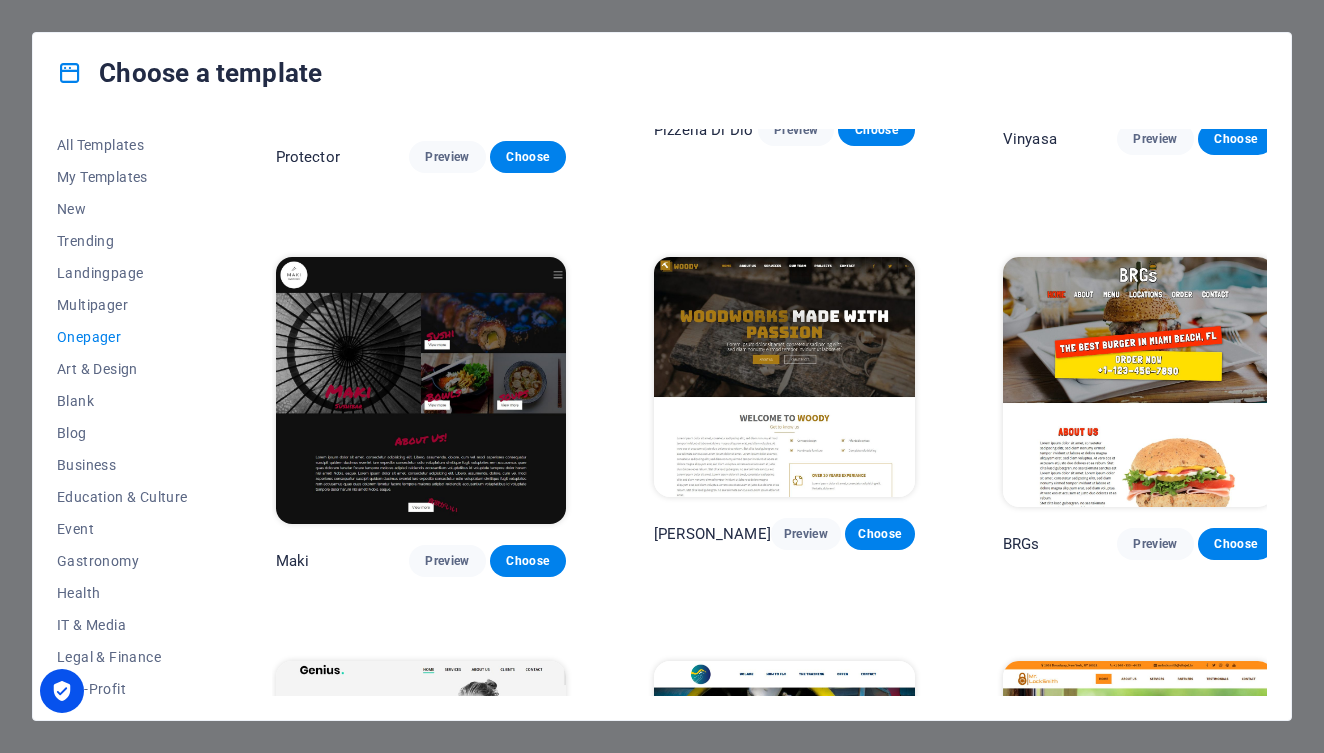 click at bounding box center [421, 795] 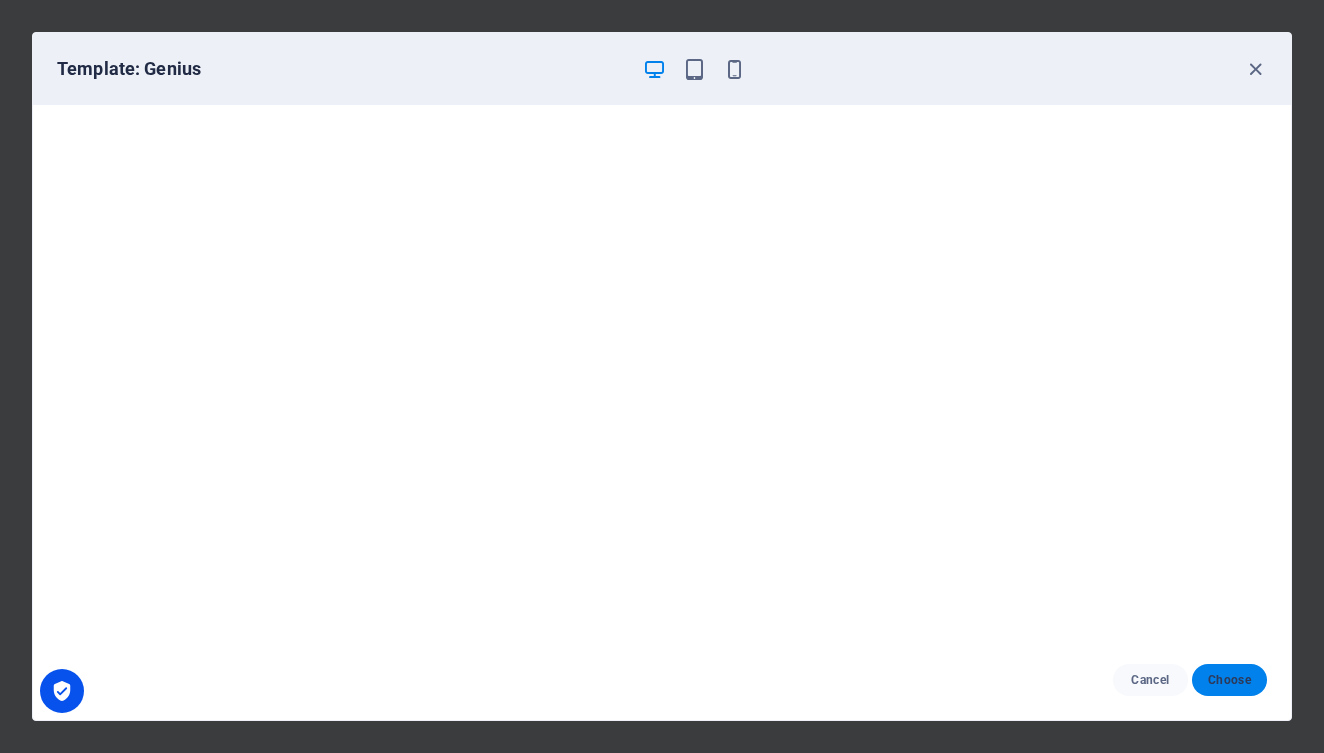 click on "Choose" at bounding box center (1229, 680) 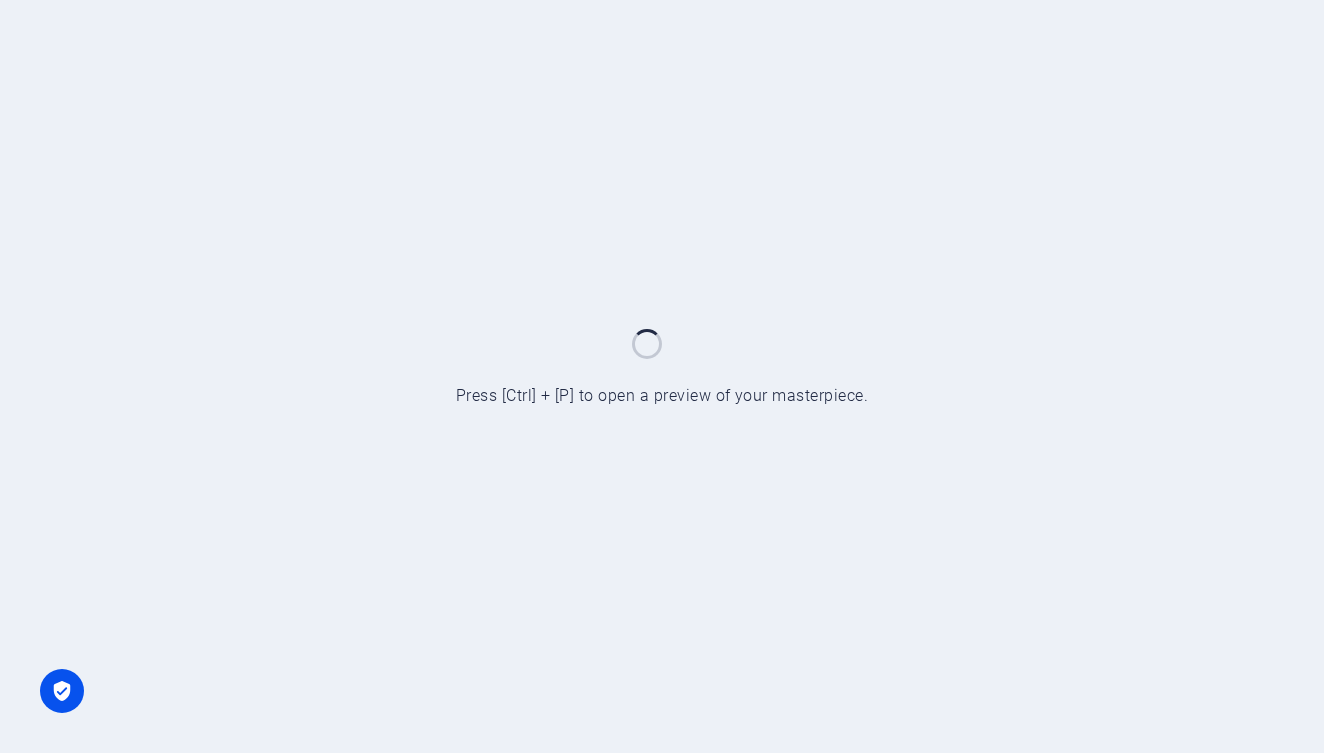 scroll, scrollTop: 0, scrollLeft: 0, axis: both 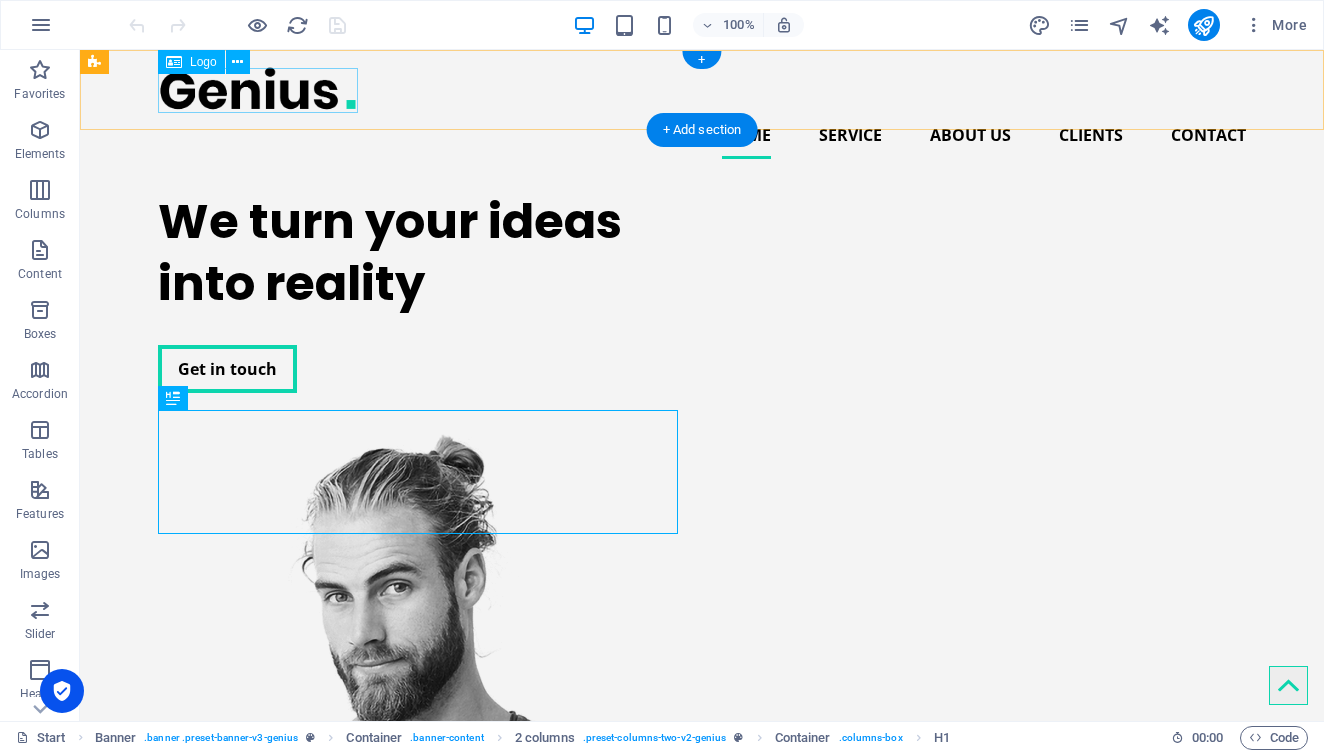click at bounding box center [702, 88] 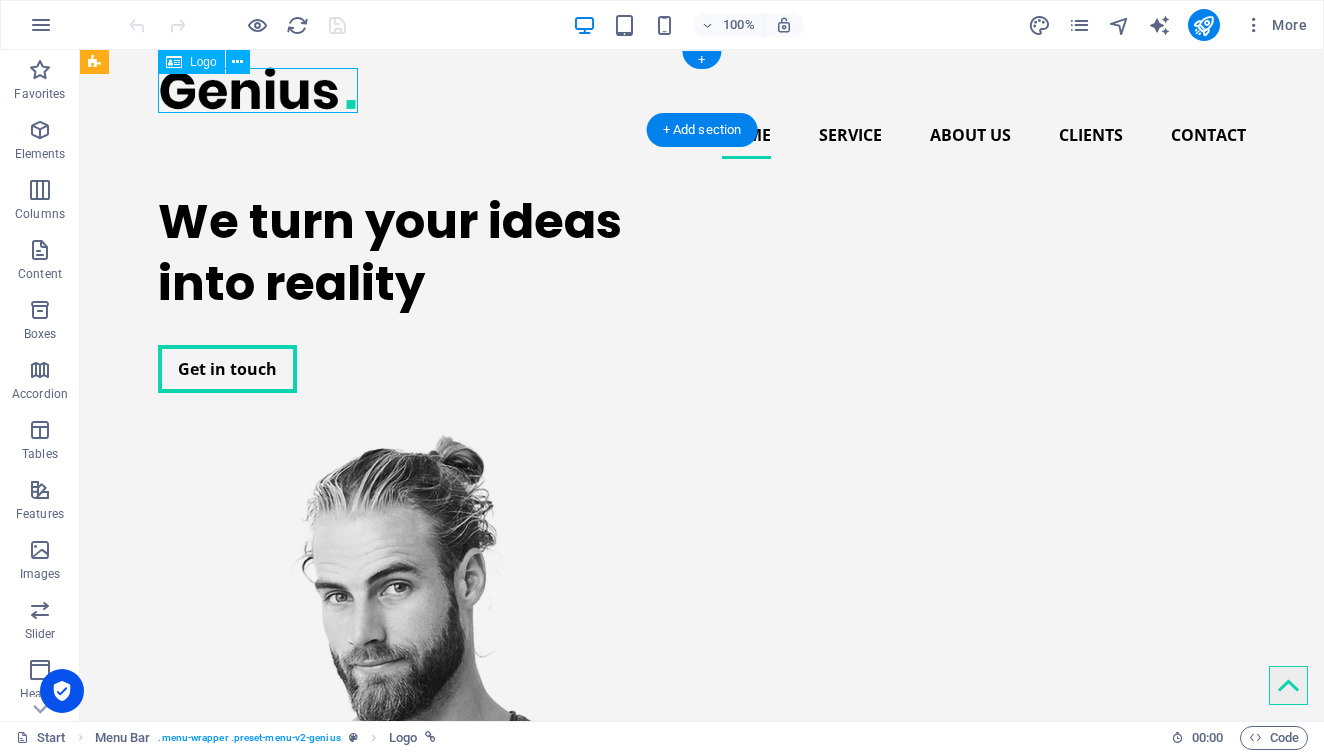 click at bounding box center (702, 88) 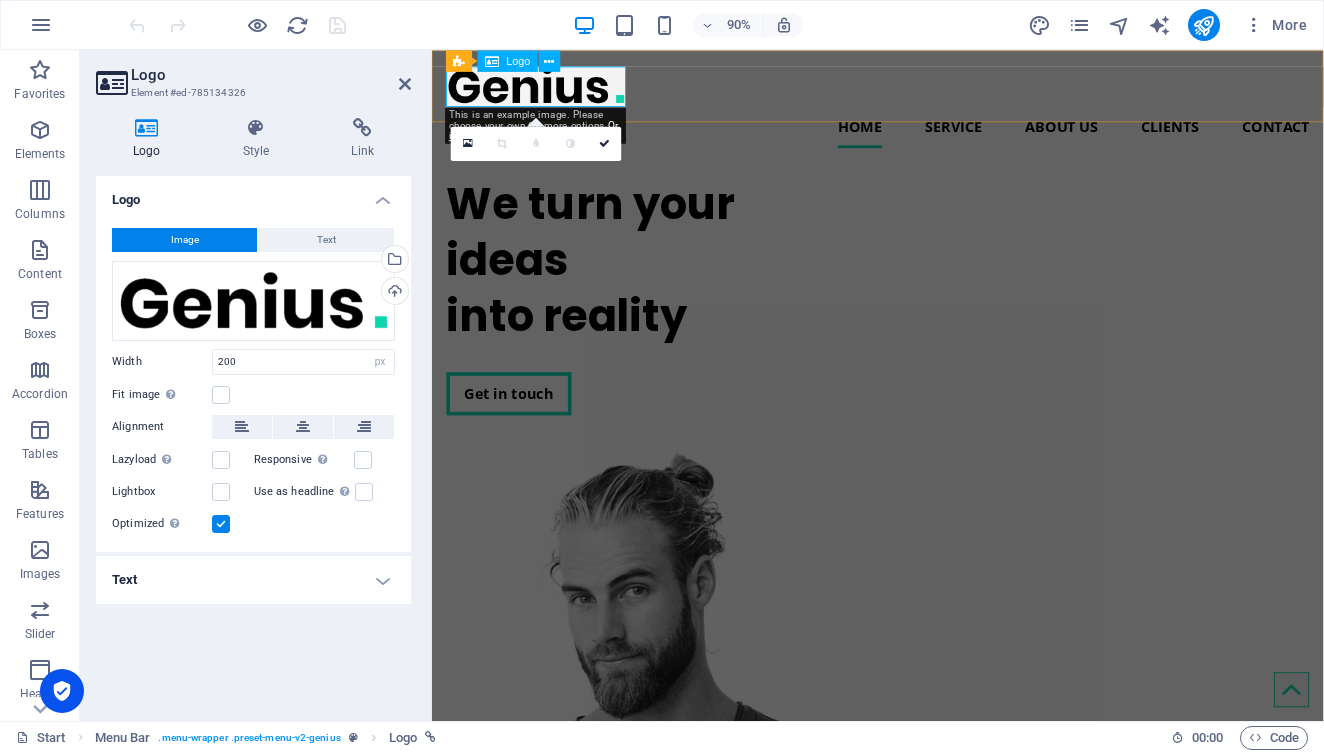 click at bounding box center (927, 88) 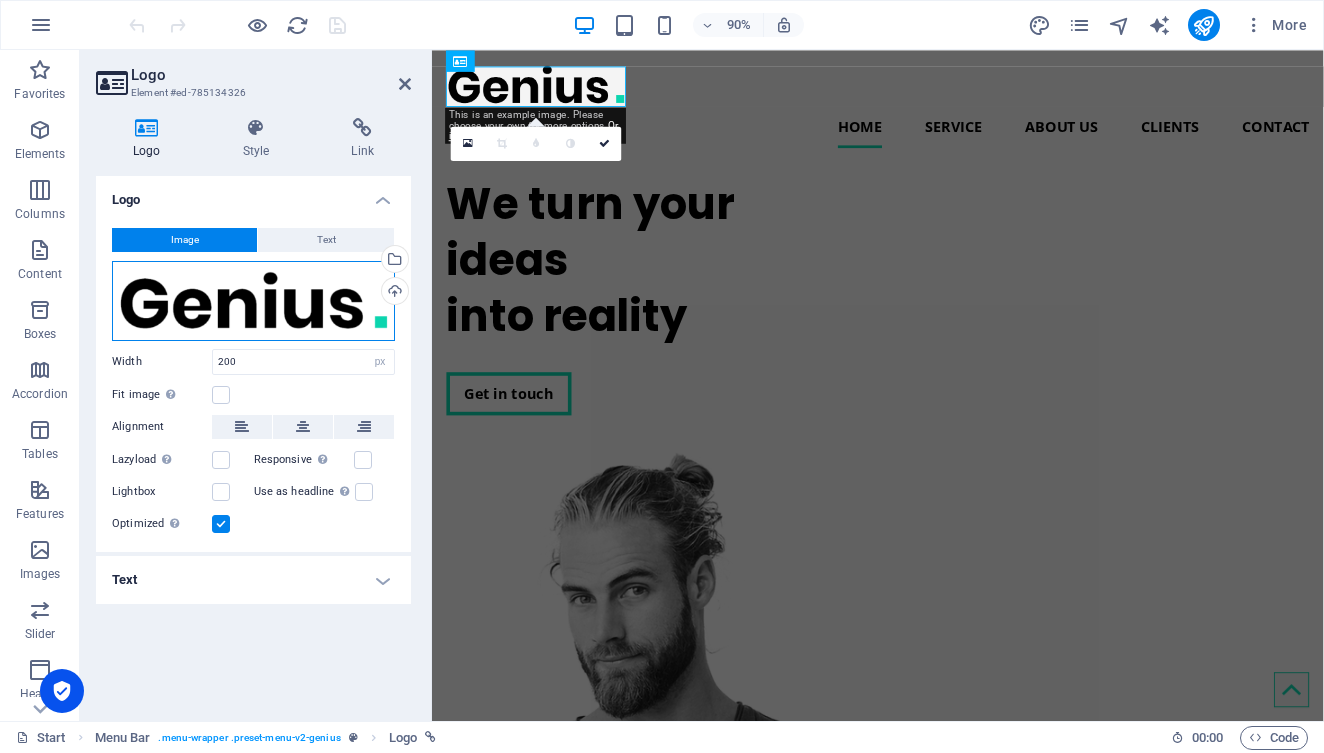click on "Drag files here, click to choose files or select files from Files or our free stock photos & videos" at bounding box center (253, 301) 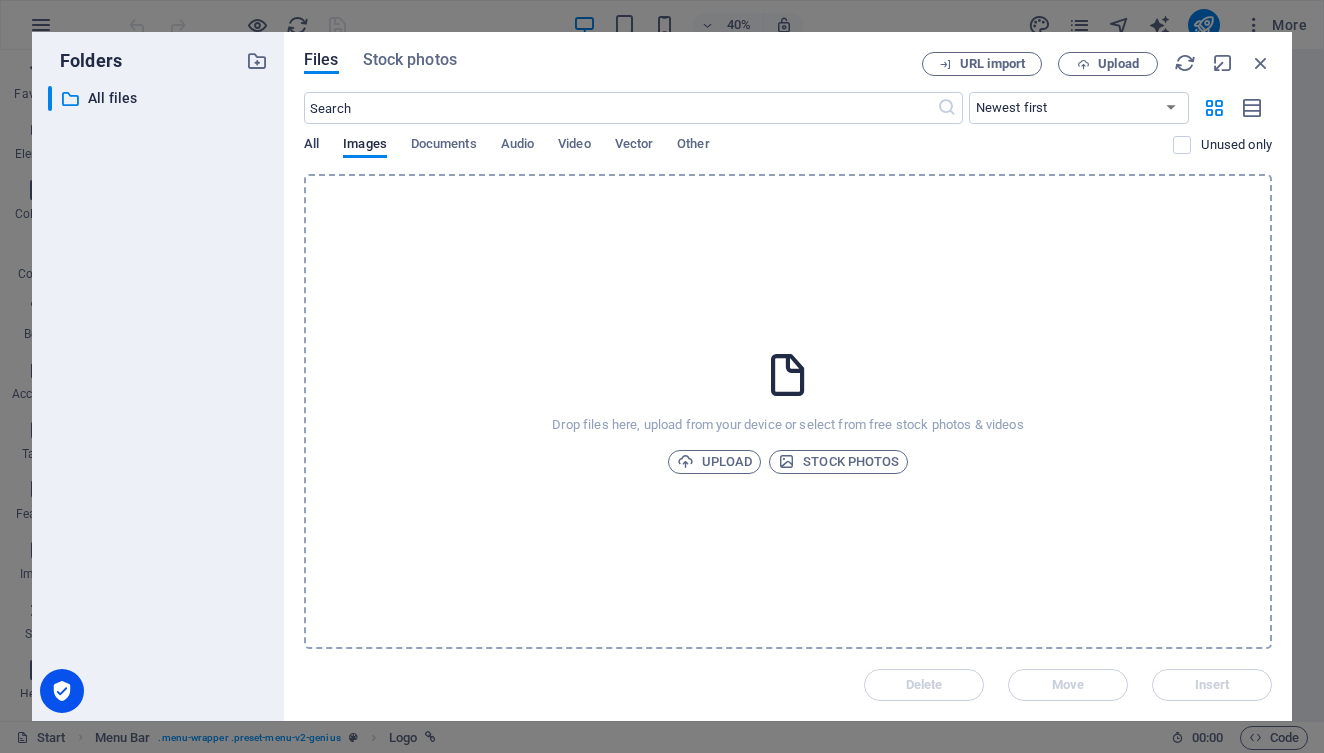 click on "All" at bounding box center (311, 146) 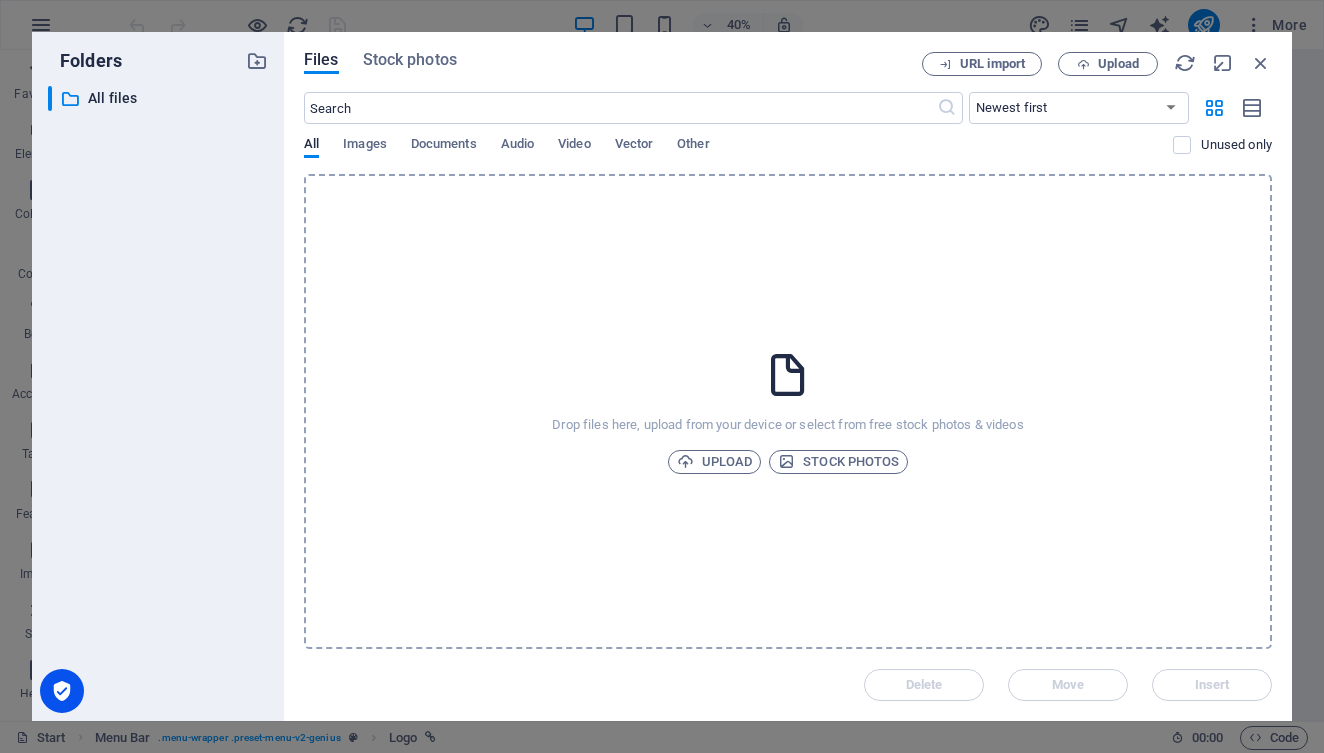 click on "Files Stock photos URL import Upload ​ Newest first Oldest first Name (A-Z) Name (Z-A) Size (0-9) Size (9-0) Resolution (0-9) Resolution (9-0) All Images Documents Audio Video Vector Other Unused only Drop files here, upload from your device or select from free stock photos & videos Upload Stock photos Delete Move Insert" at bounding box center (788, 376) 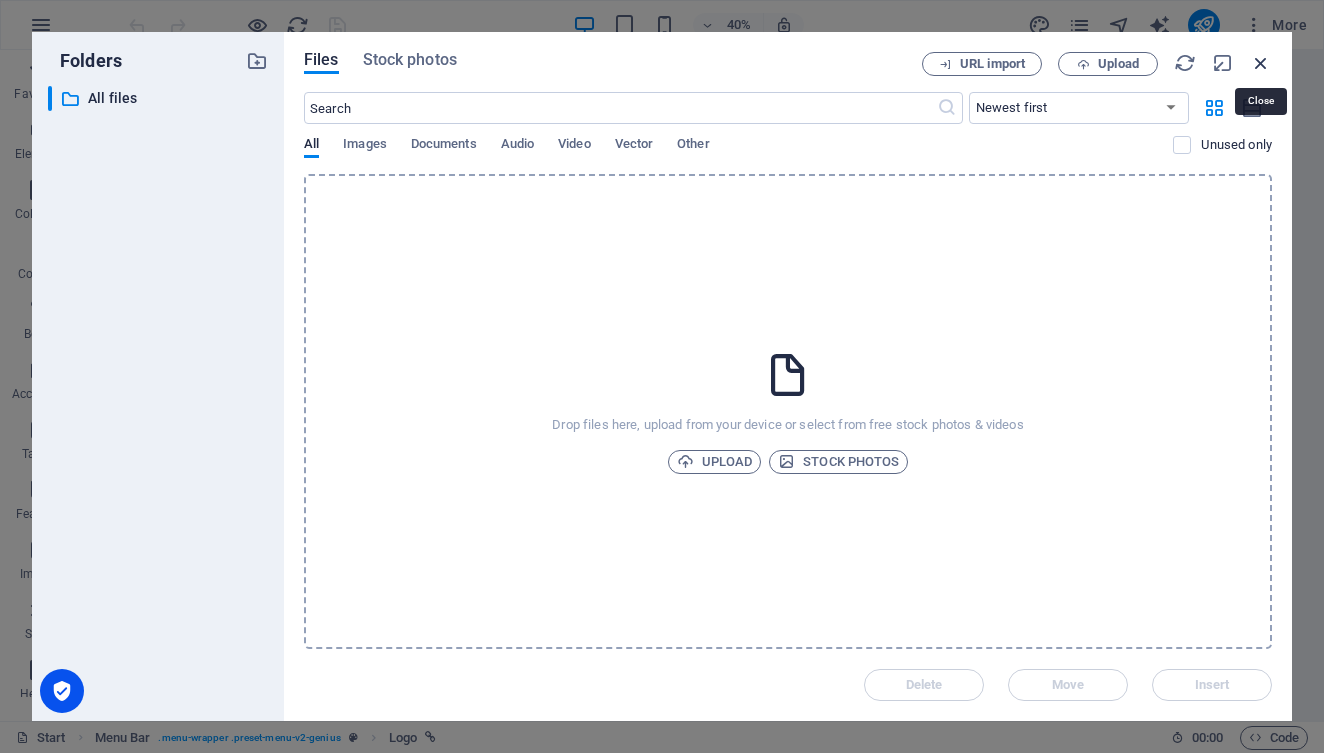click at bounding box center [1261, 63] 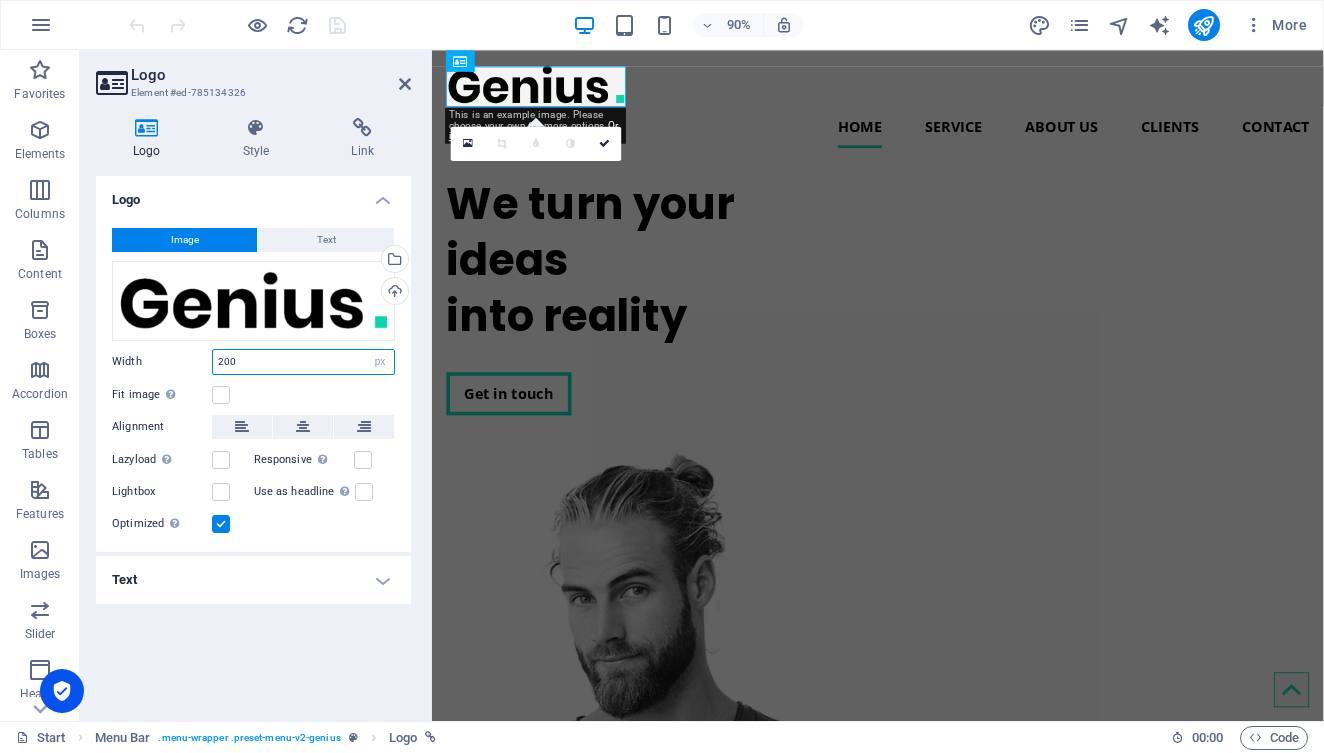 click on "200" at bounding box center (303, 362) 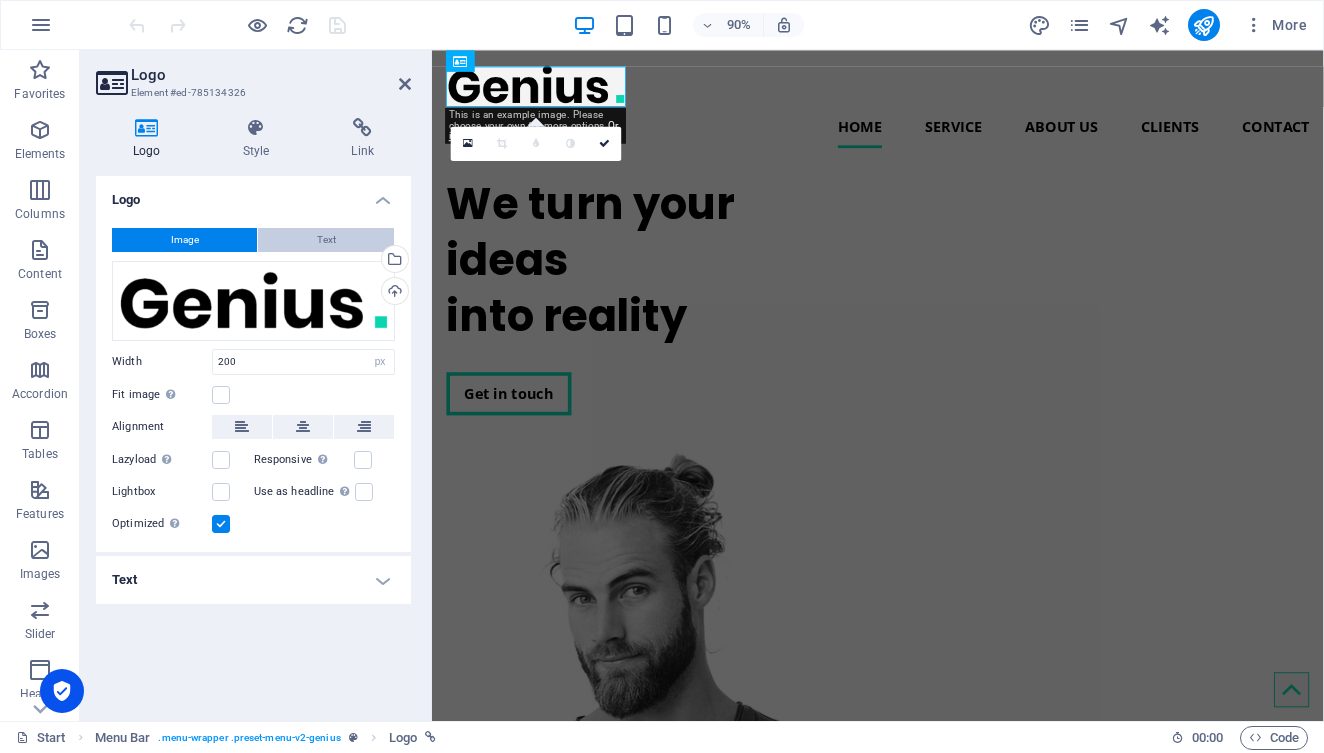 click on "Text" at bounding box center [326, 240] 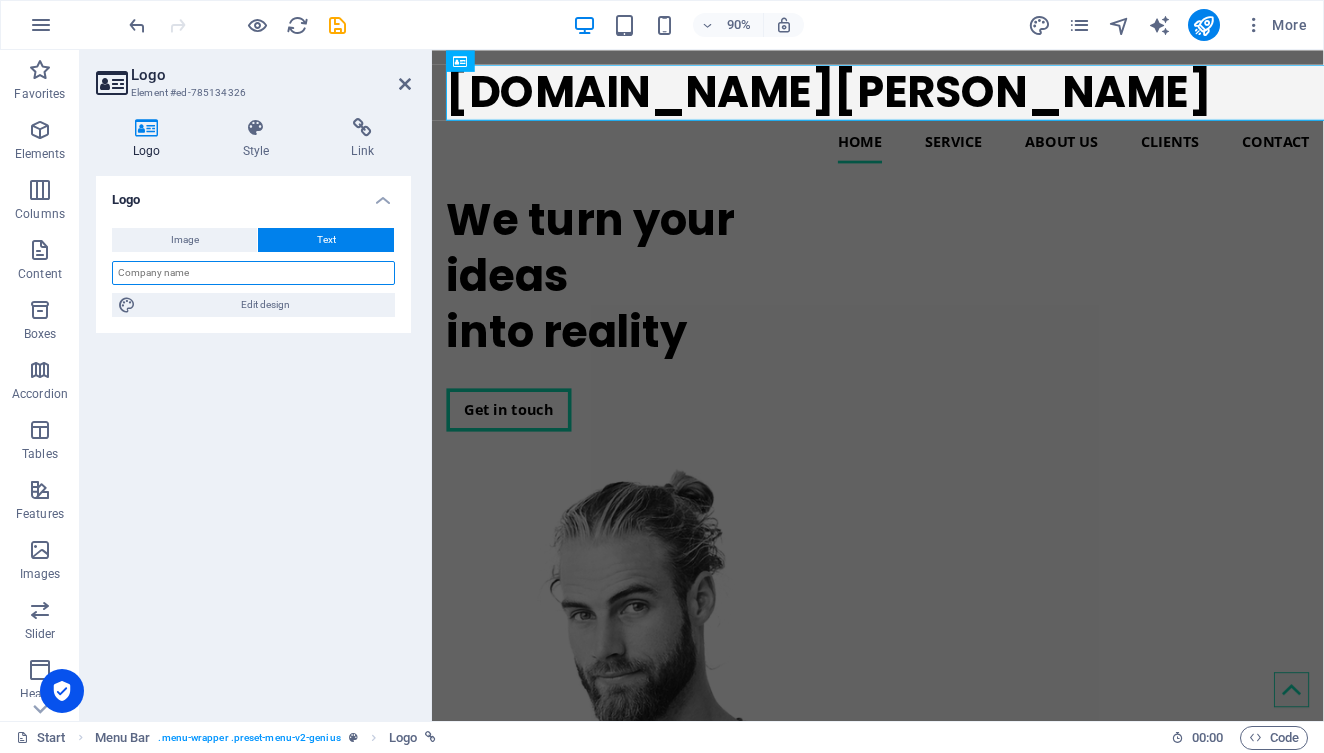 click at bounding box center [253, 273] 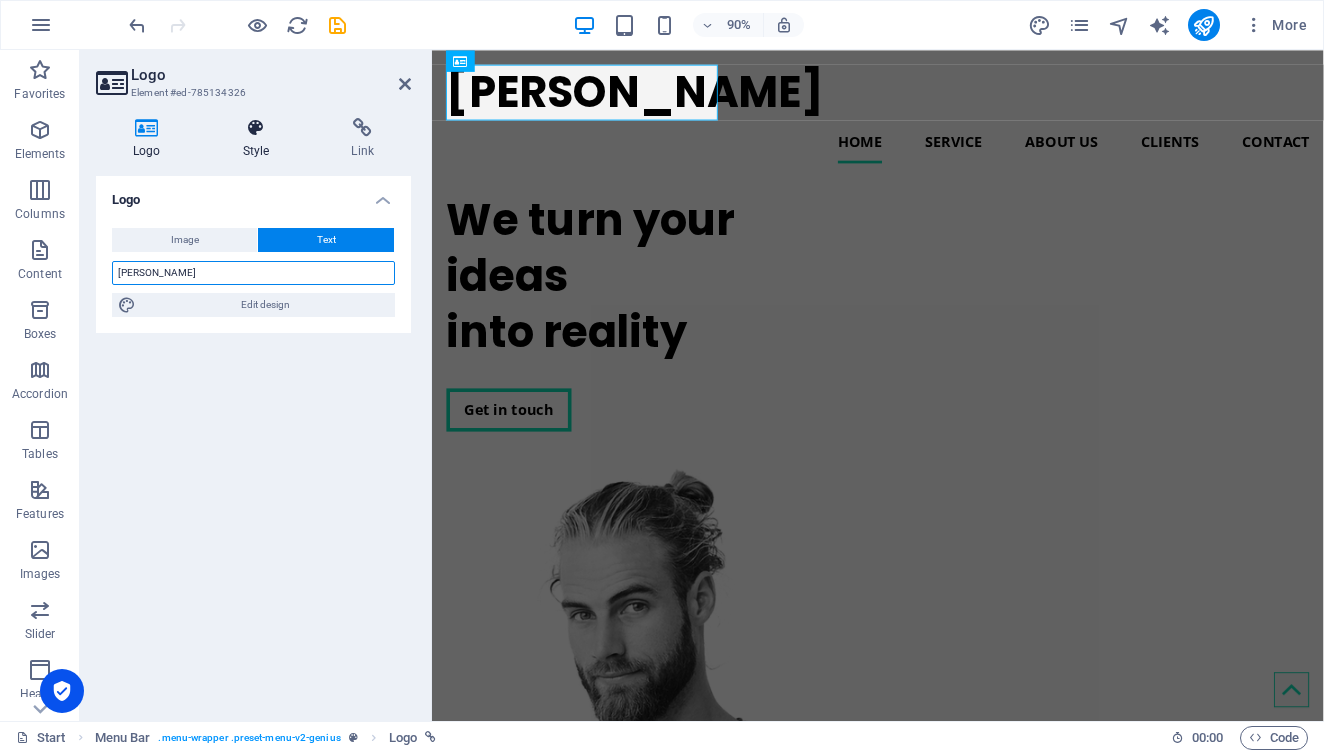 type on "Festim Halili" 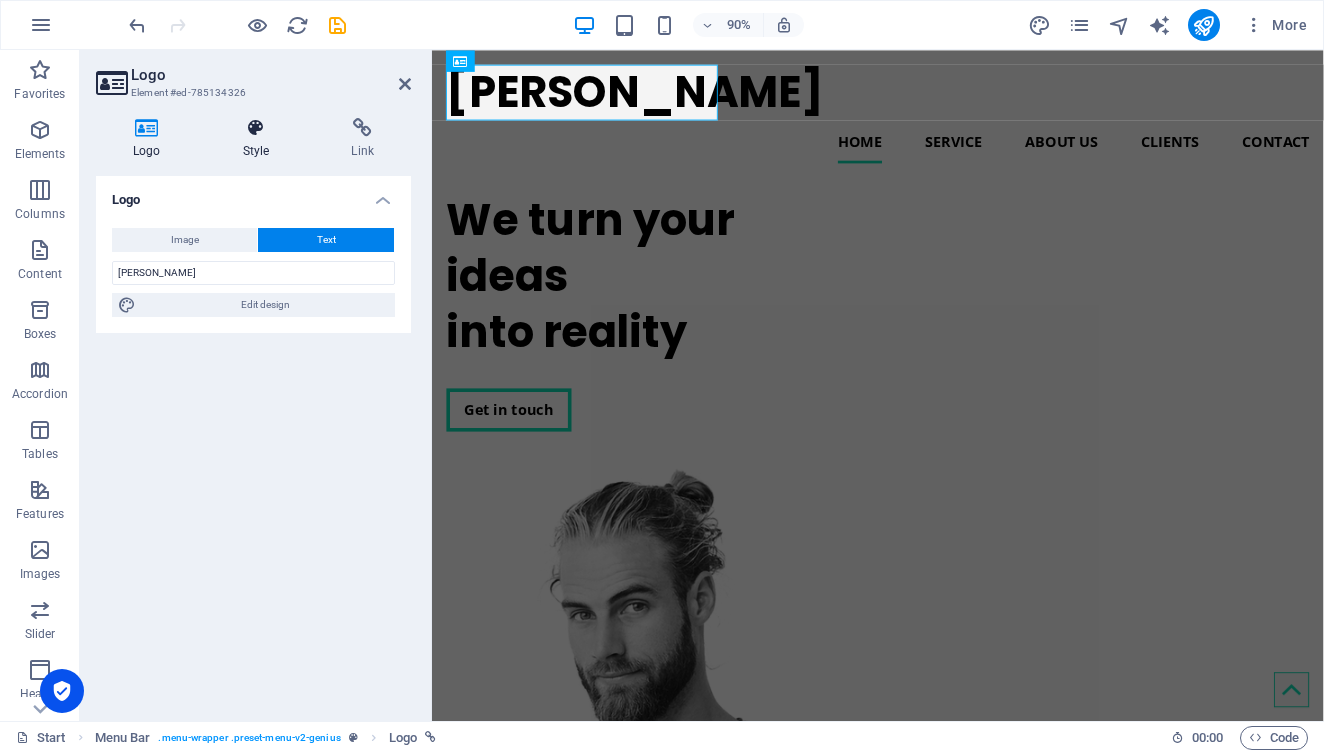 click at bounding box center (256, 128) 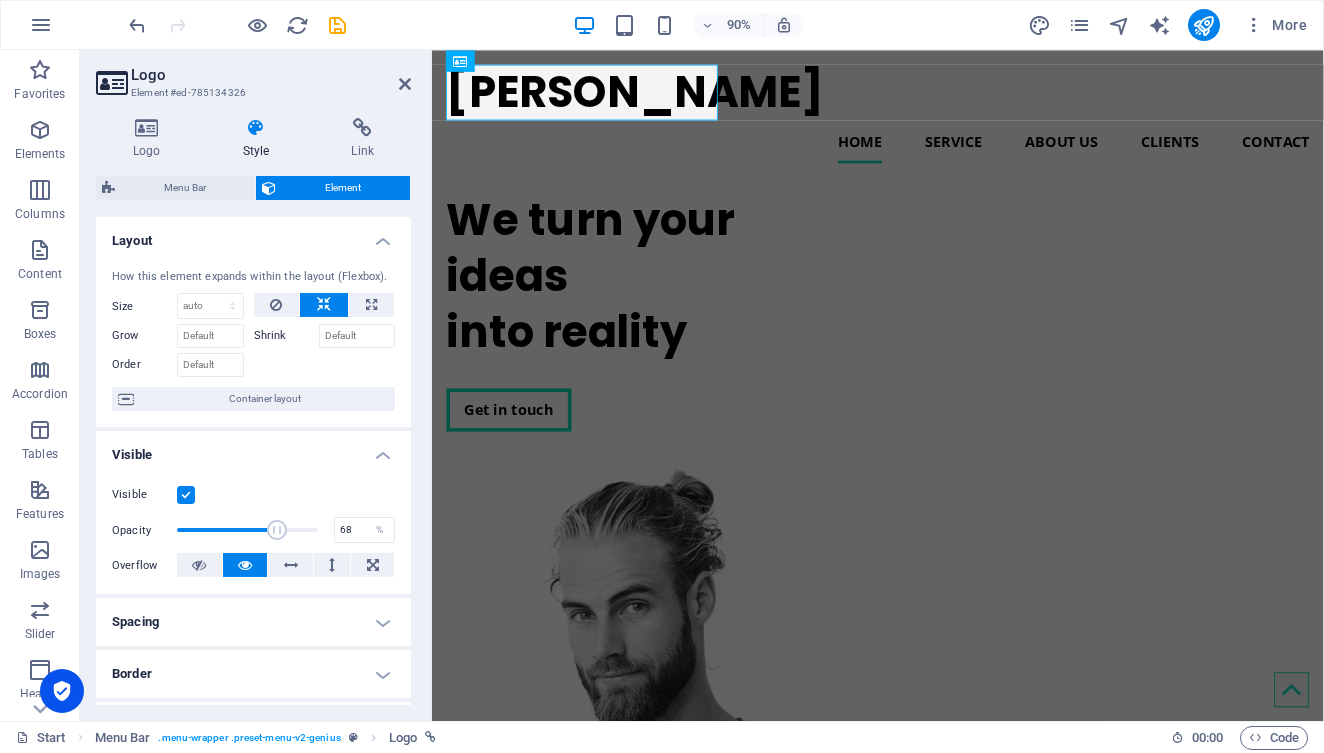 drag, startPoint x: 314, startPoint y: 528, endPoint x: 270, endPoint y: 529, distance: 44.011364 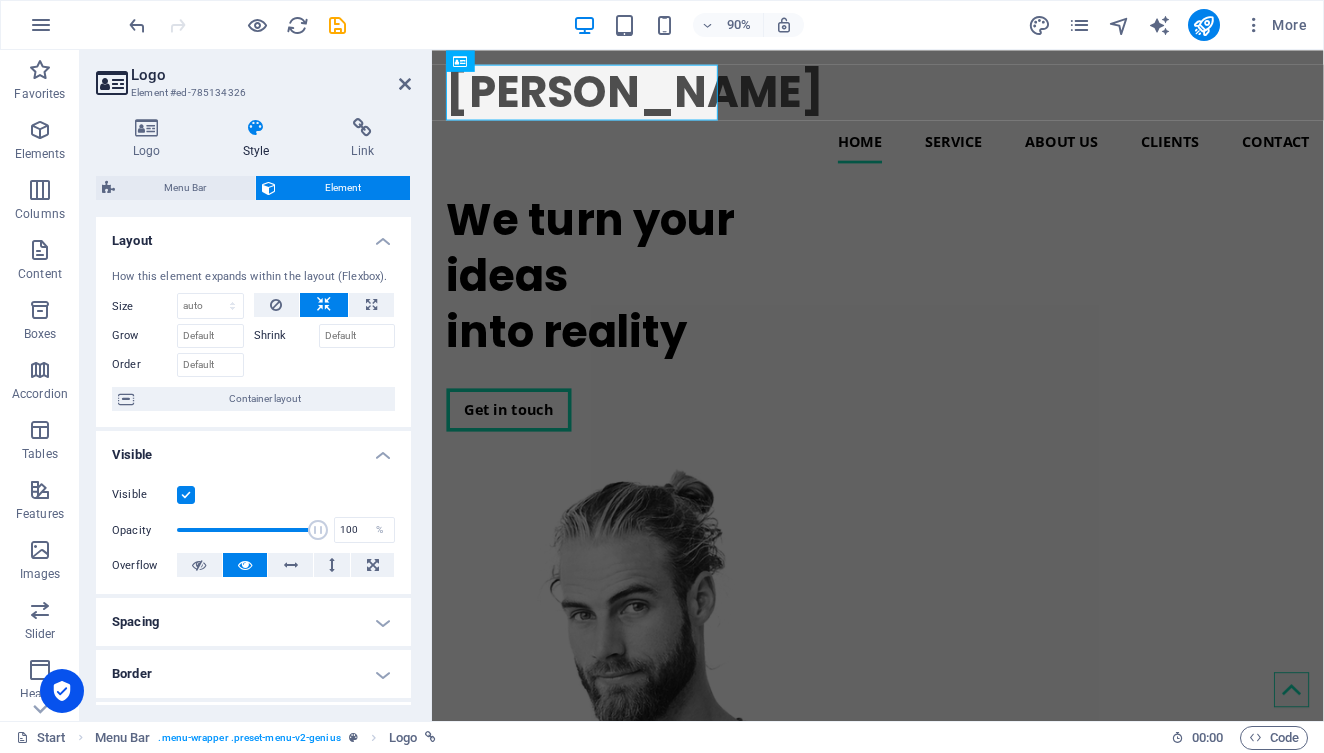 drag, startPoint x: 270, startPoint y: 529, endPoint x: 414, endPoint y: 549, distance: 145.38225 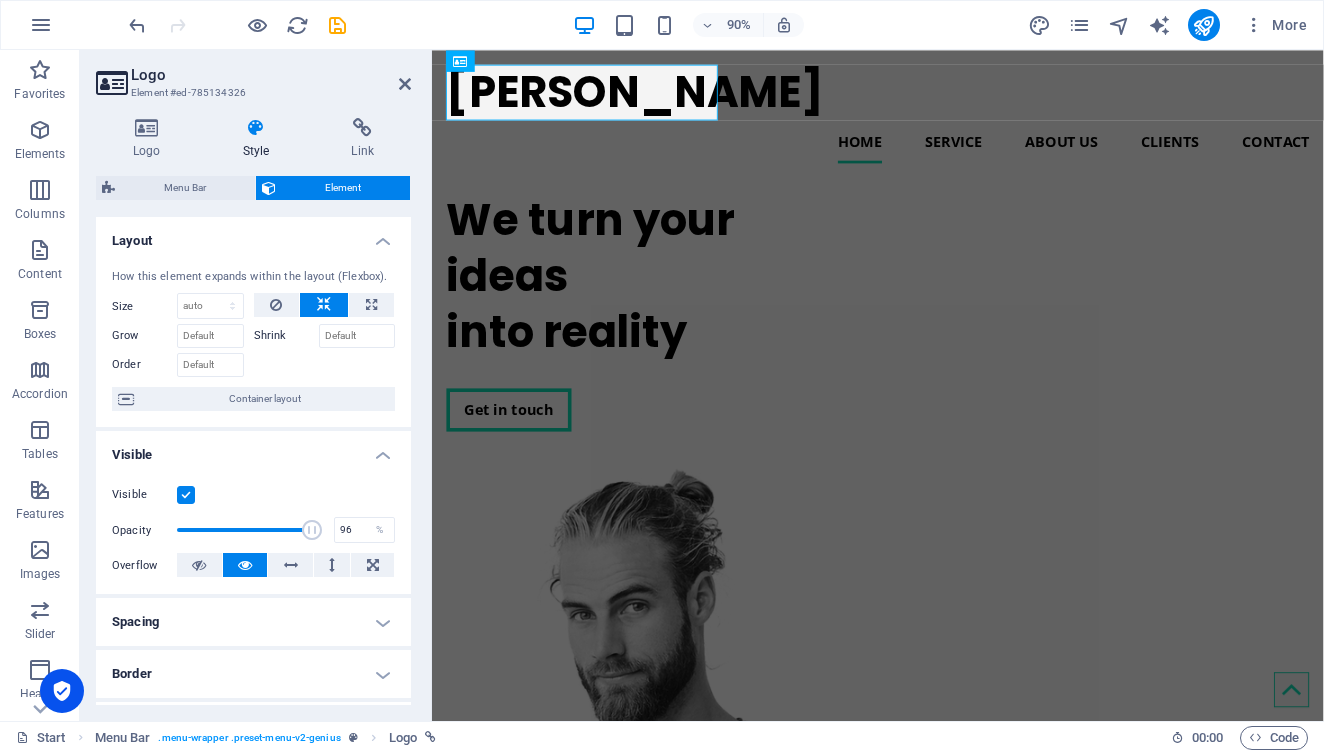 type on "100" 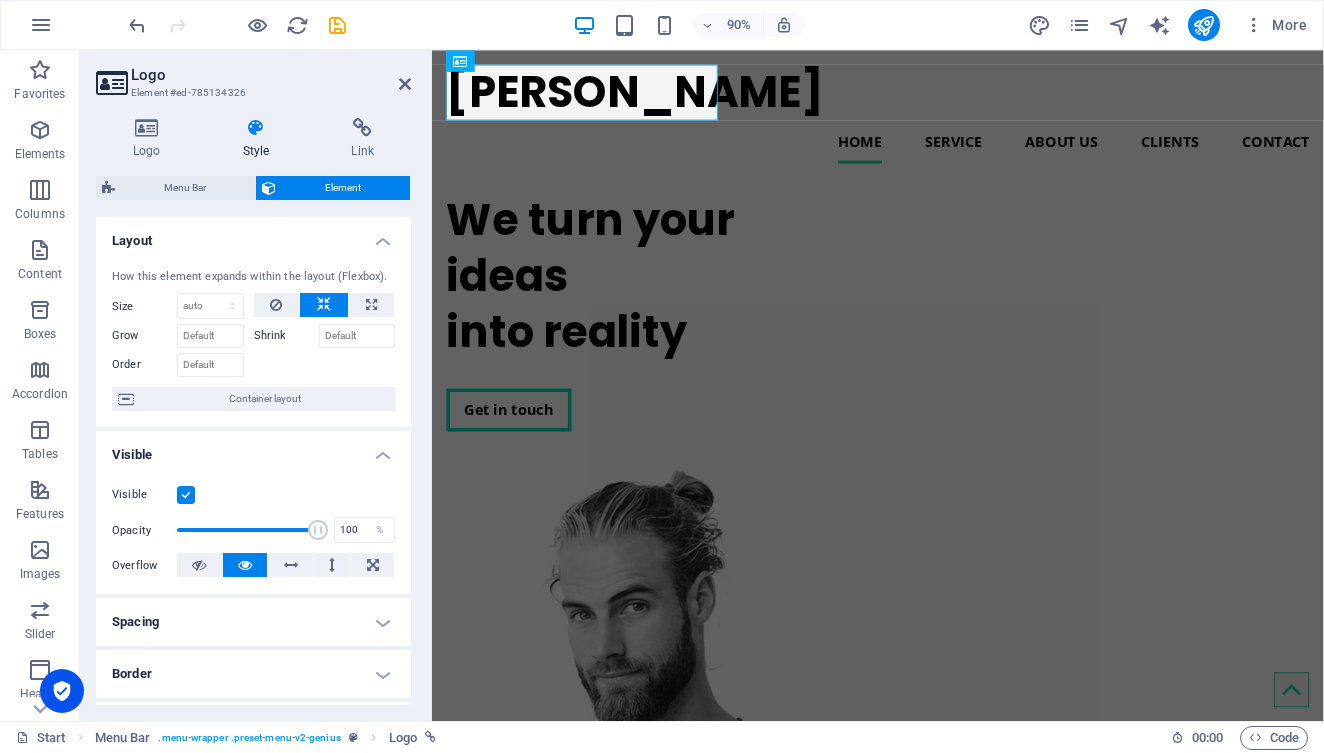 drag, startPoint x: 308, startPoint y: 527, endPoint x: 418, endPoint y: 544, distance: 111.305885 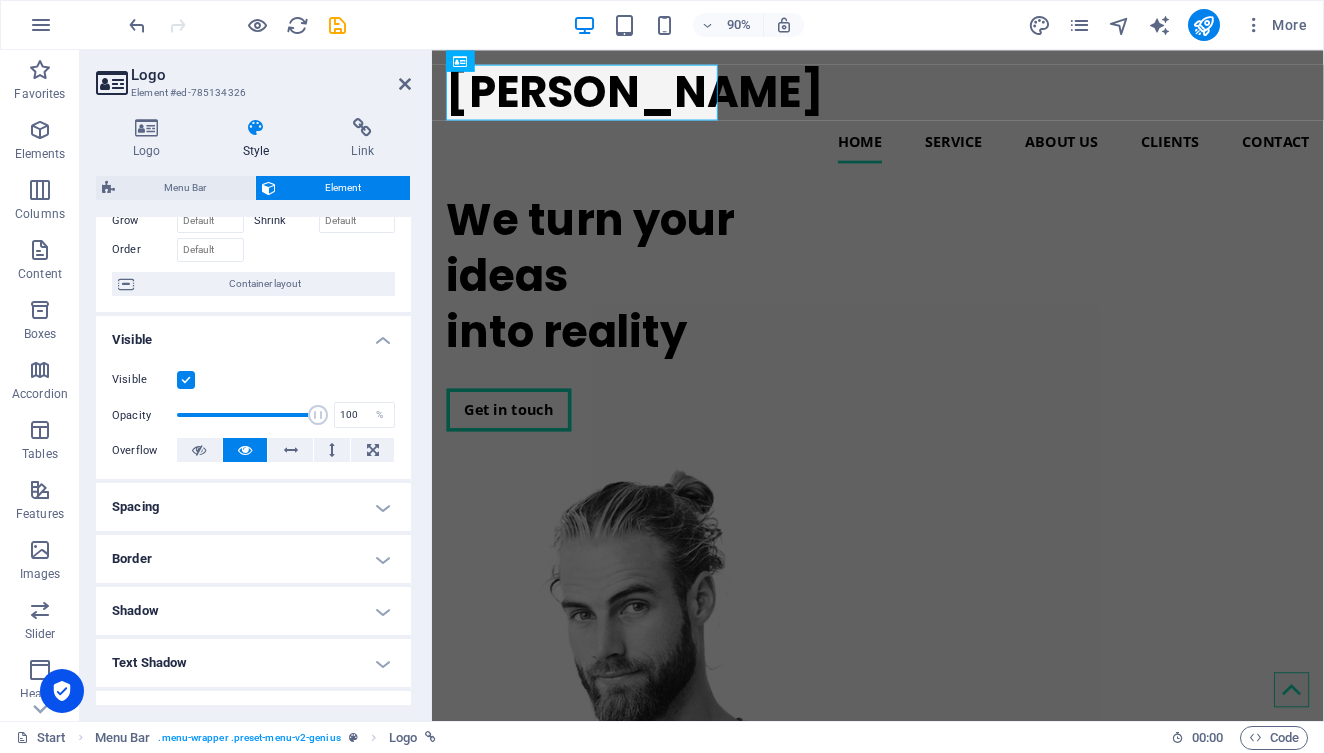 scroll, scrollTop: 118, scrollLeft: 0, axis: vertical 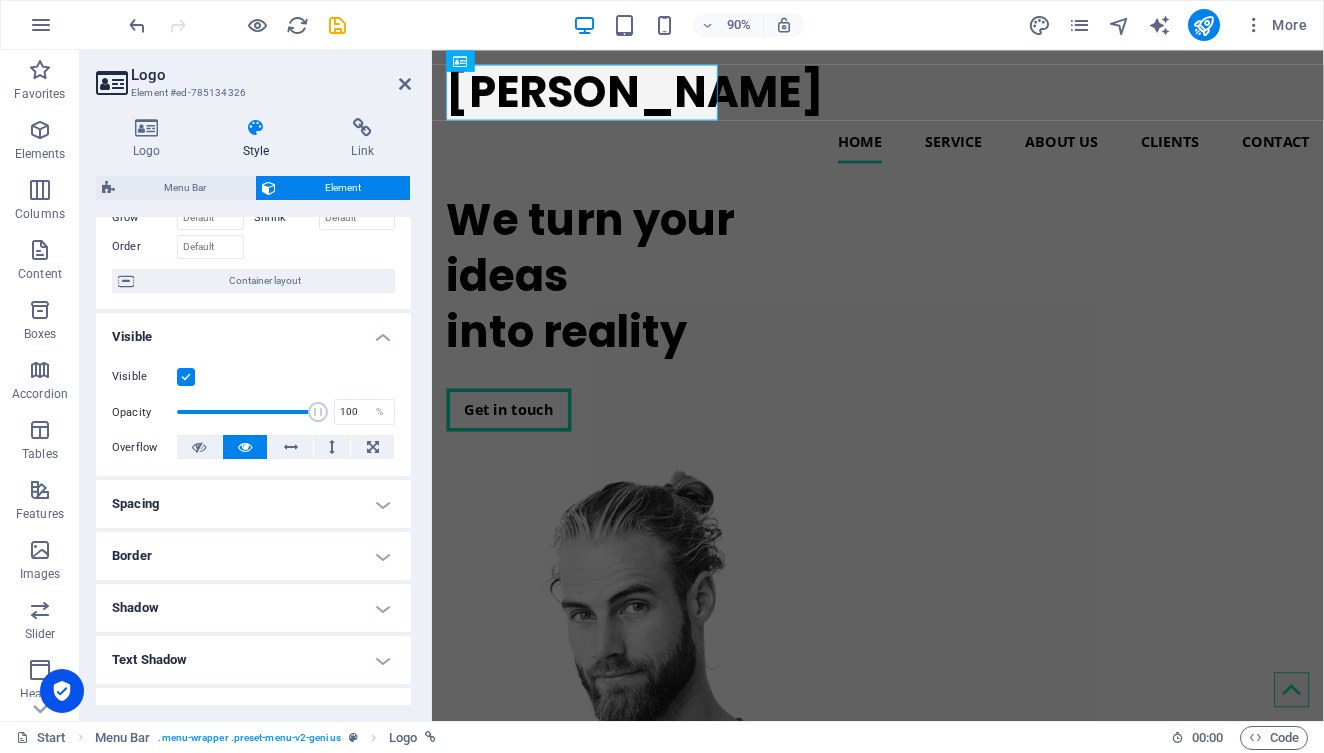 click on "Border" at bounding box center [253, 556] 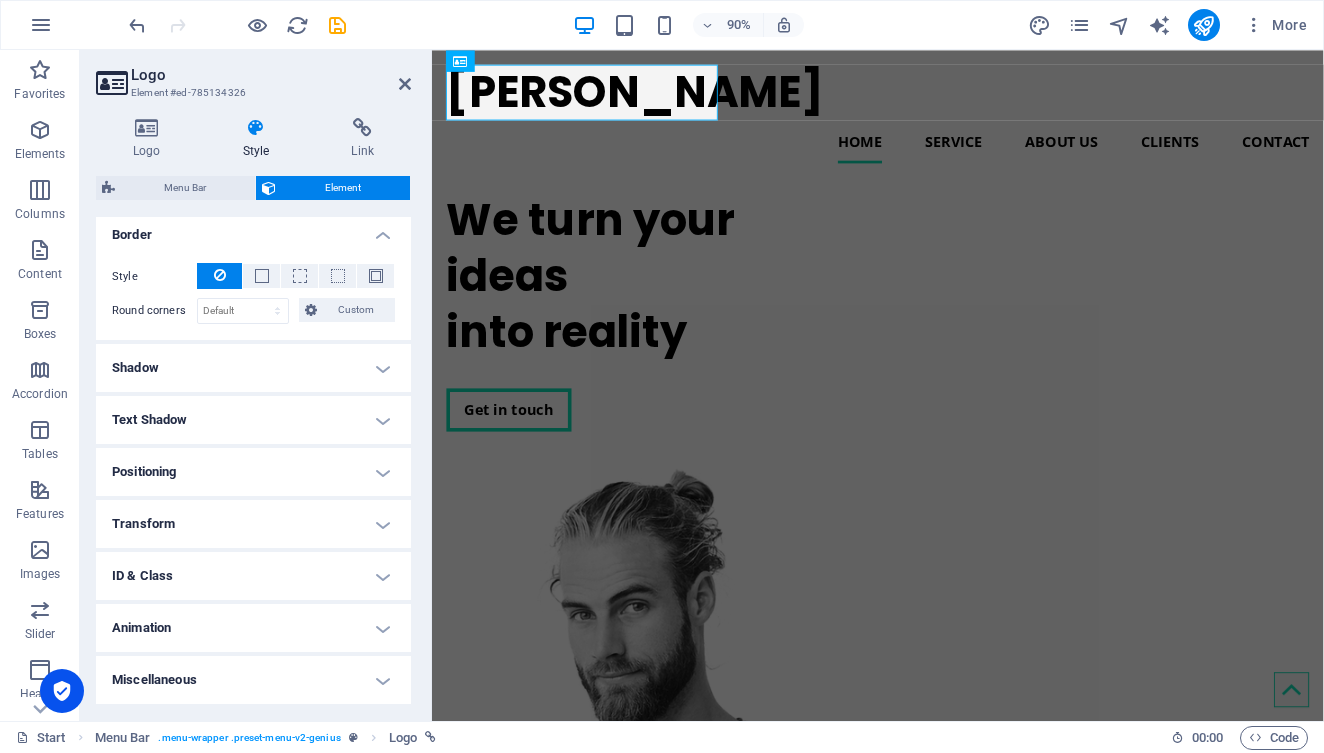 scroll, scrollTop: 437, scrollLeft: 0, axis: vertical 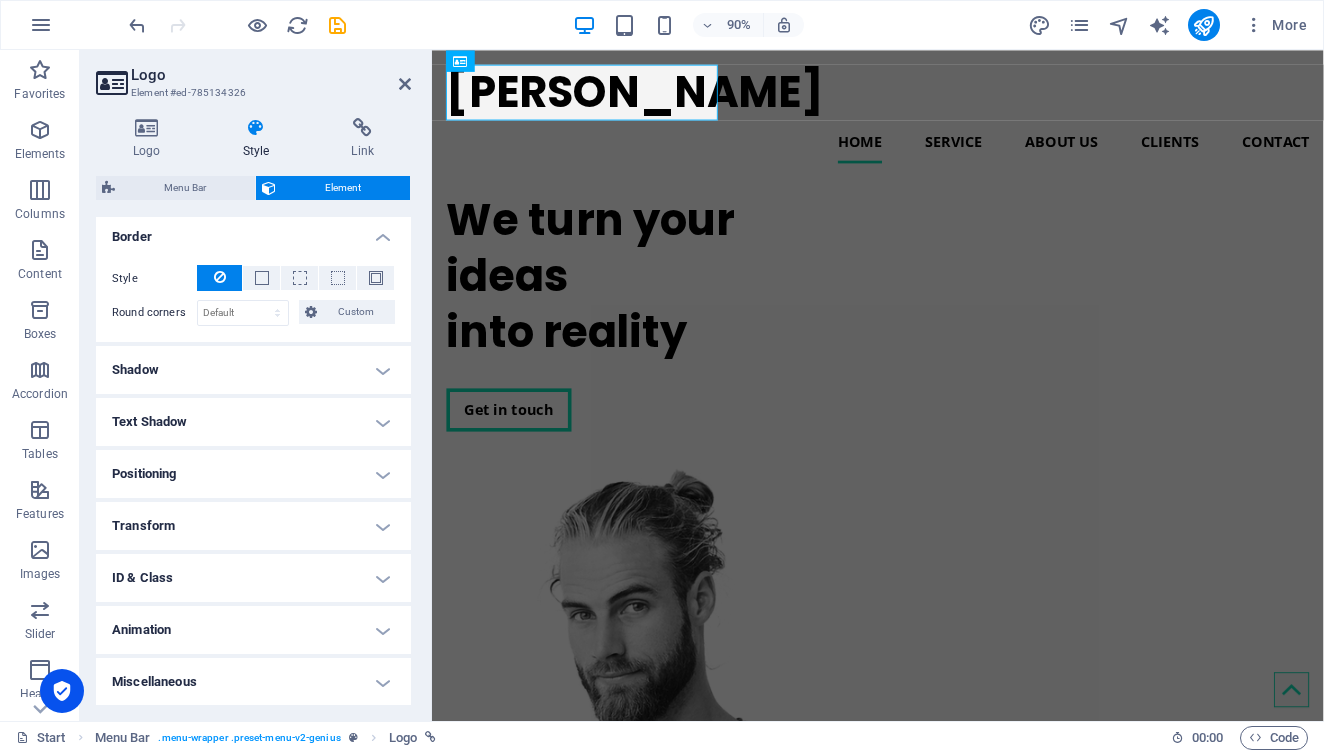 click on "Animation" at bounding box center (253, 630) 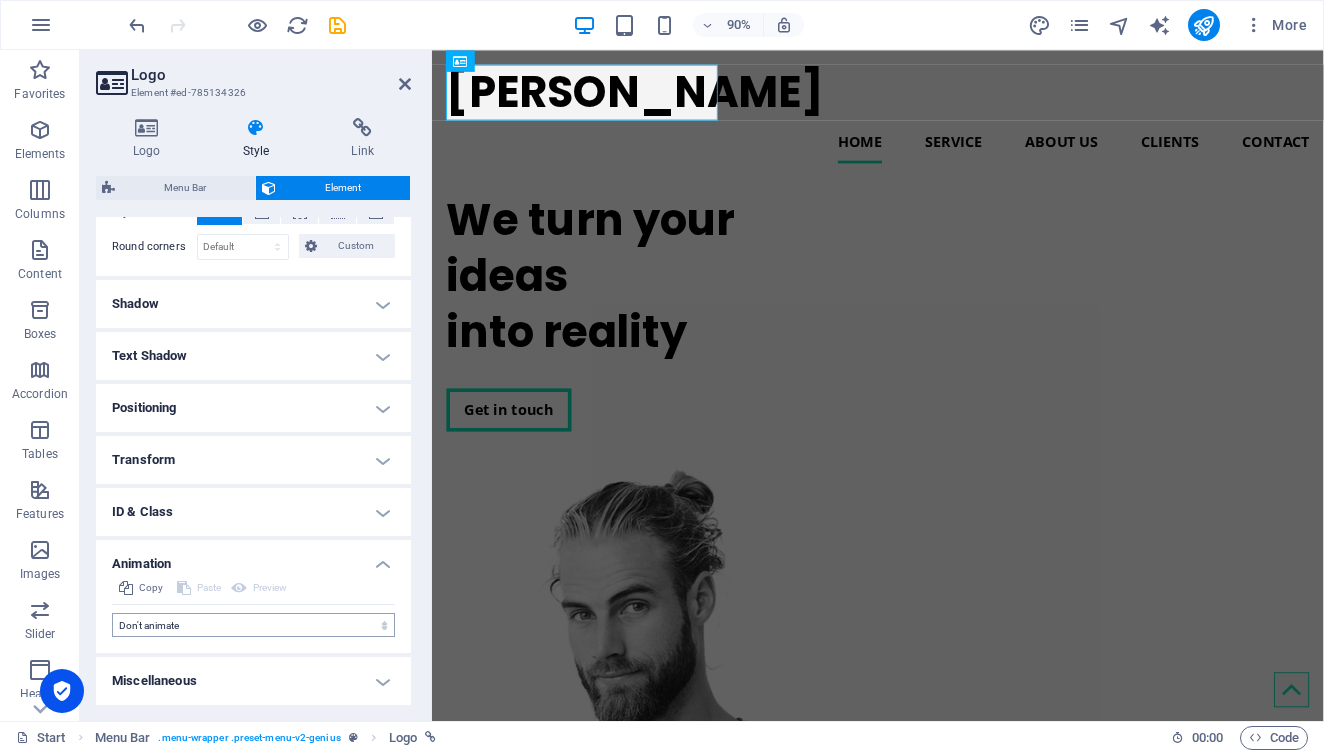 scroll, scrollTop: 502, scrollLeft: 0, axis: vertical 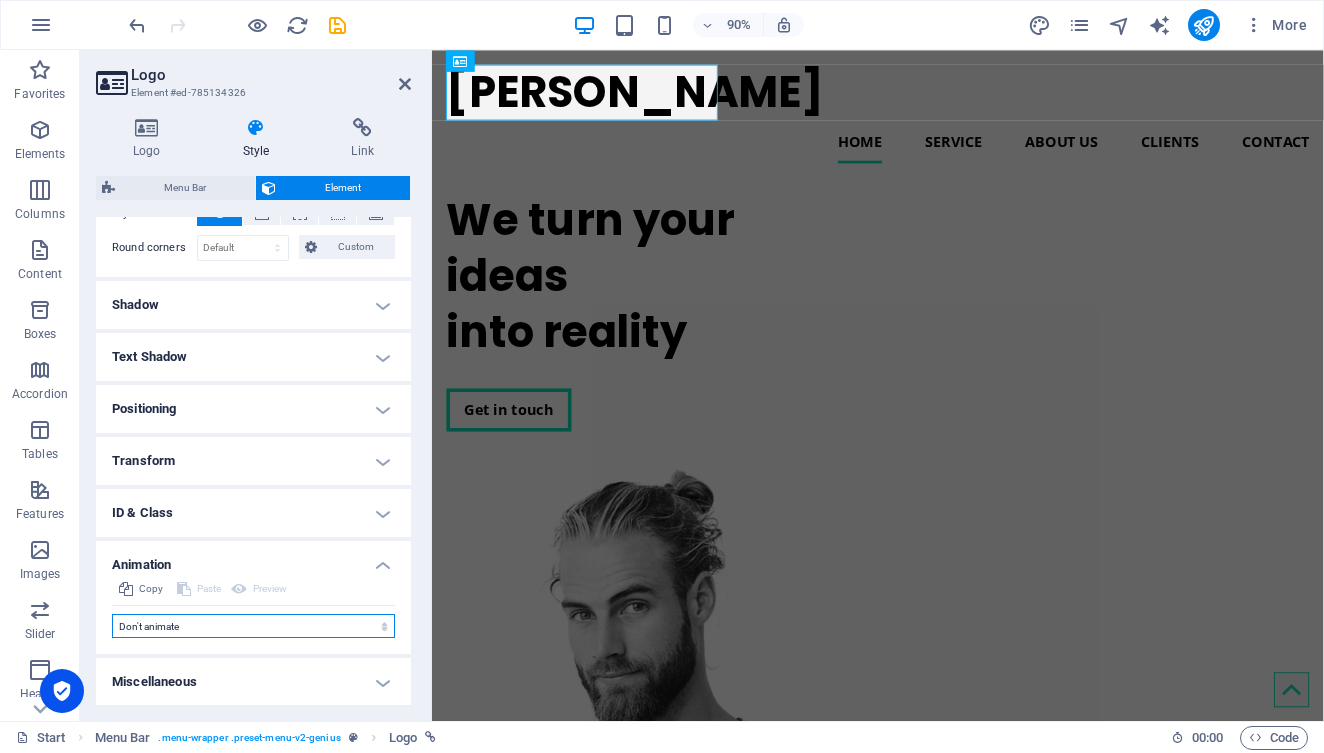 select on "fade" 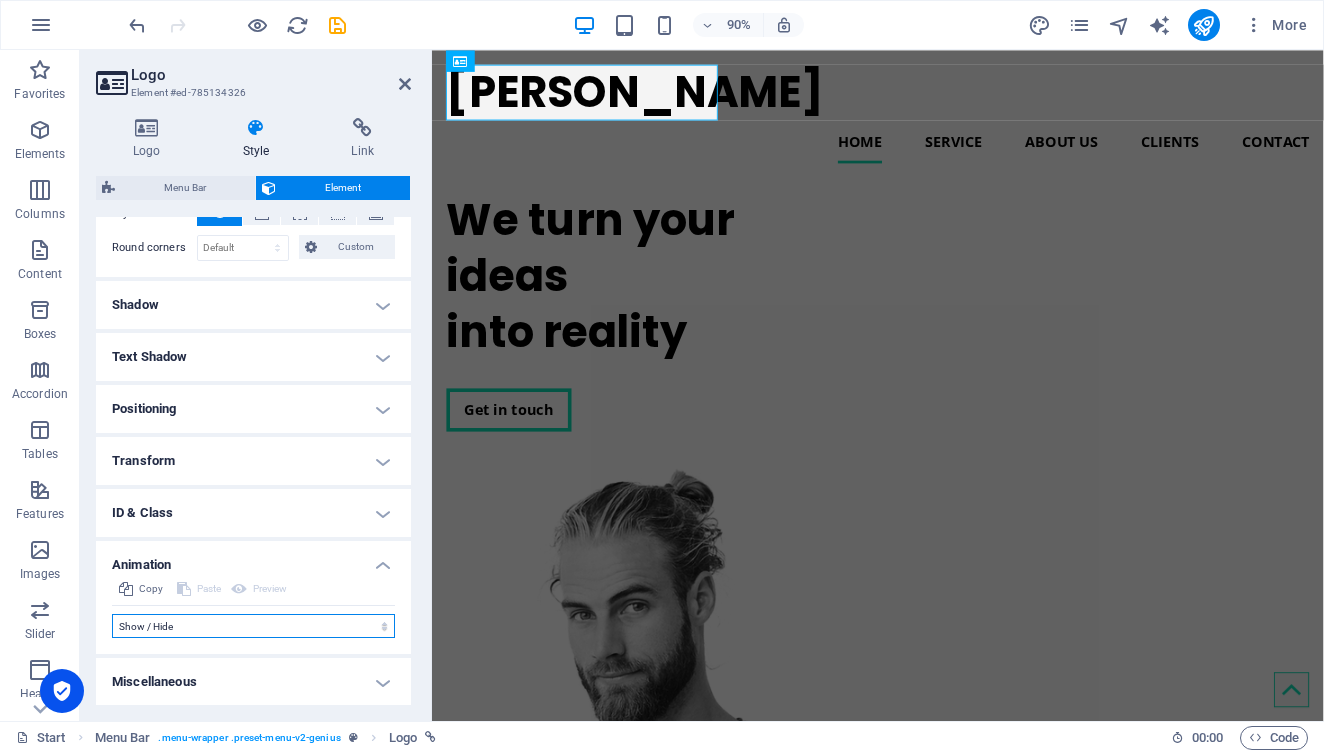 select on "scroll" 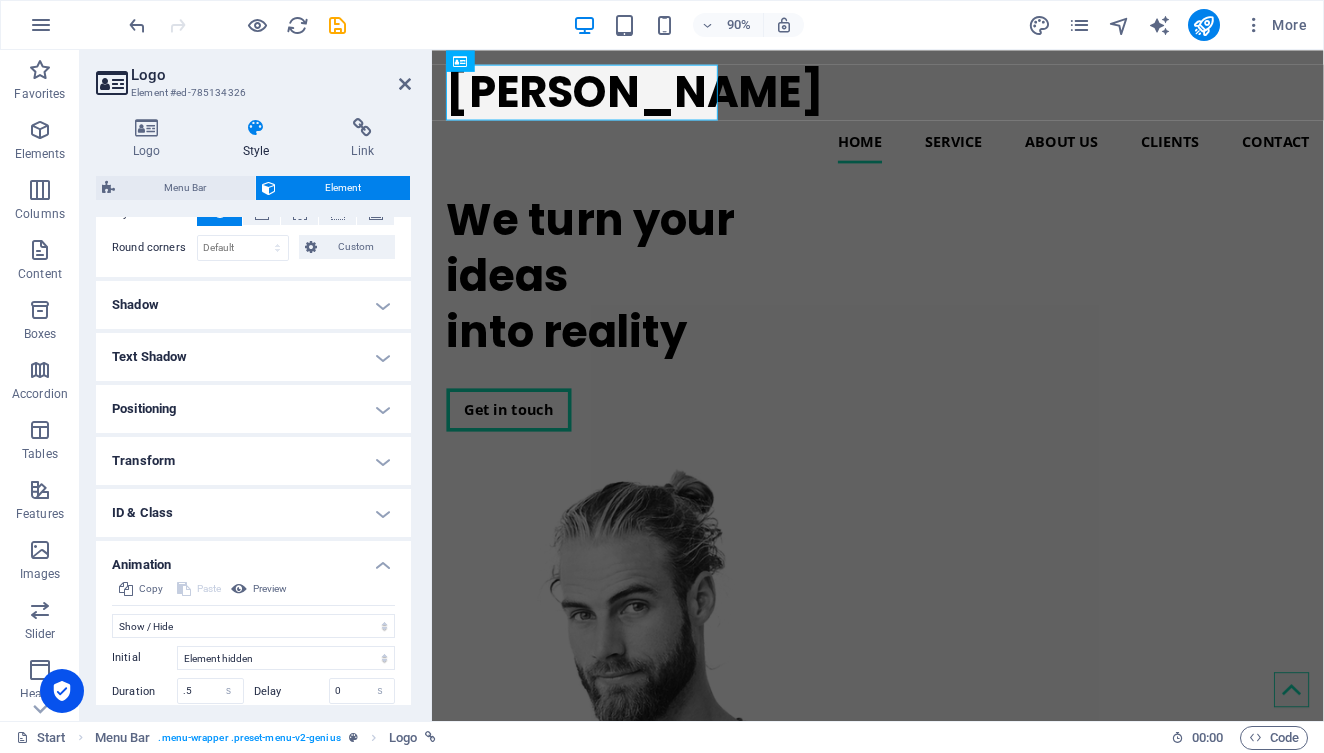 click on "Don't animate Show / Hide Slide up/down Zoom in/out Slide left to right Slide right to left Slide top to bottom Slide bottom to top Pulse Blink Open as overlay Initial Element hidden Element shown Duration .5 s ms Delay 0 s ms Width auto px % Trigger No automatic trigger On page load Element scrolled into view Close This label appears when hovering over the close button, indicating its function. Group Show Don't alter this element Hide this element Show this element Hide Don't alter this element Hide this element Show this element" at bounding box center (253, 692) 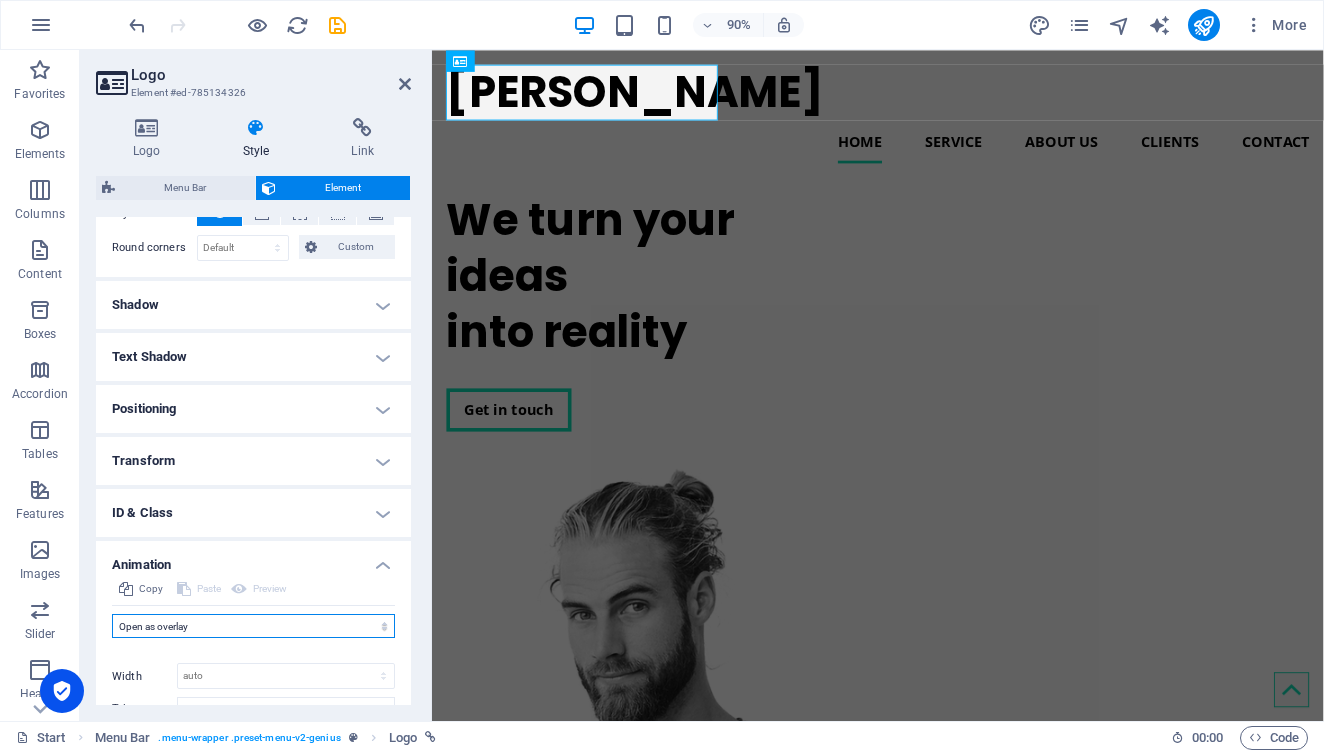 select on "none" 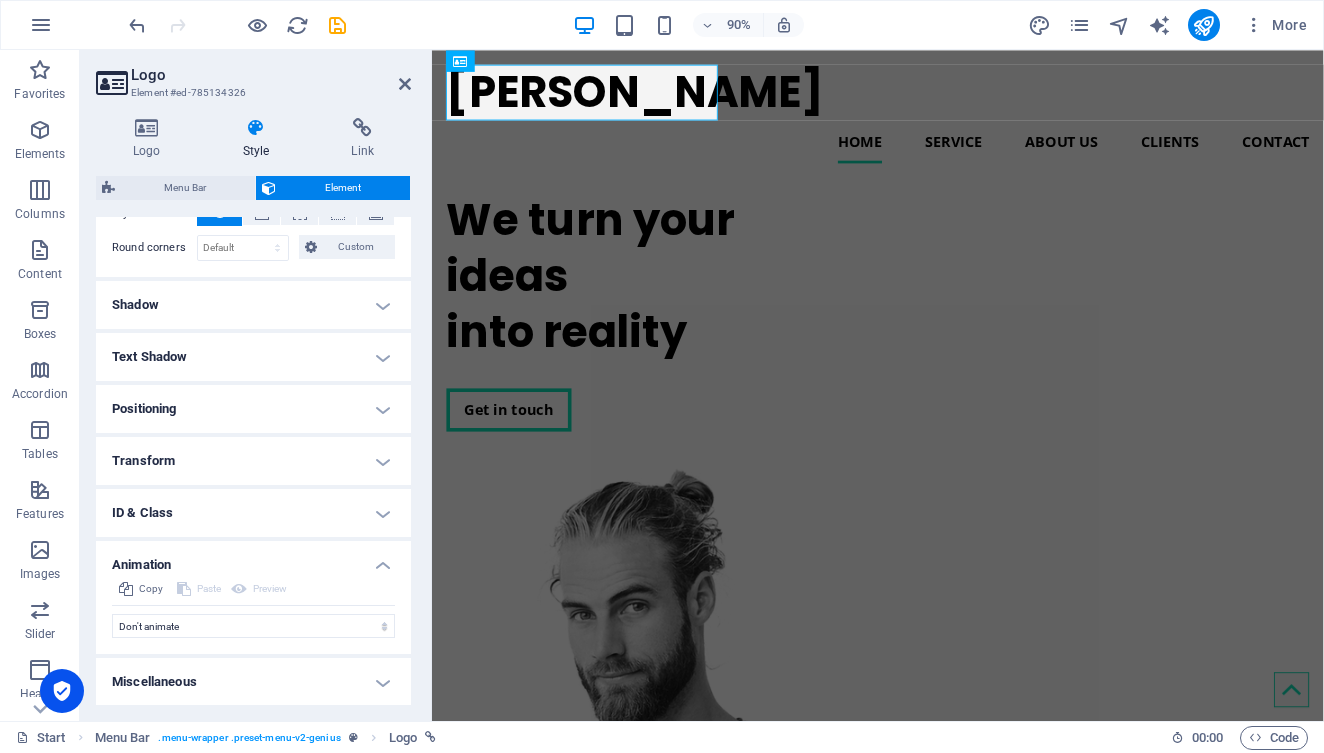 click on "Text Shadow" at bounding box center [253, 357] 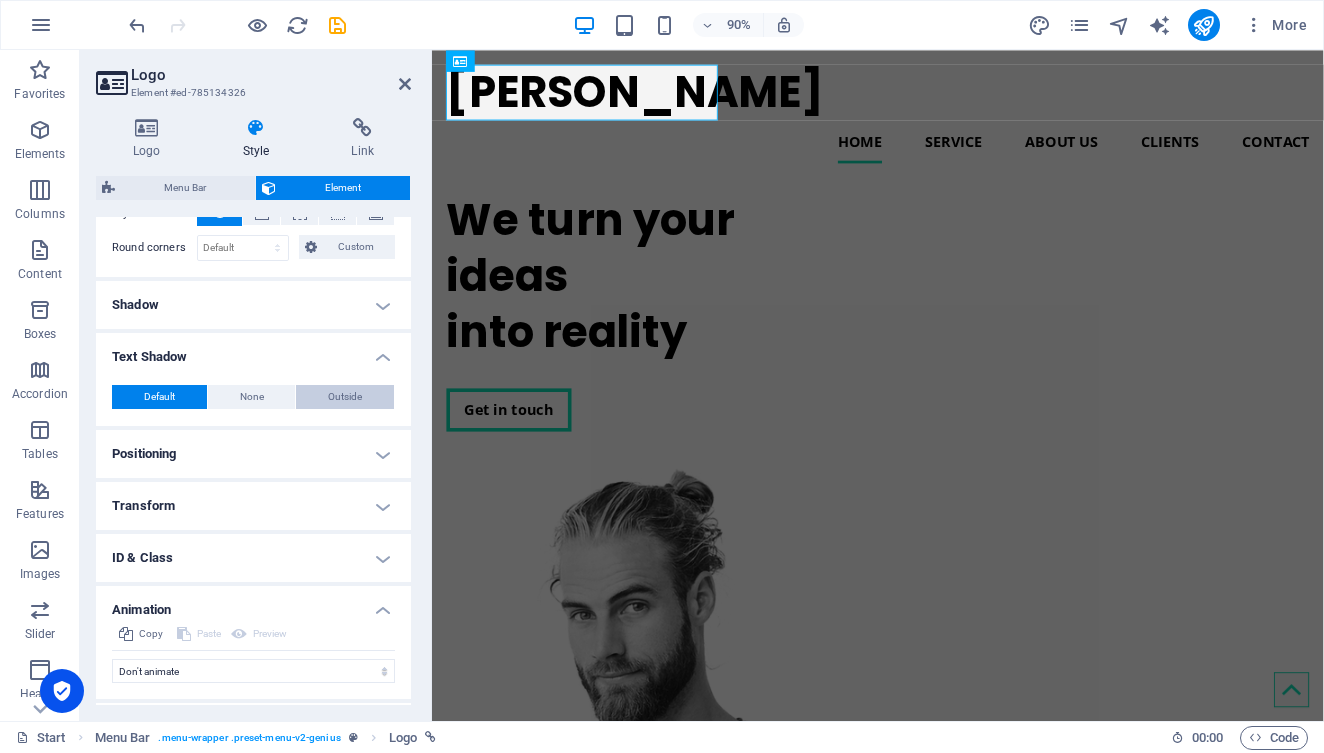 click on "Outside" at bounding box center [345, 397] 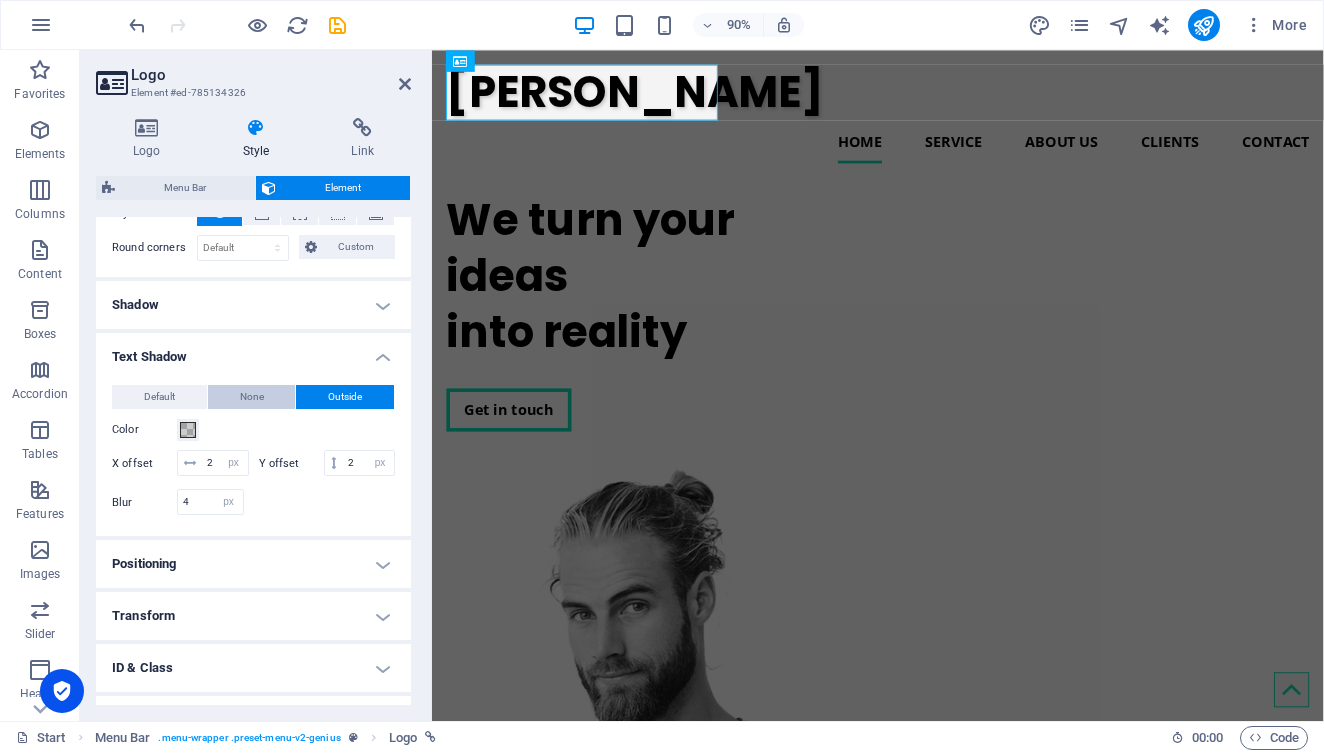click on "None" at bounding box center (252, 397) 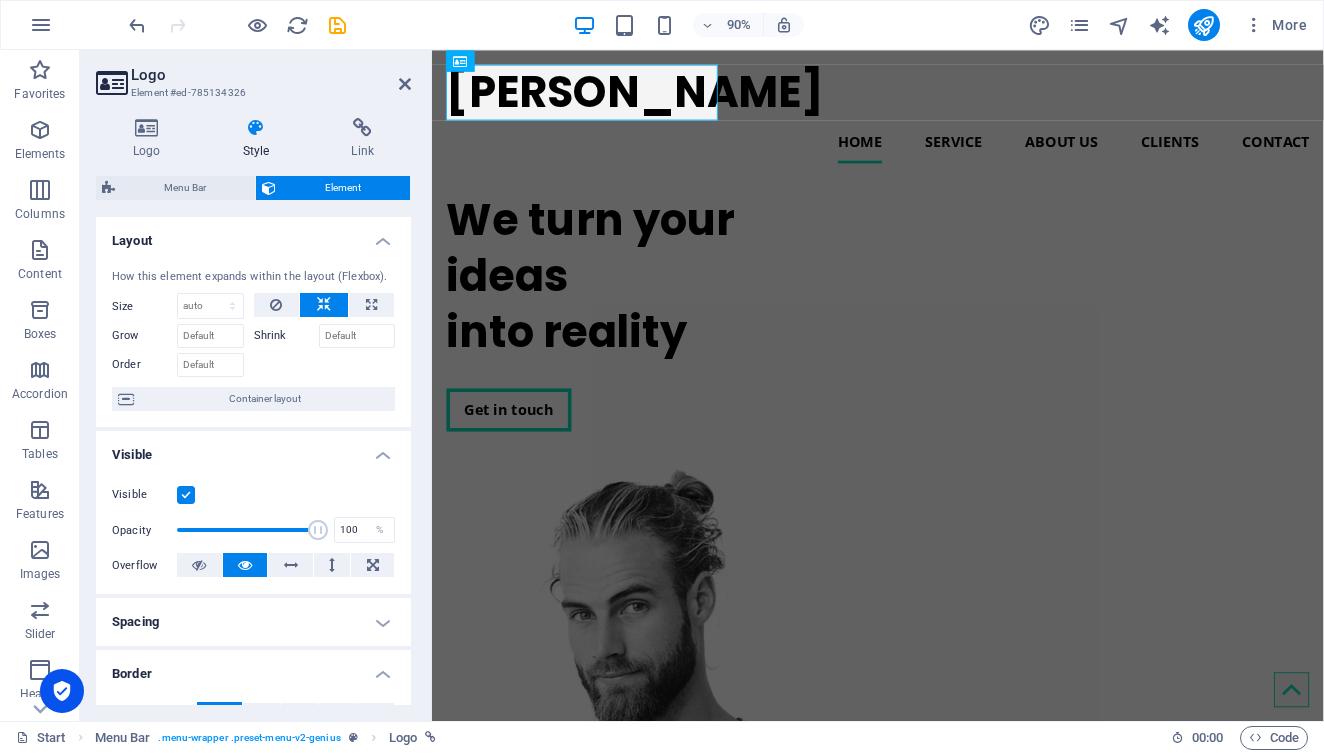 scroll, scrollTop: 0, scrollLeft: 0, axis: both 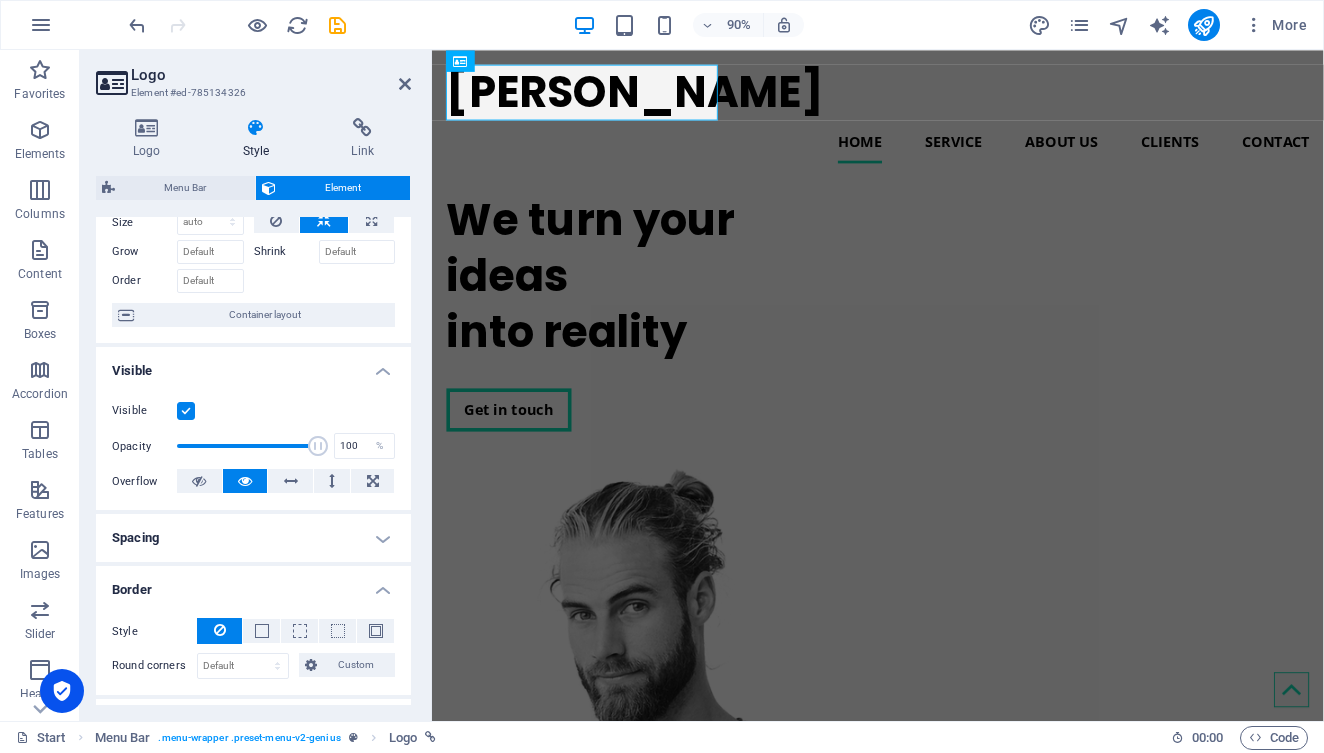 click on "Spacing" at bounding box center [253, 538] 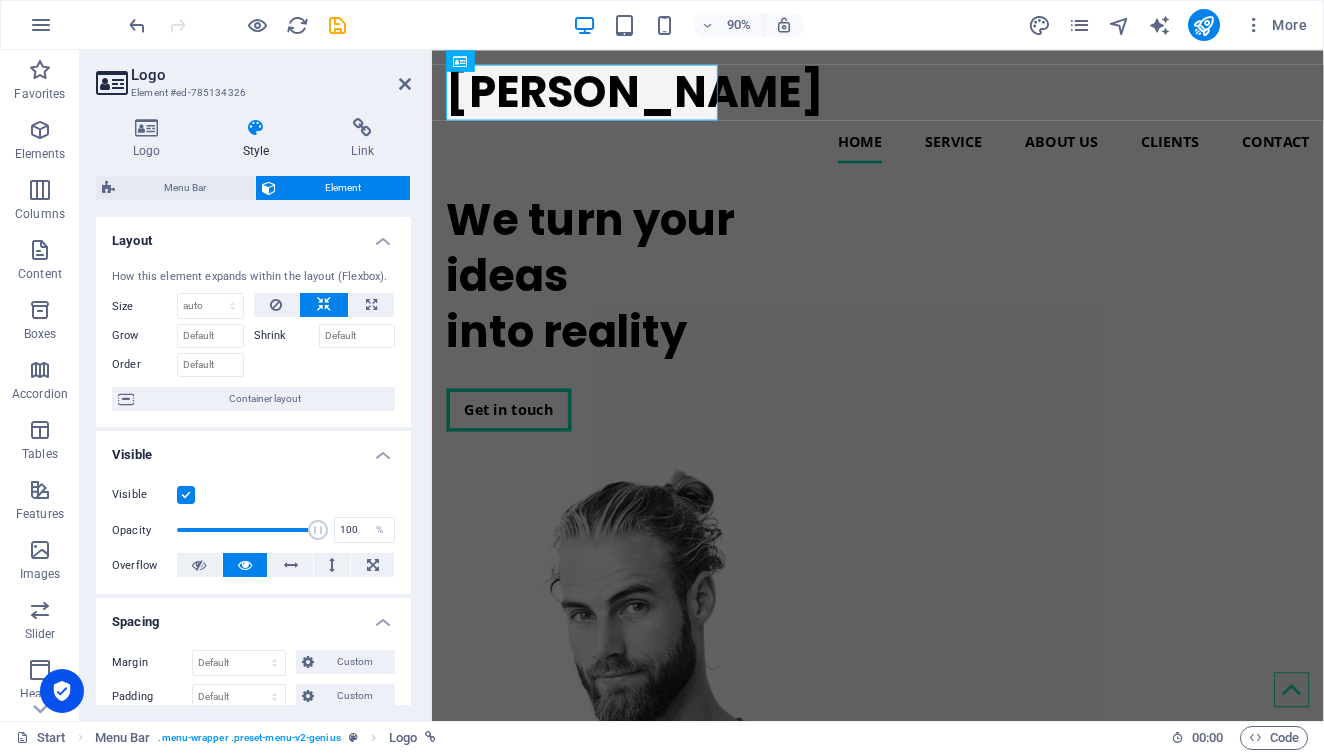 scroll, scrollTop: 0, scrollLeft: 0, axis: both 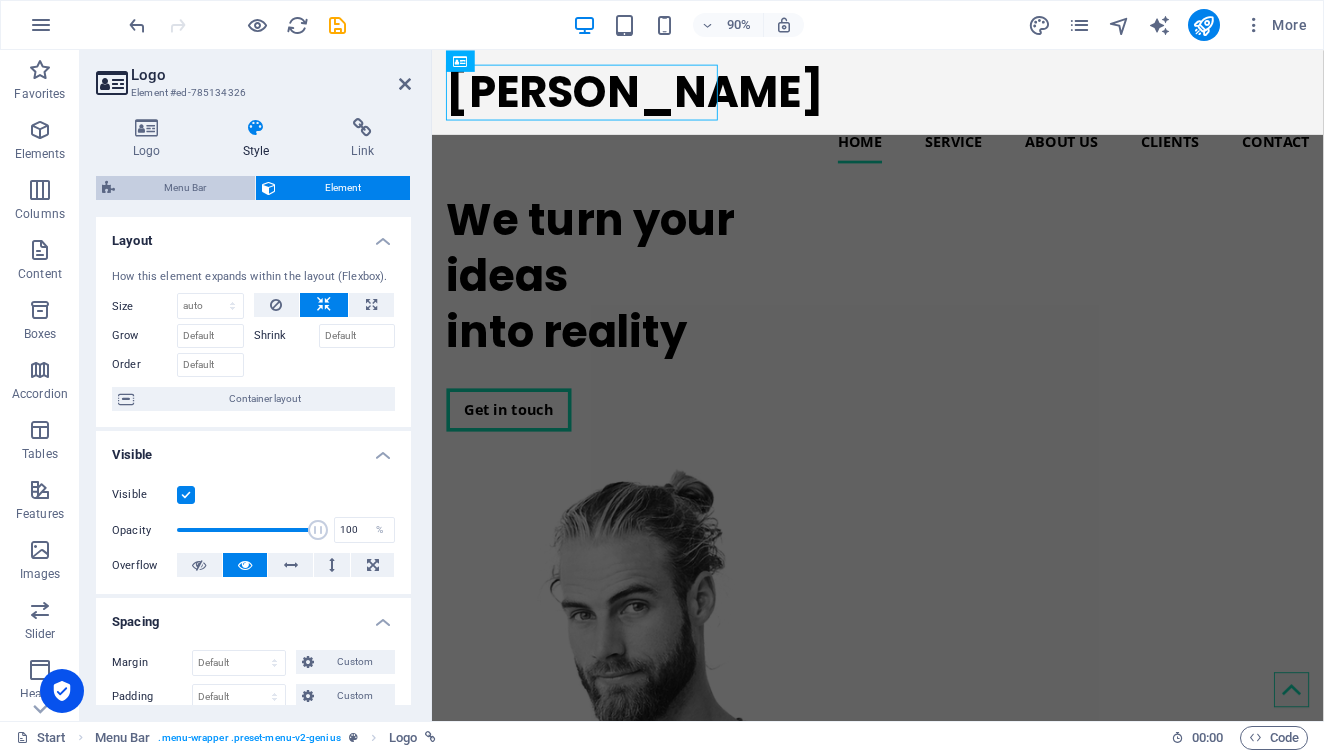 click on "Menu Bar" at bounding box center (185, 188) 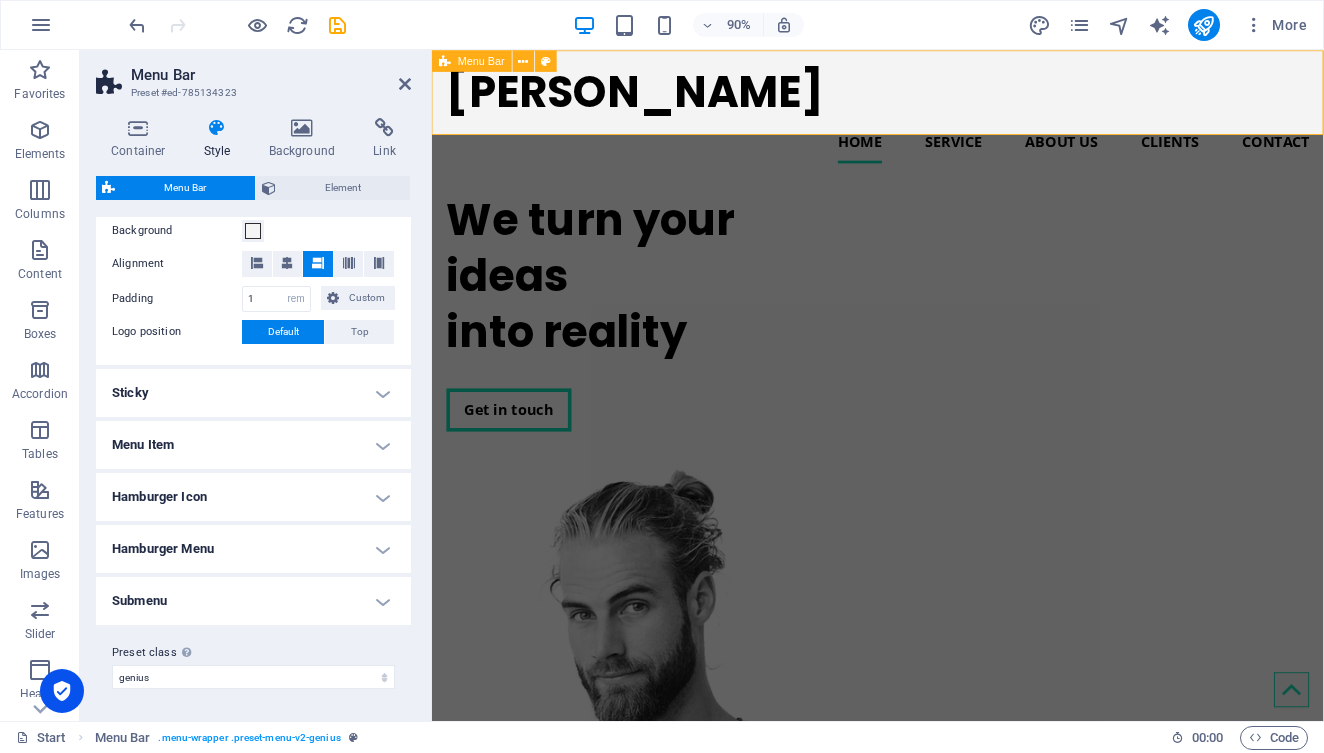 scroll, scrollTop: 393, scrollLeft: 0, axis: vertical 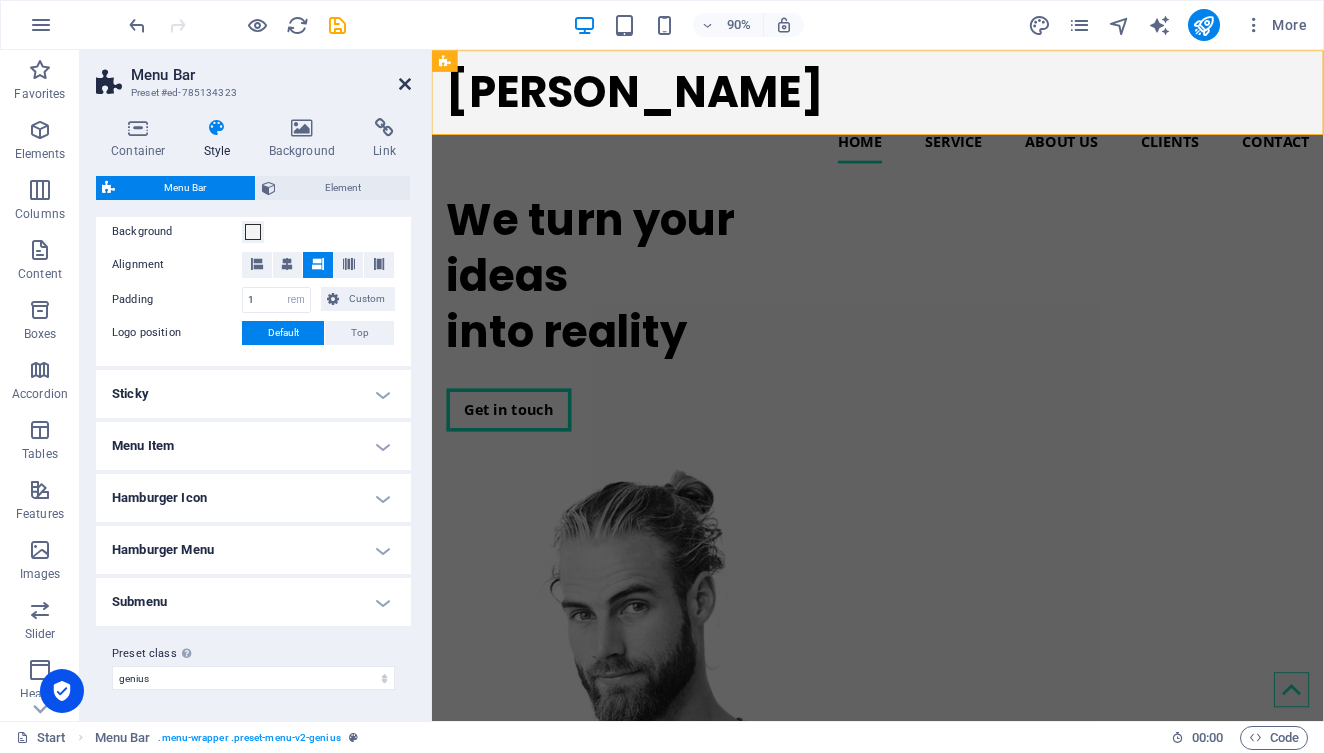 click at bounding box center [405, 84] 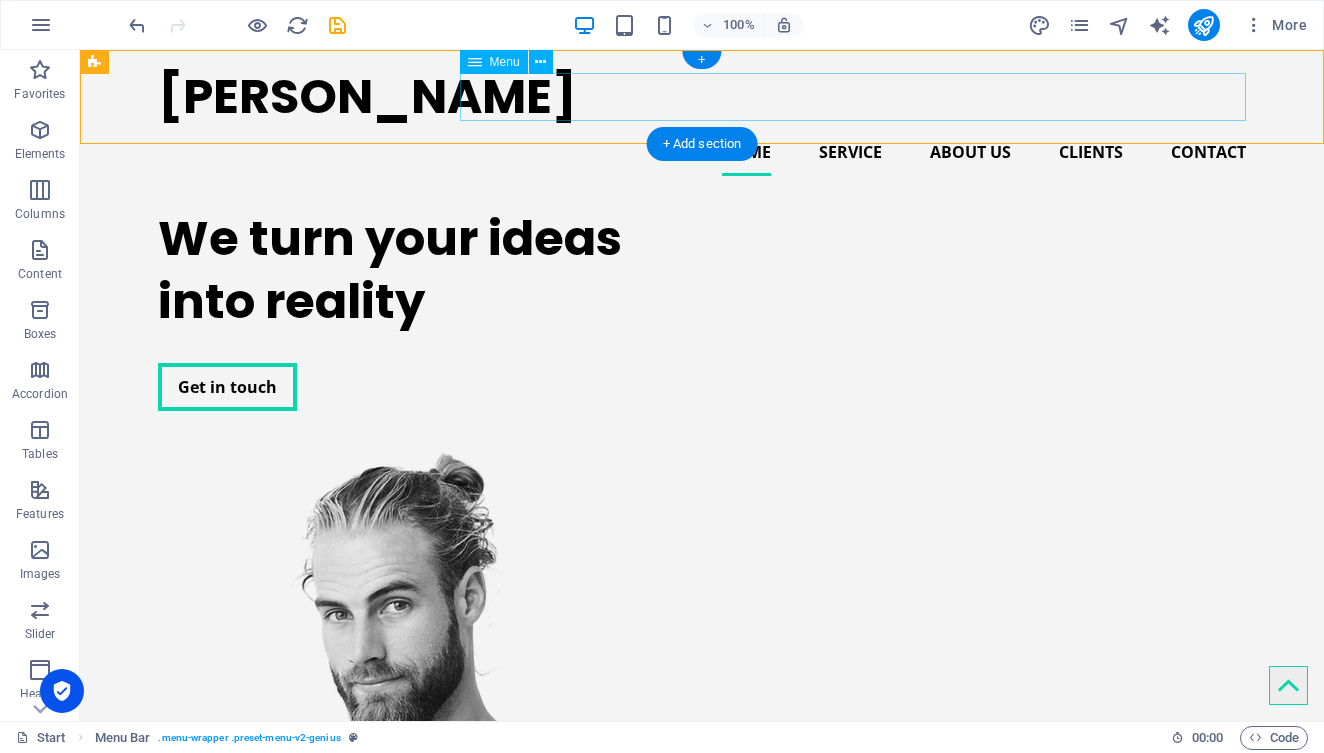 click on "Home Service About us Clients Contact" at bounding box center (702, 152) 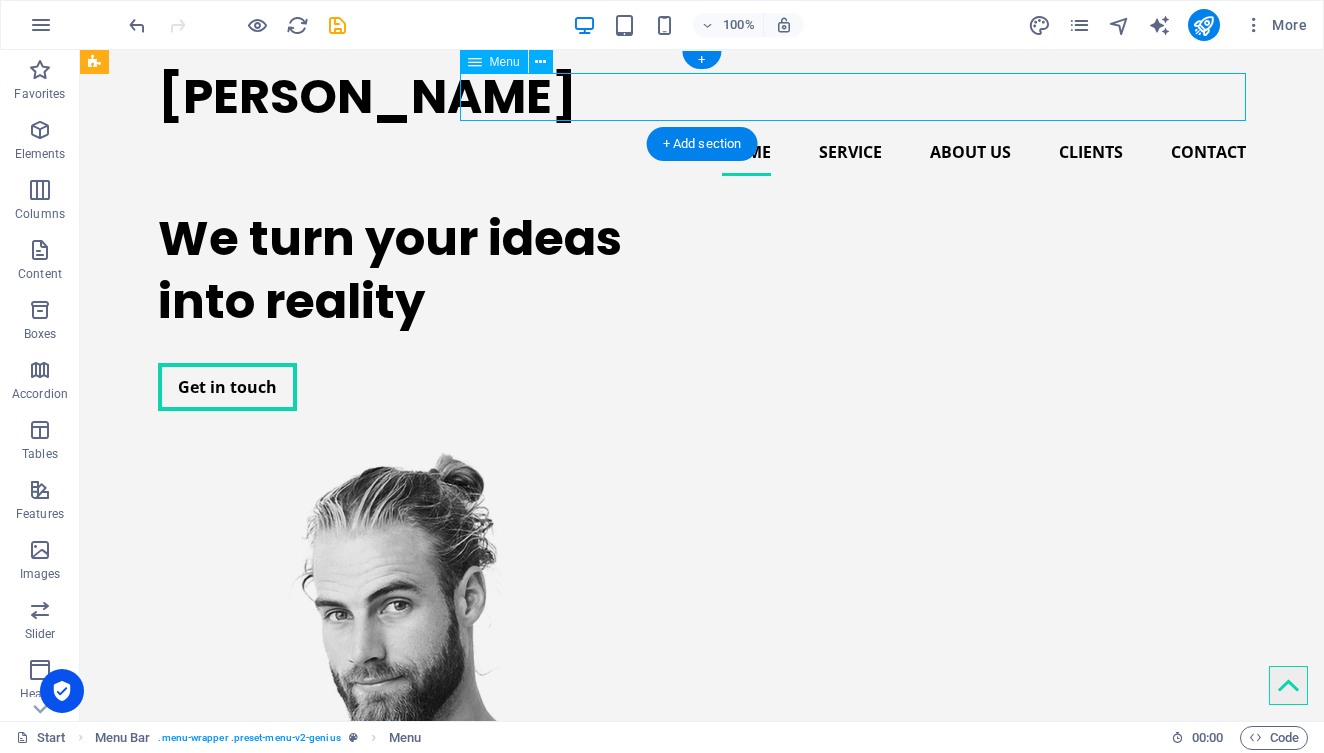 click on "Home Service About us Clients Contact" at bounding box center [702, 152] 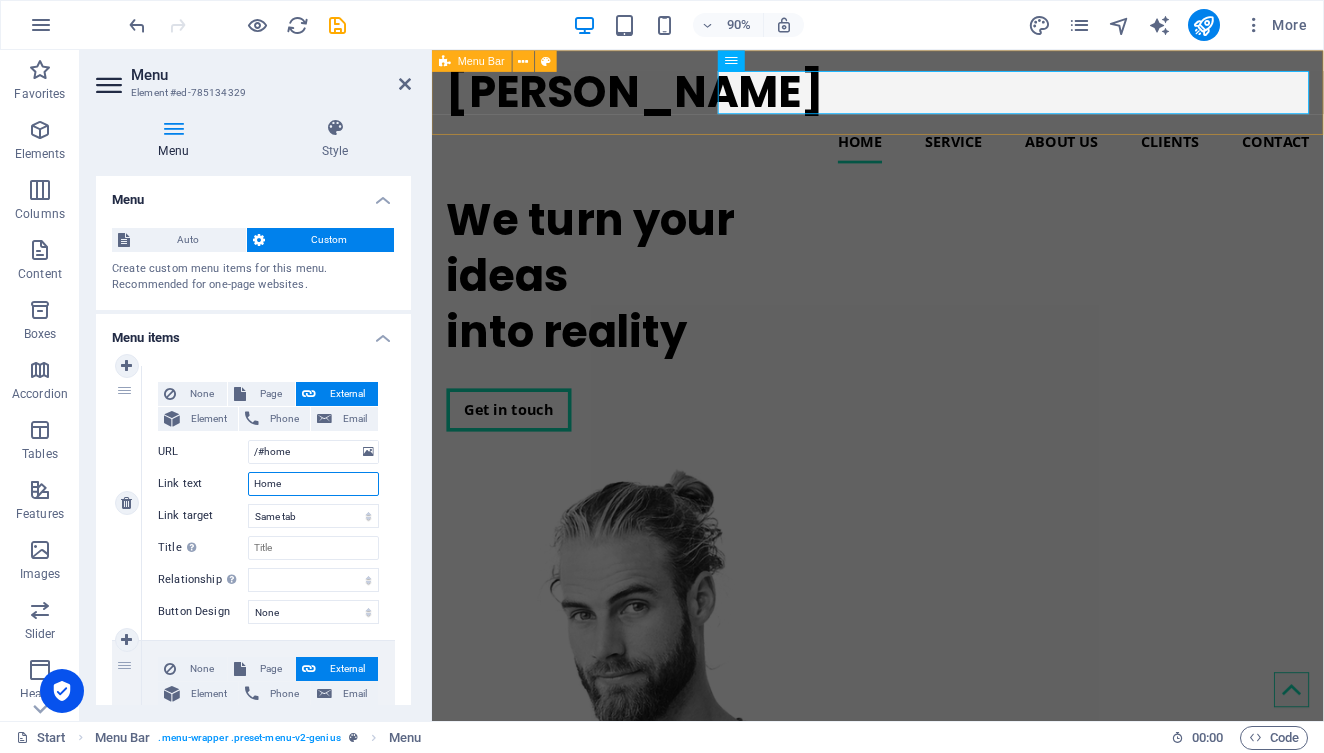 drag, startPoint x: 303, startPoint y: 484, endPoint x: 190, endPoint y: 484, distance: 113 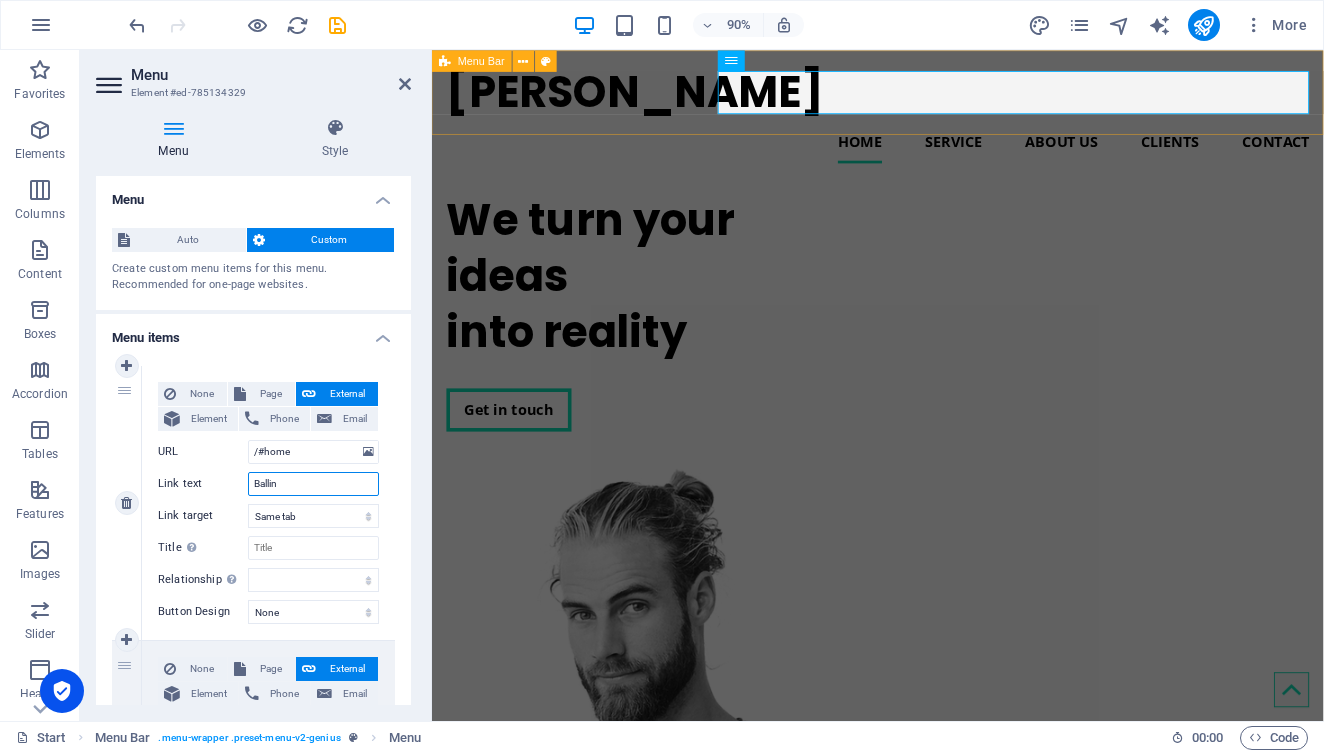type on "Ballina" 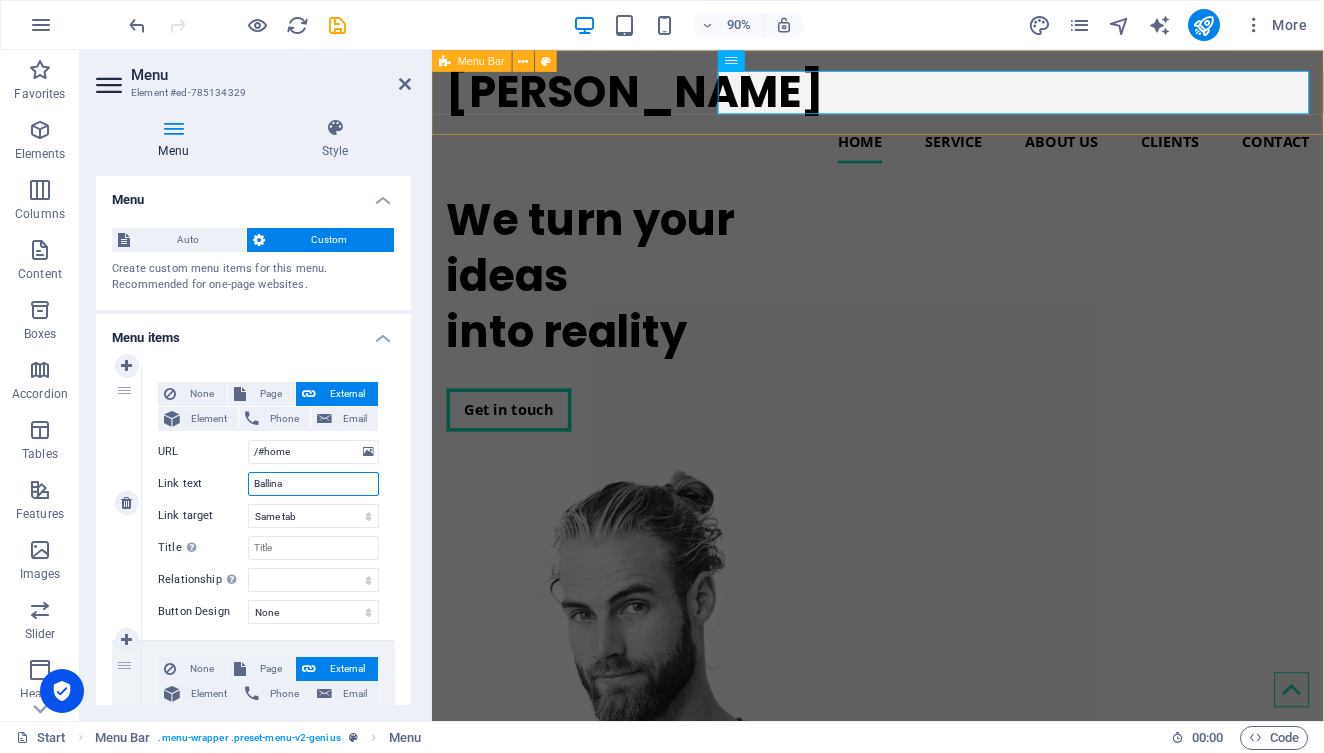 select 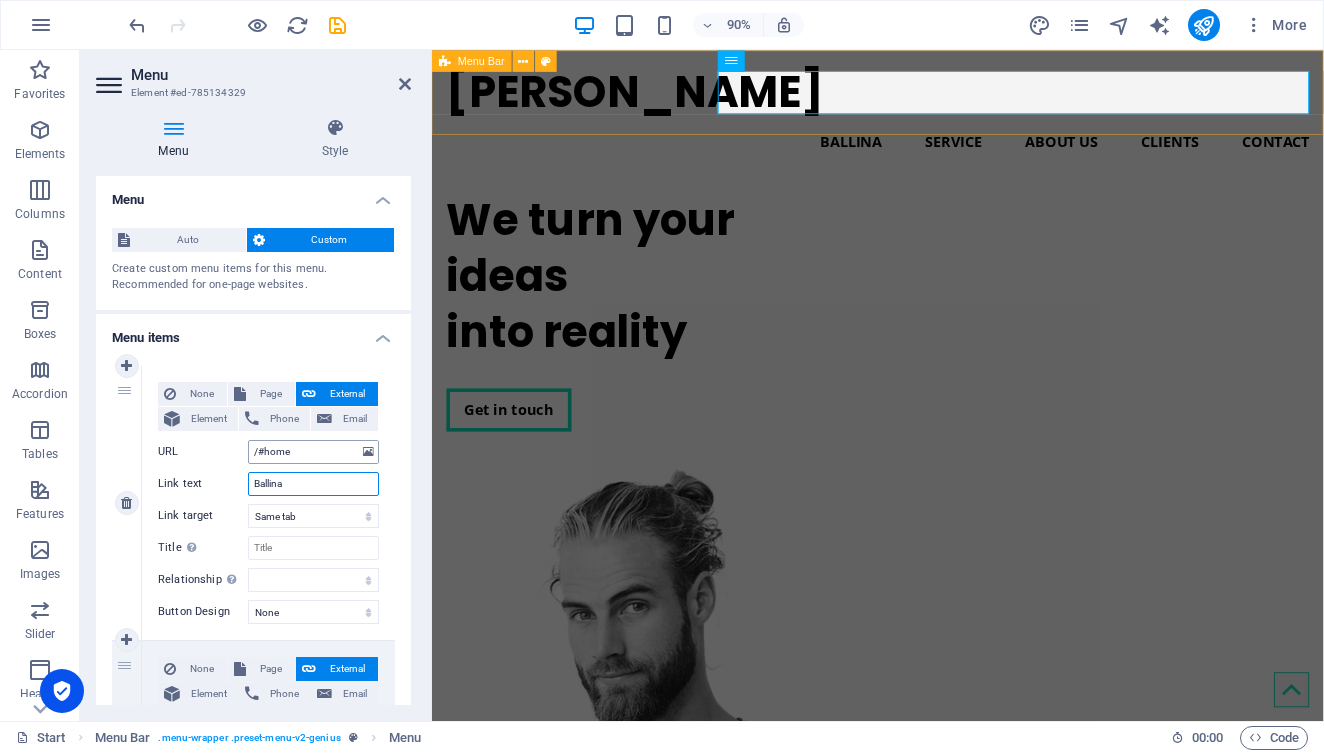 type on "Ballina" 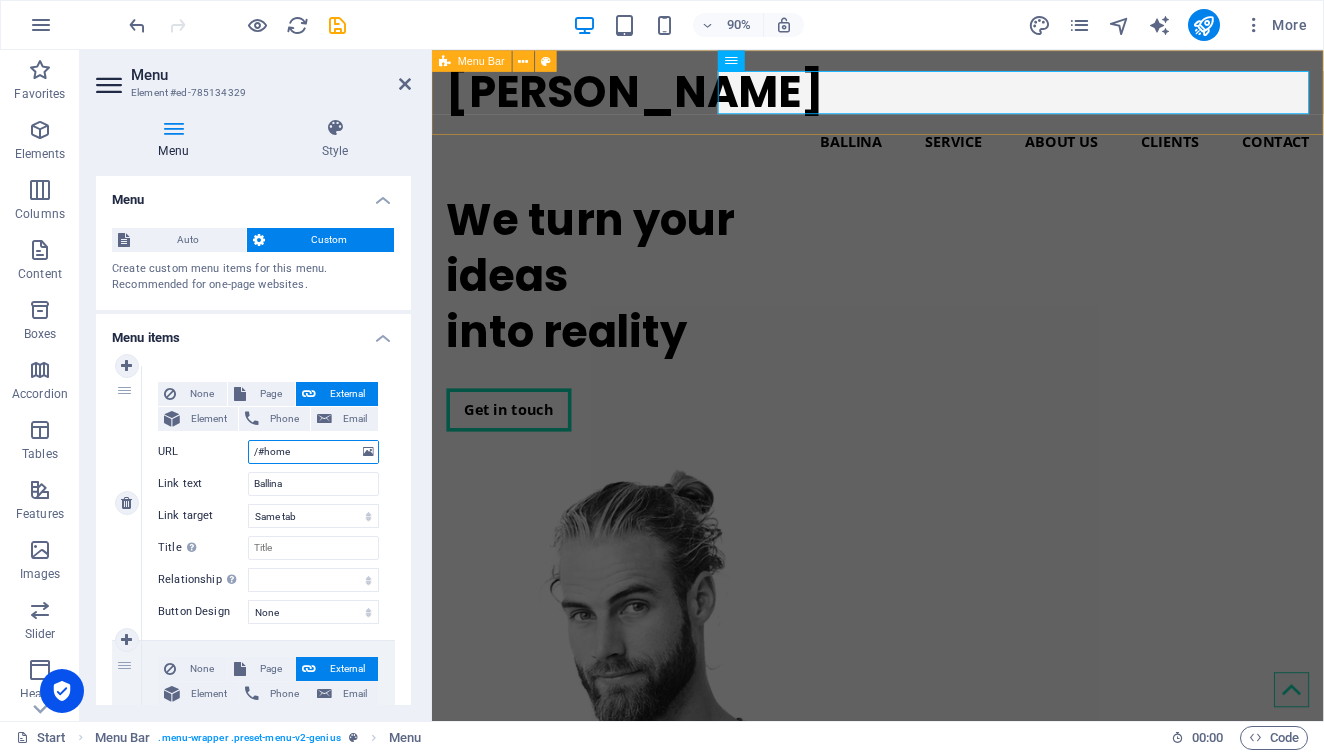 drag, startPoint x: 300, startPoint y: 448, endPoint x: 267, endPoint y: 450, distance: 33.06055 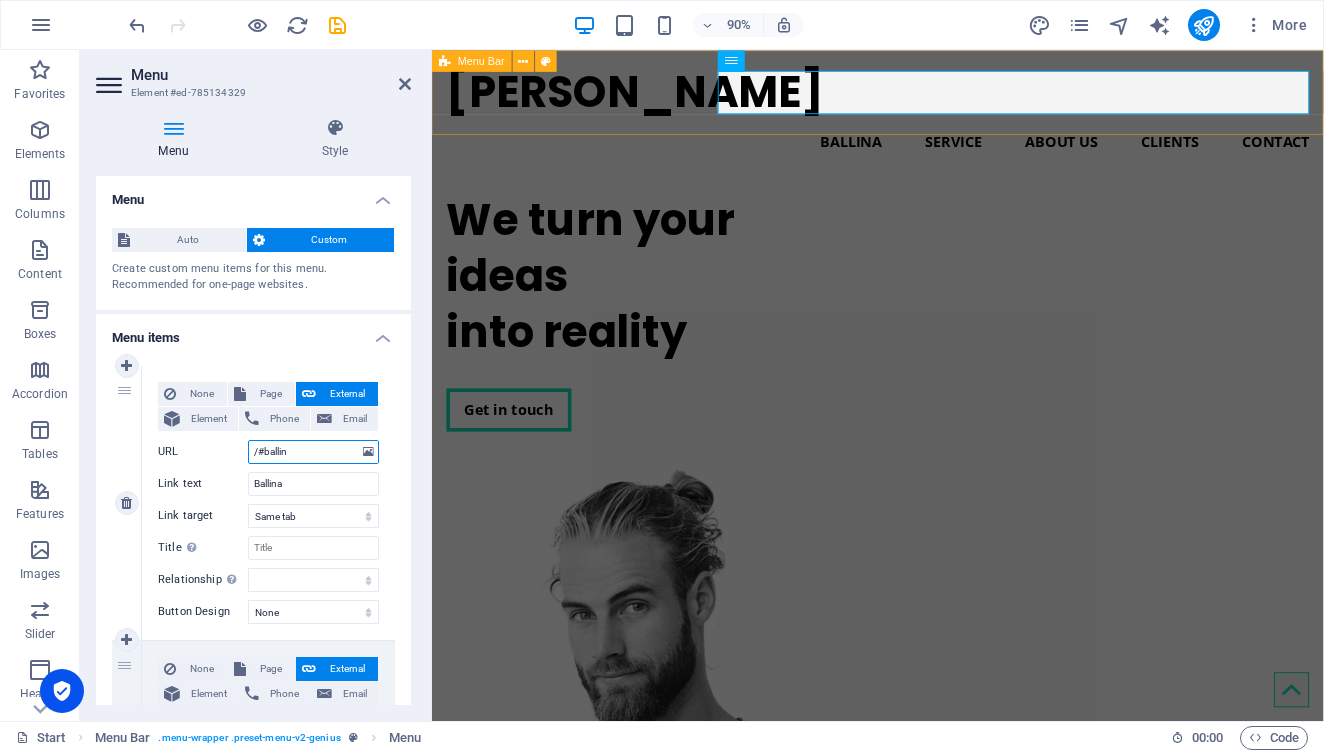 type on "/#ballina" 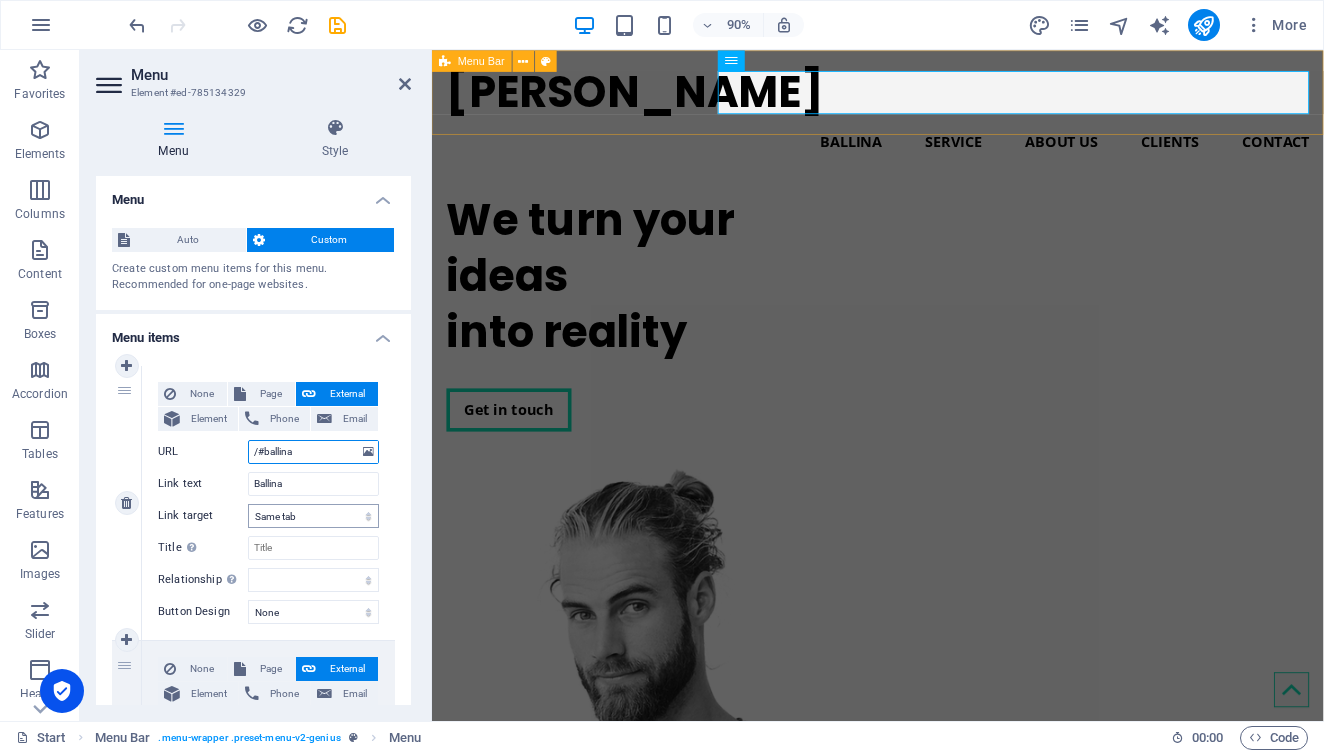select 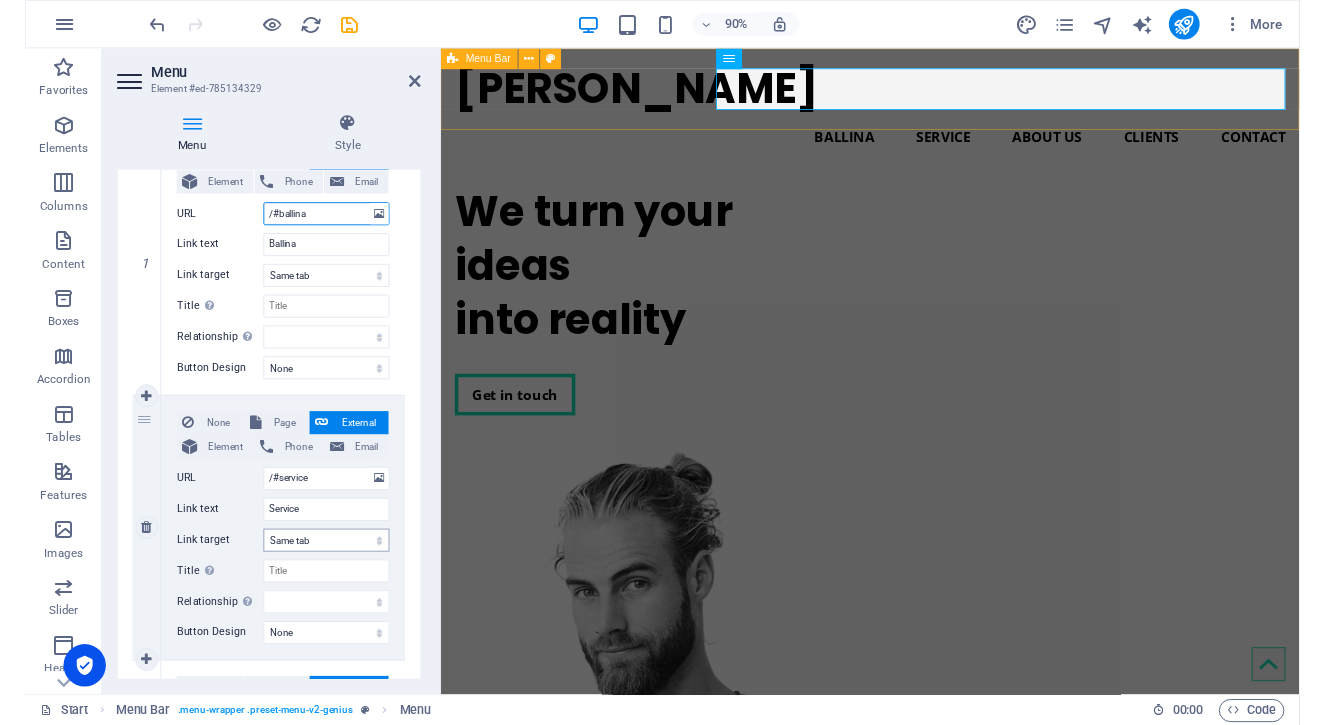 scroll, scrollTop: 246, scrollLeft: 0, axis: vertical 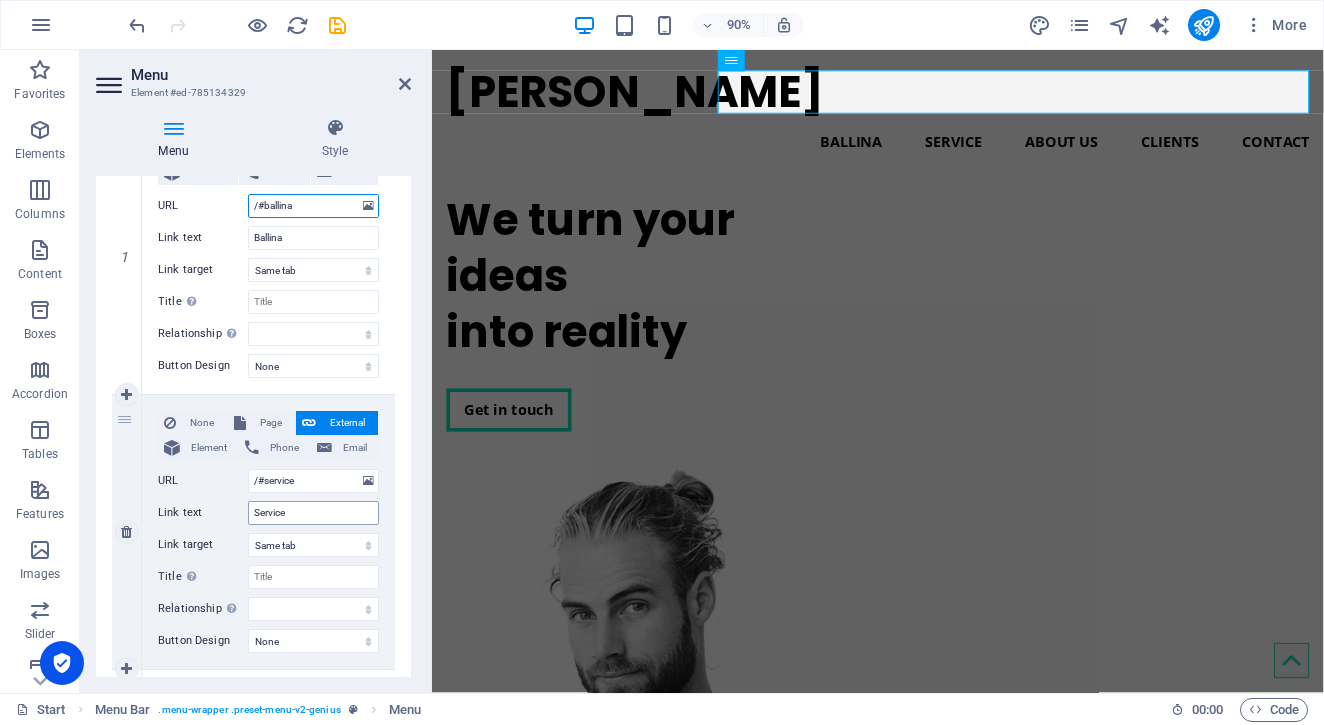 type on "/#ballina" 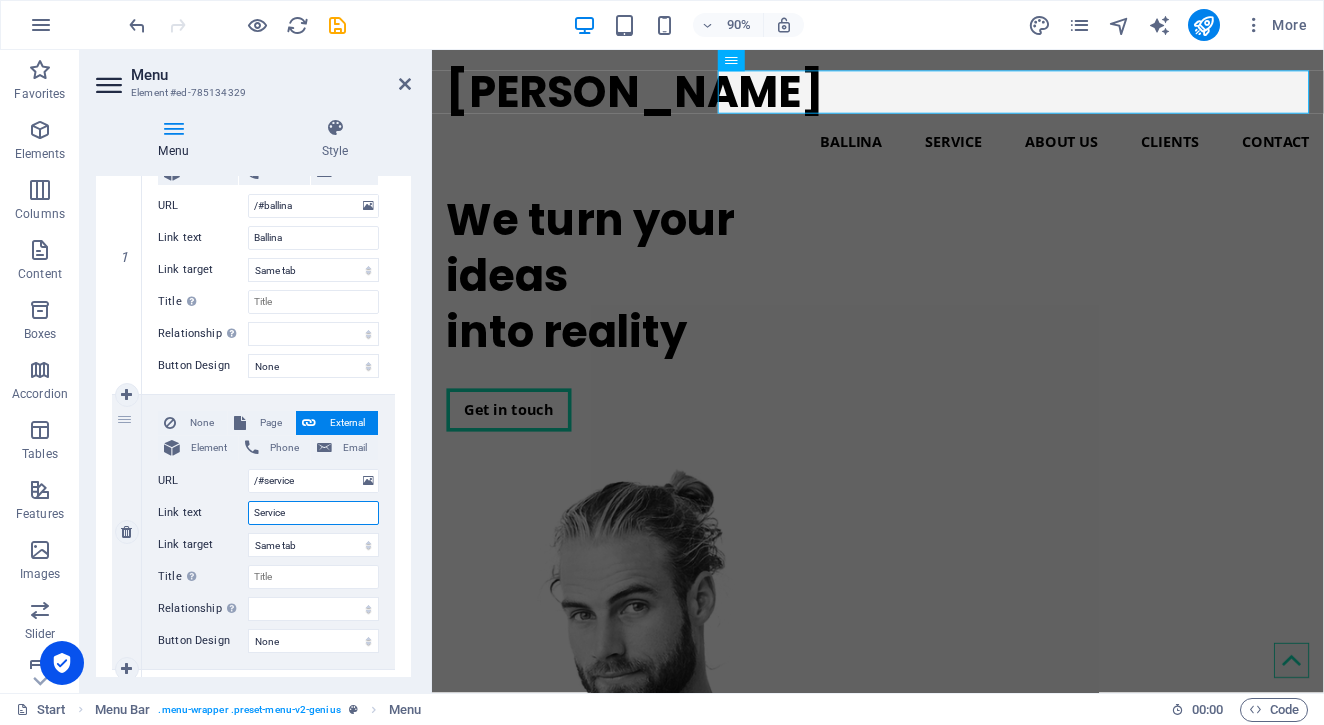 drag, startPoint x: 297, startPoint y: 514, endPoint x: 188, endPoint y: 514, distance: 109 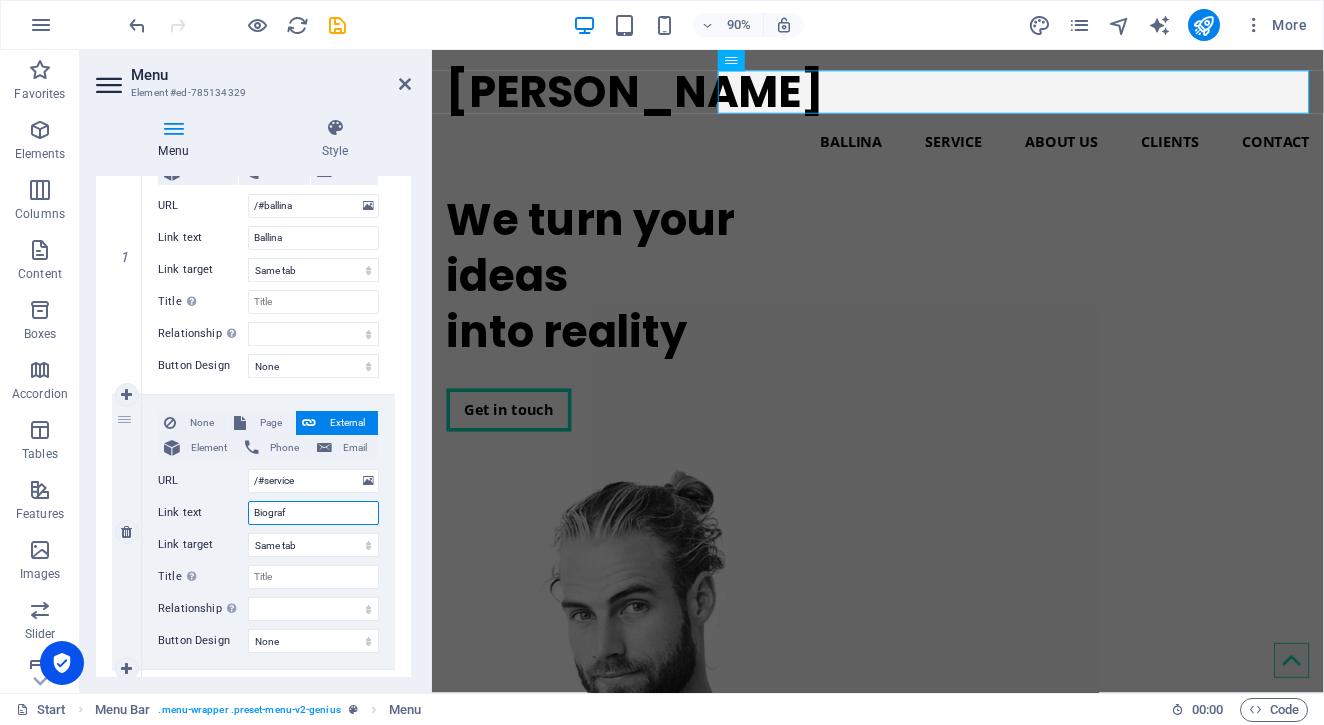 type on "Biografi" 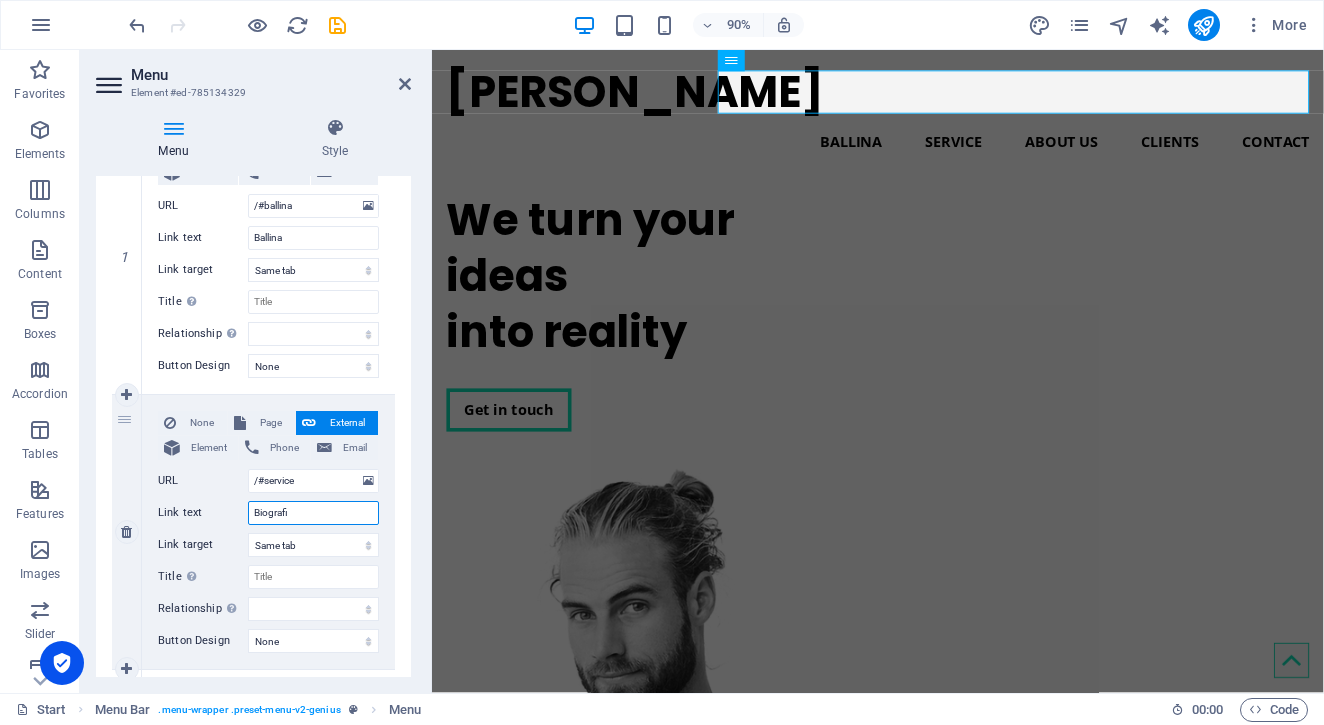 select 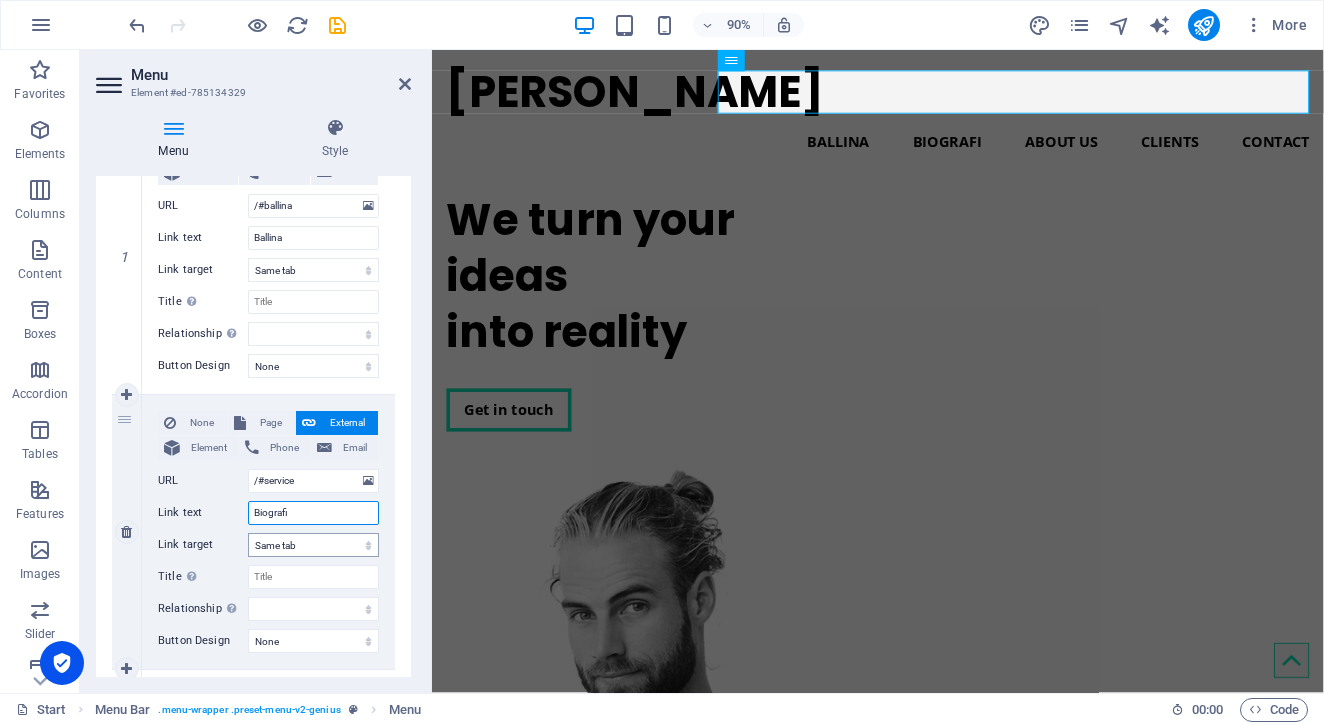 type on "Biografia" 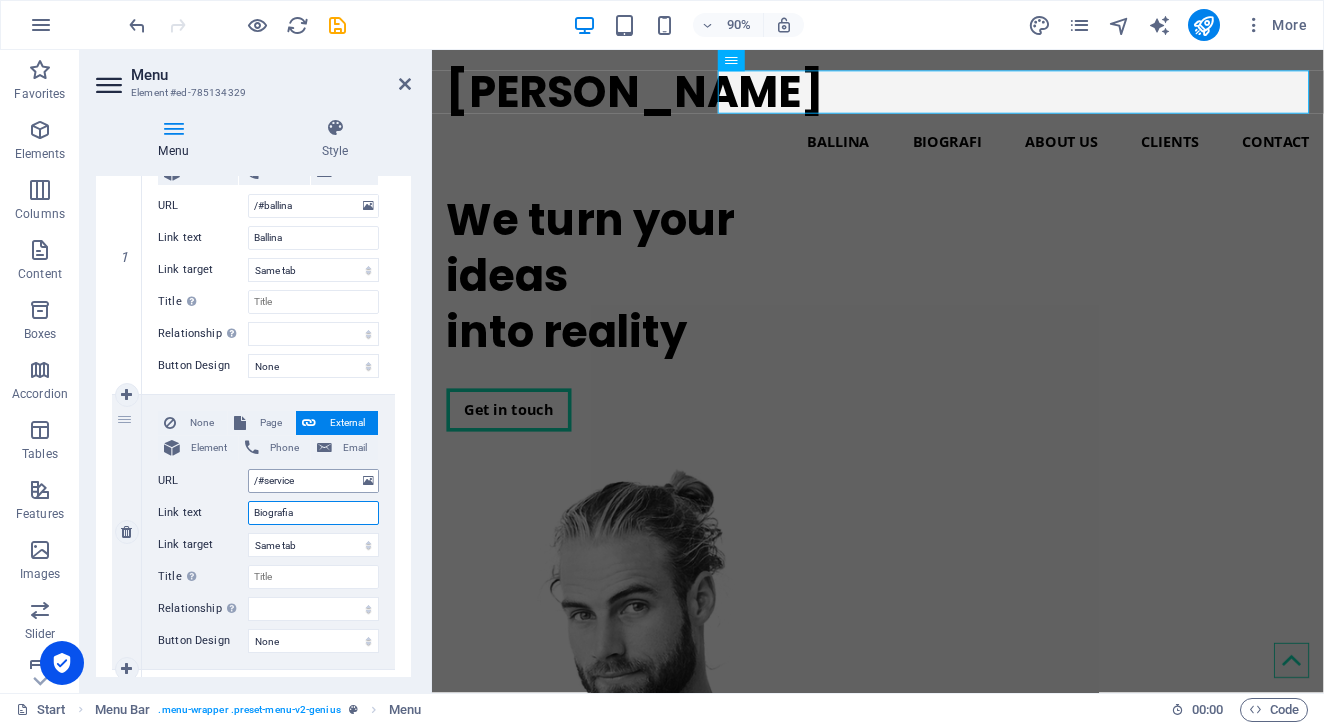 select 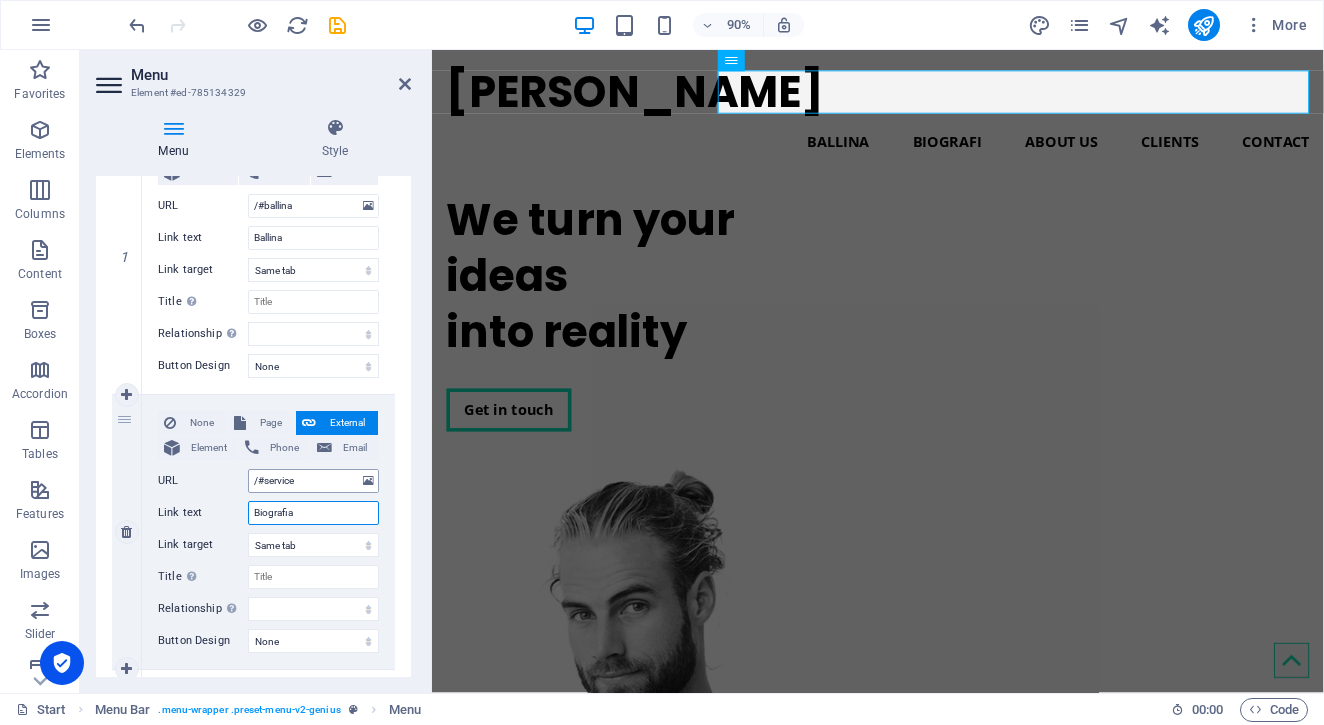 type on "Biografia" 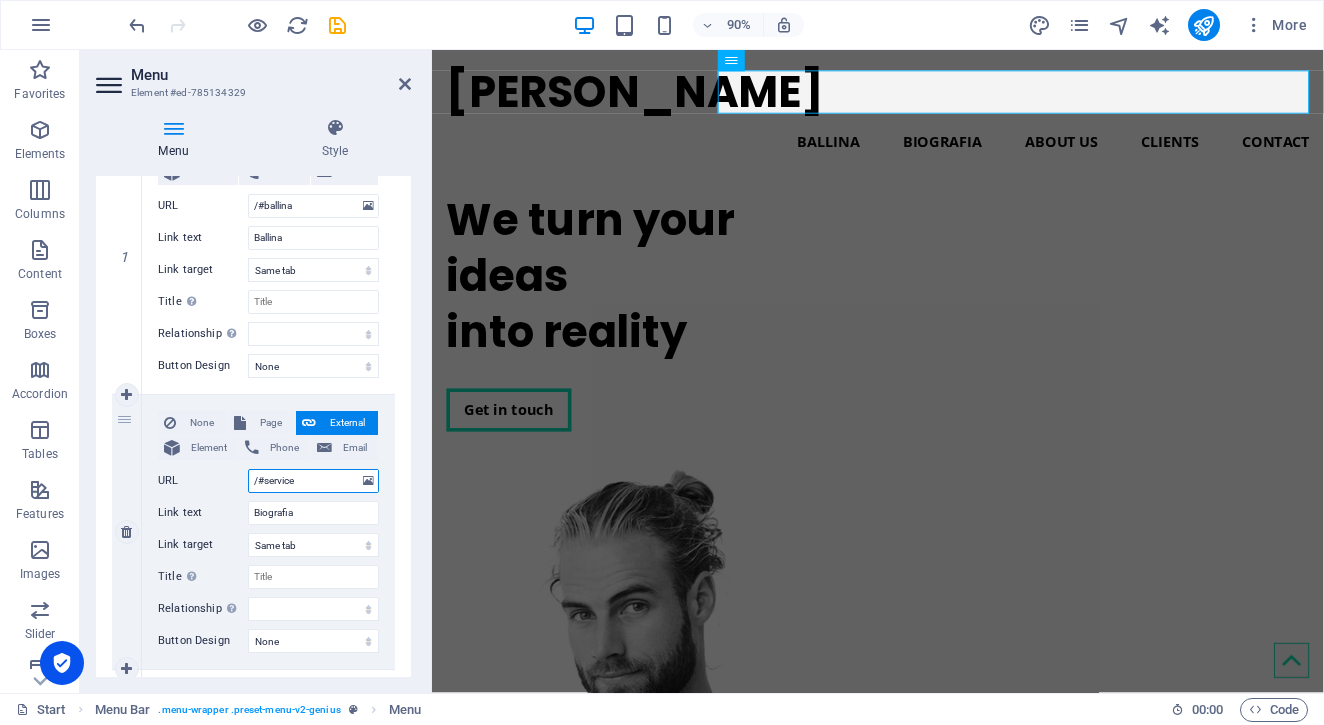 drag, startPoint x: 316, startPoint y: 477, endPoint x: 265, endPoint y: 476, distance: 51.009804 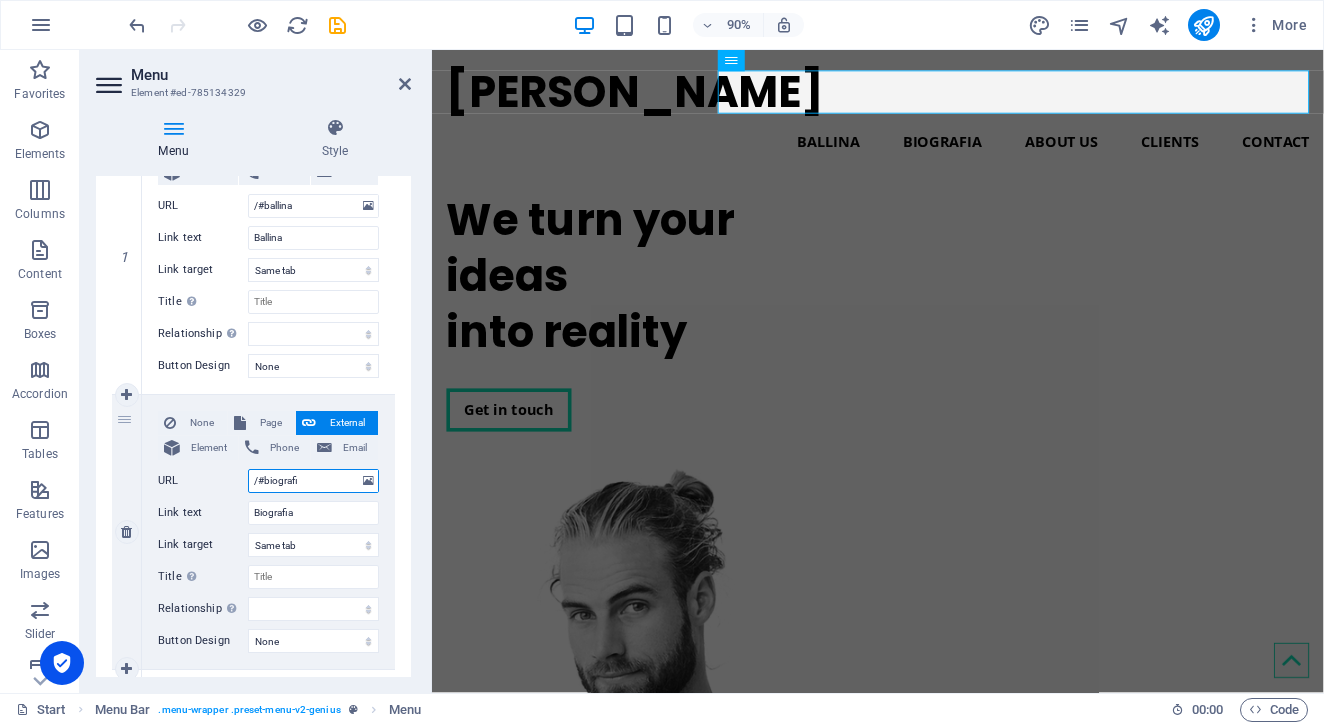 type on "/#biografia" 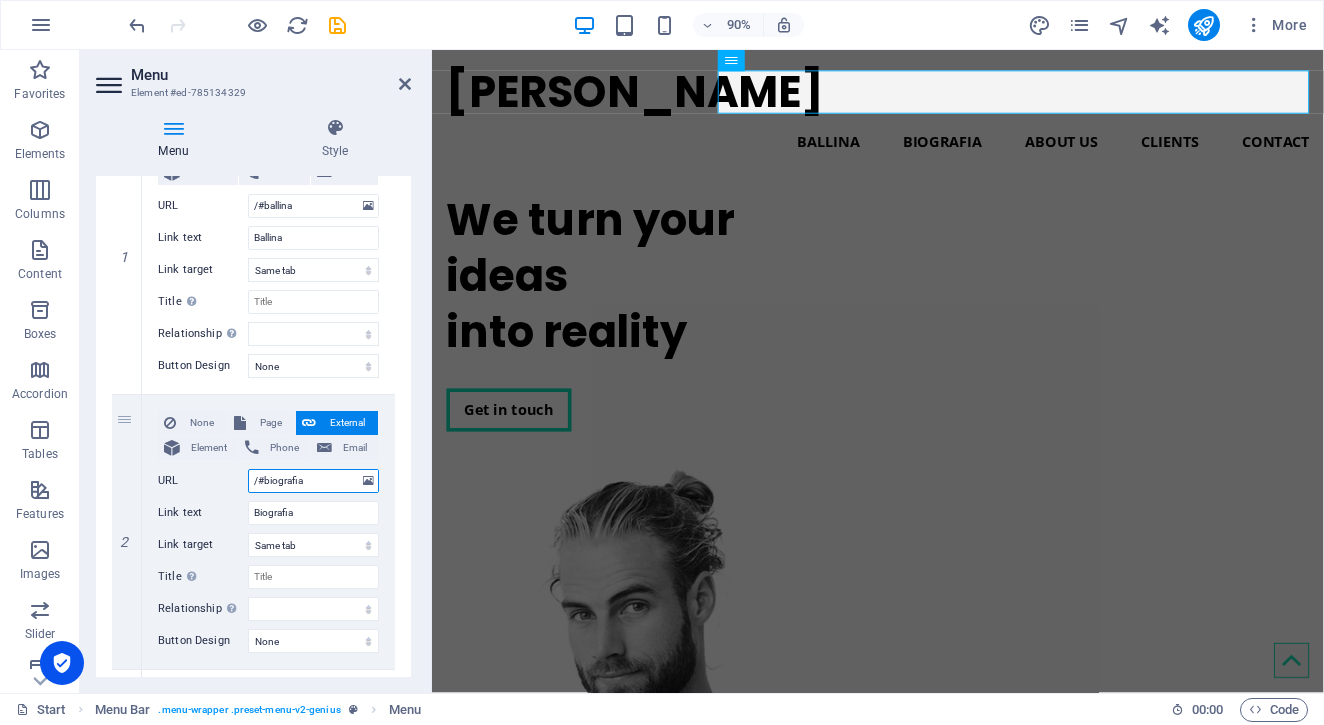 select 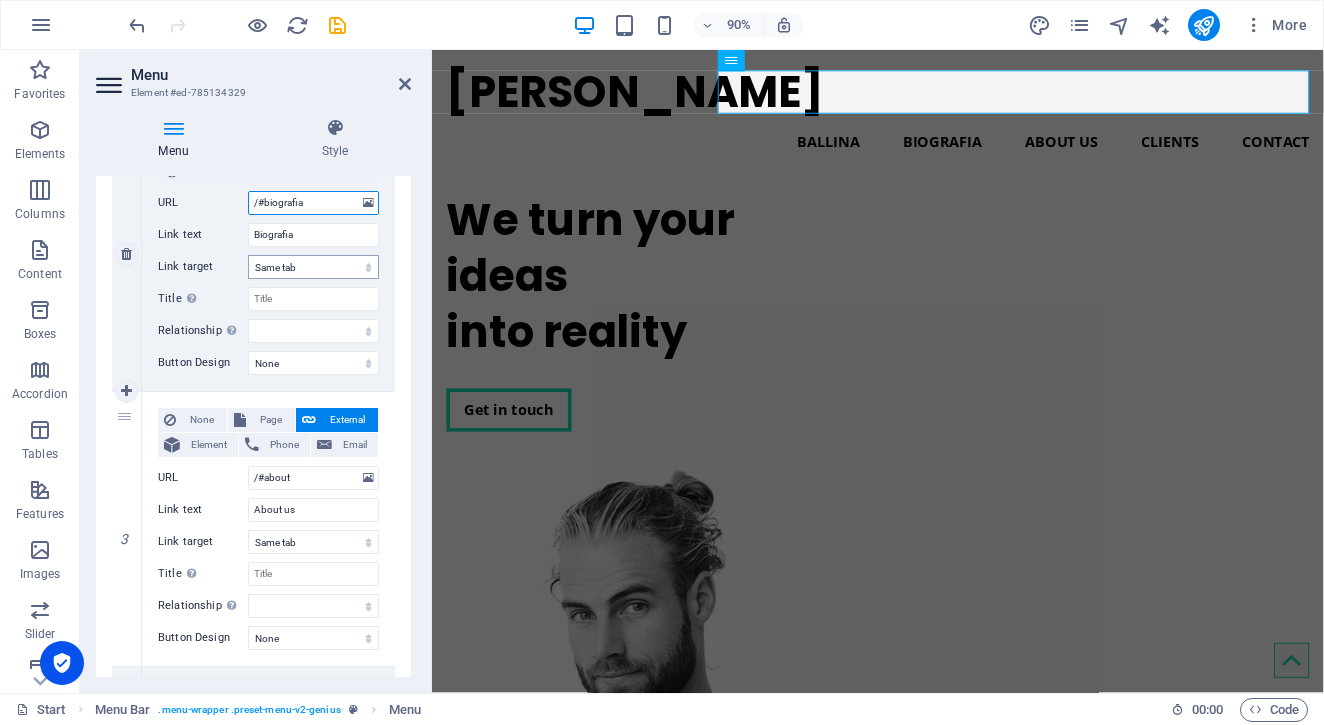 scroll, scrollTop: 537, scrollLeft: 0, axis: vertical 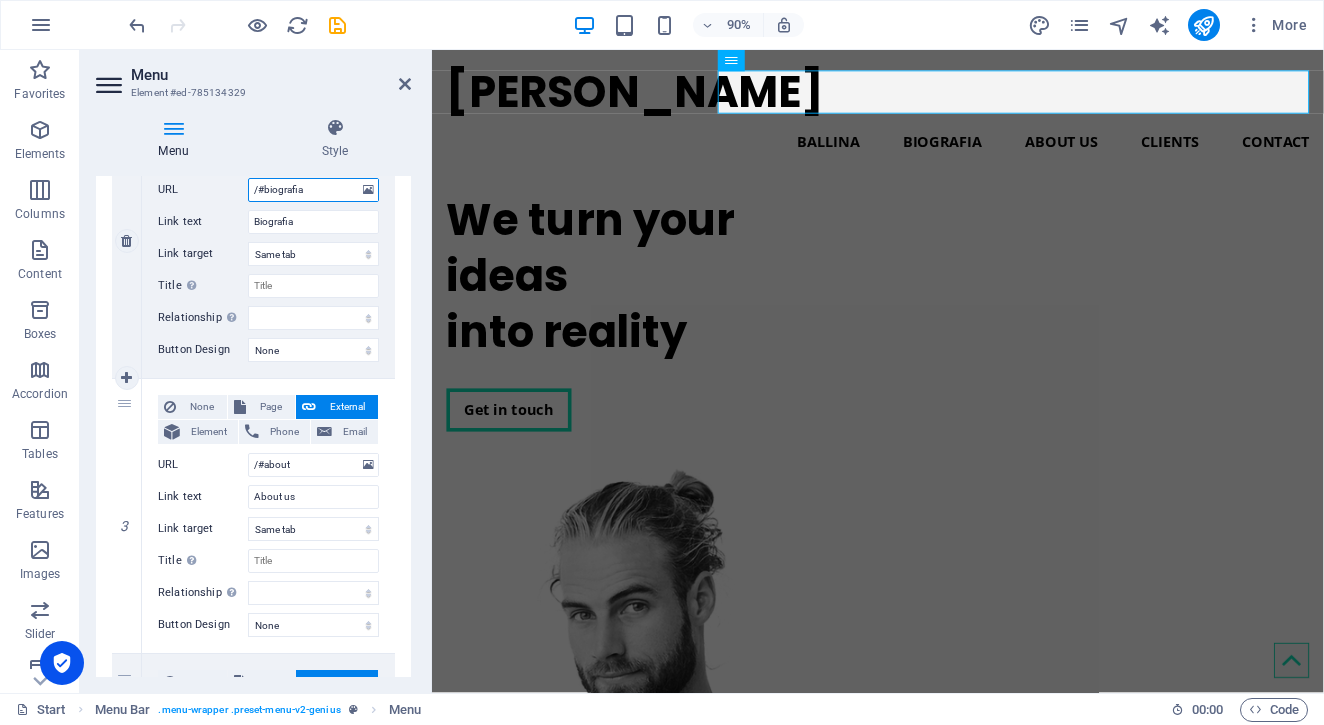 drag, startPoint x: 319, startPoint y: 189, endPoint x: 265, endPoint y: 184, distance: 54.230988 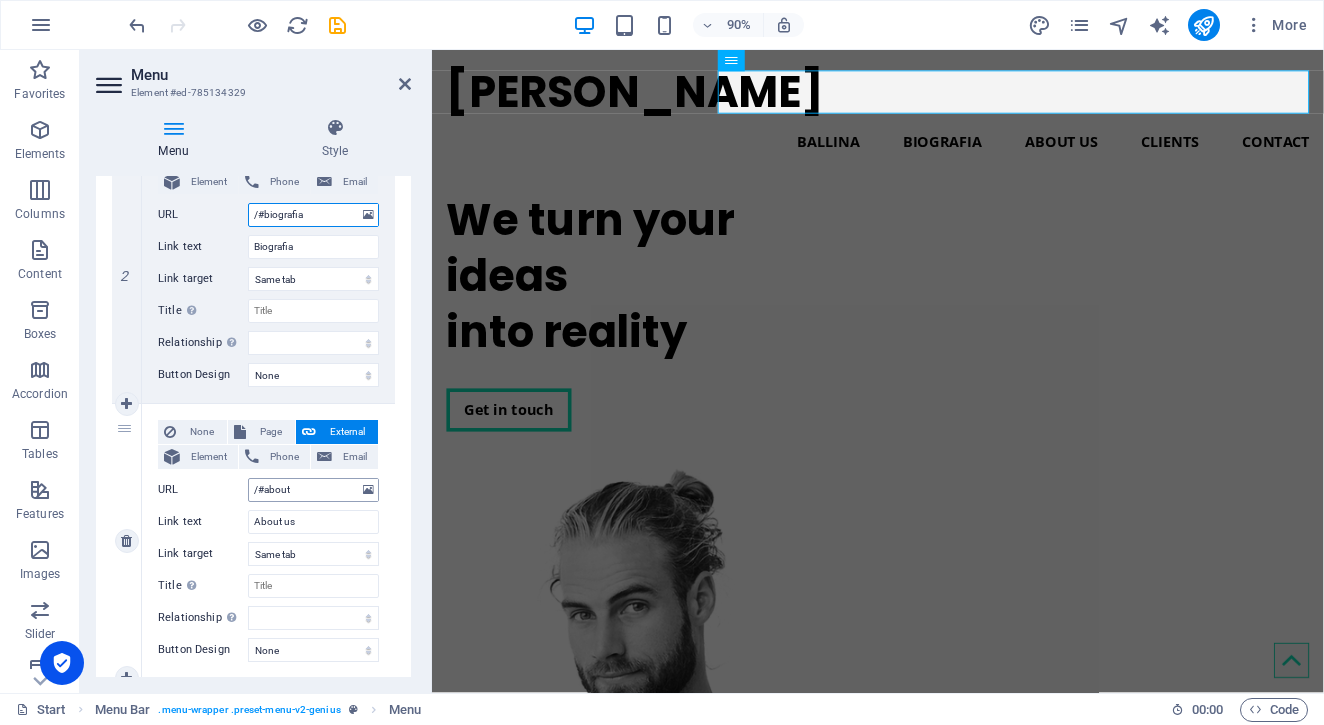 scroll, scrollTop: 515, scrollLeft: 0, axis: vertical 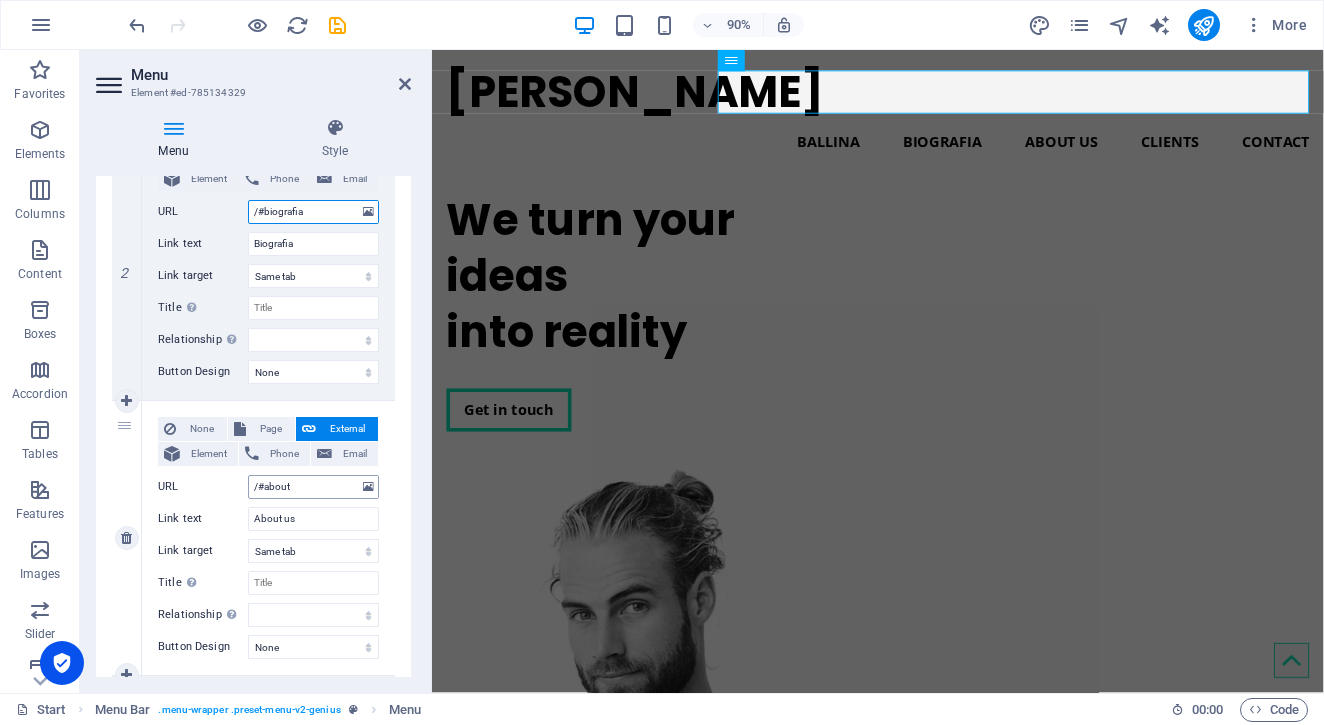 type on "/#biografia" 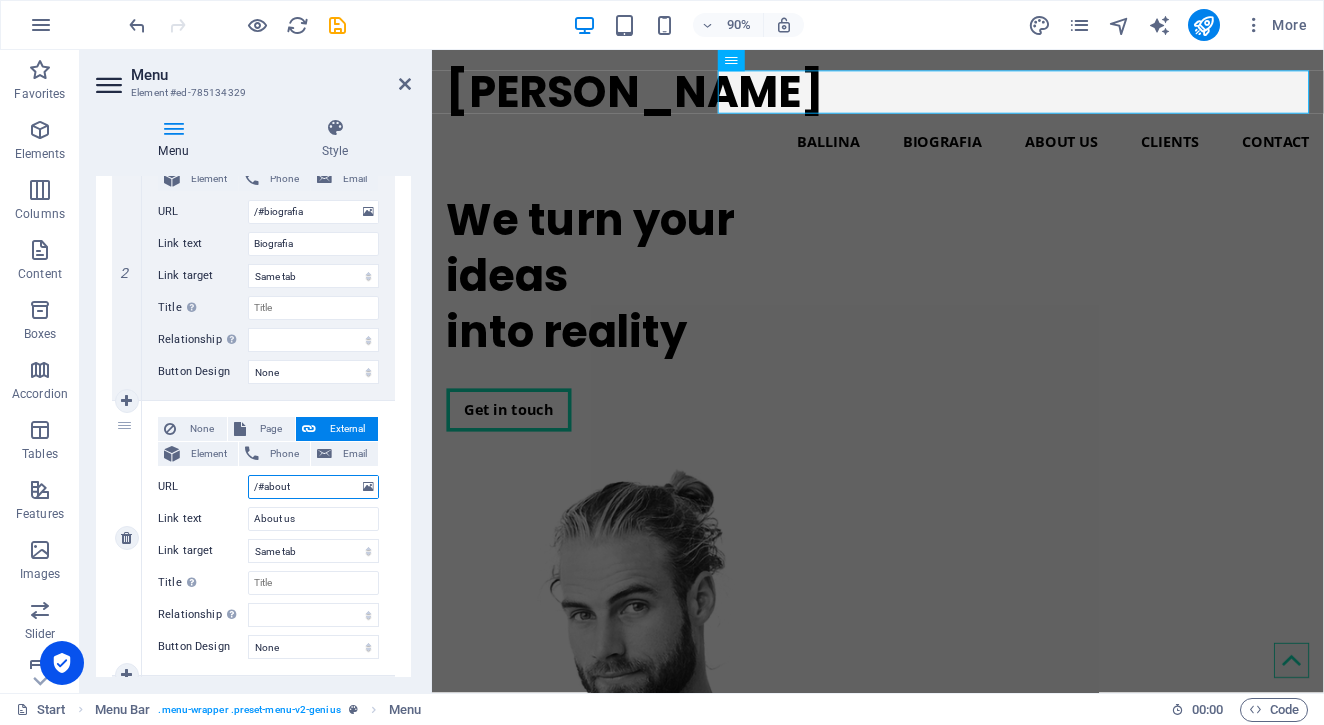 drag, startPoint x: 300, startPoint y: 482, endPoint x: 265, endPoint y: 485, distance: 35.128338 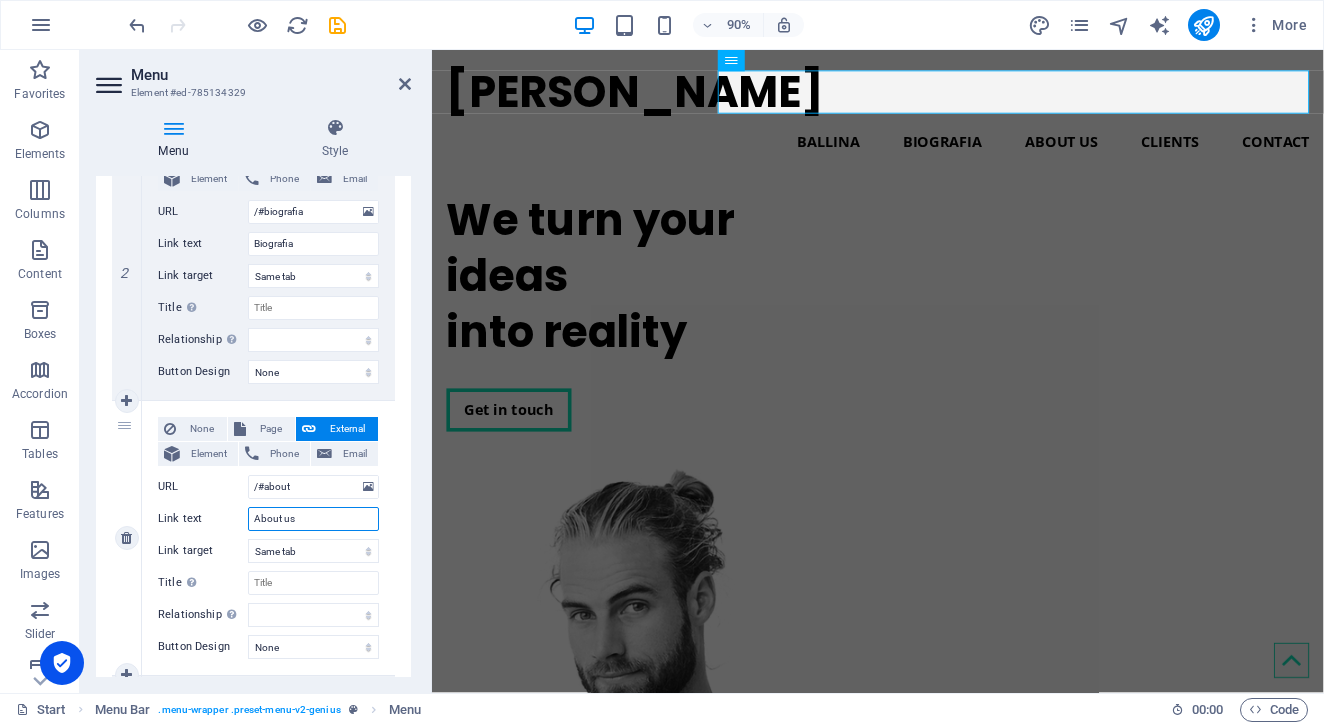 click on "About us" at bounding box center [313, 519] 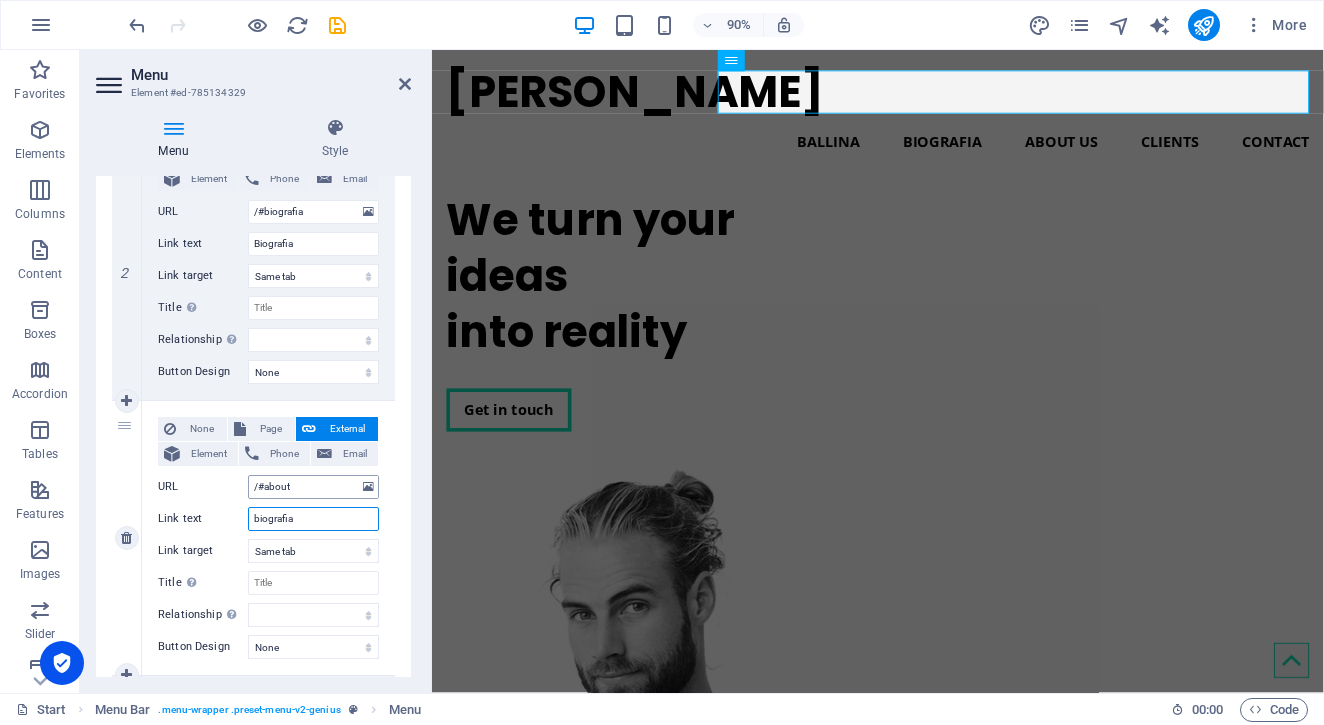 select 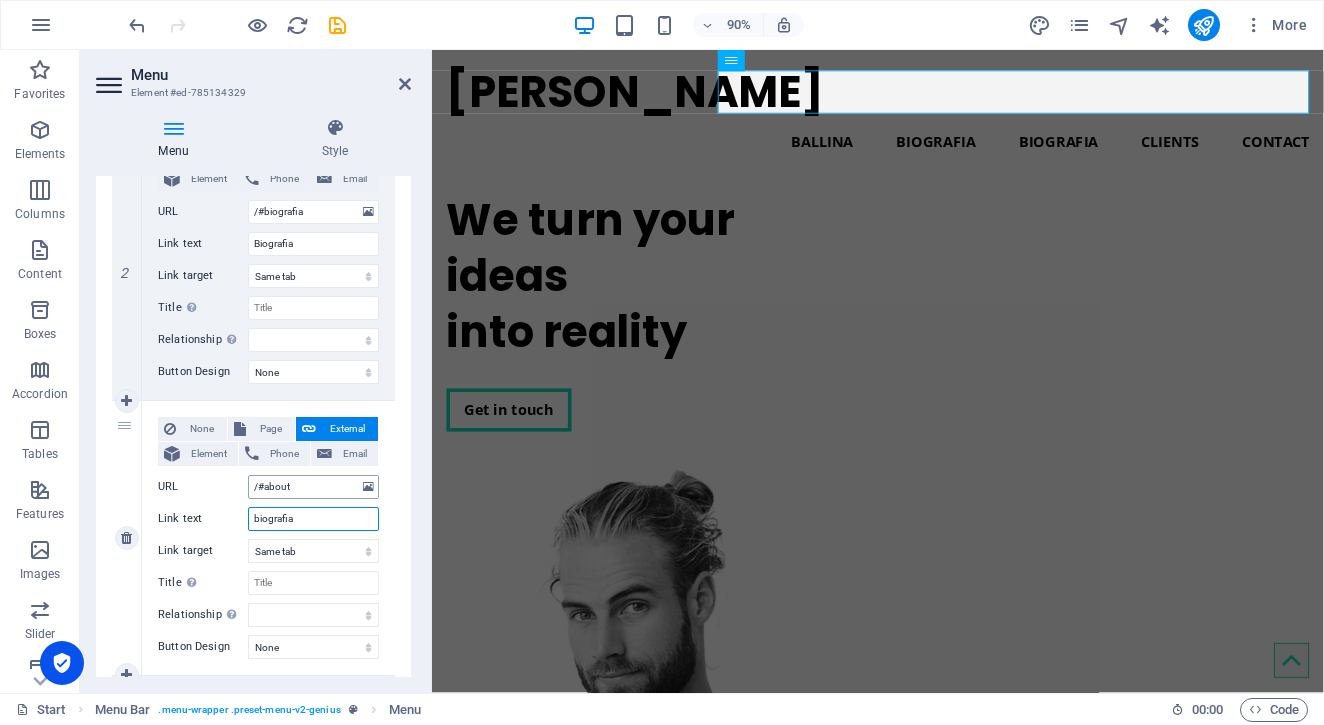 type on "biografia" 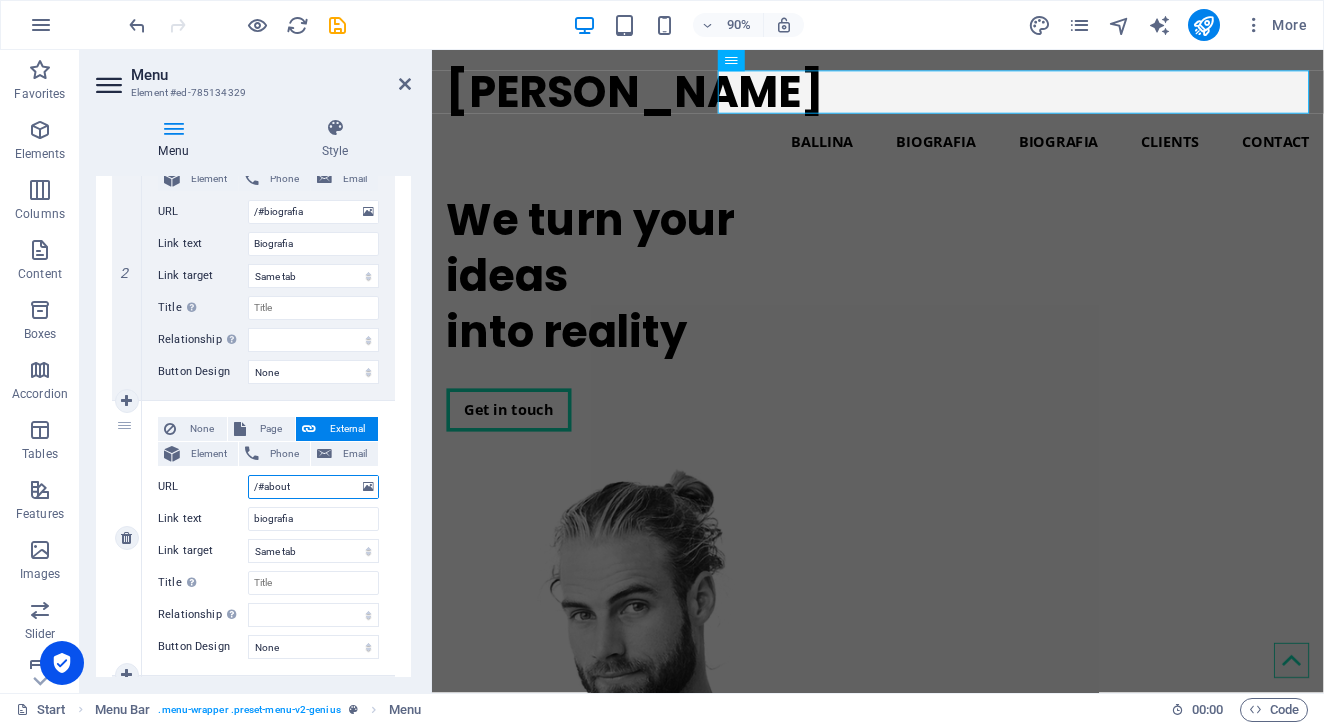 drag, startPoint x: 308, startPoint y: 483, endPoint x: 267, endPoint y: 483, distance: 41 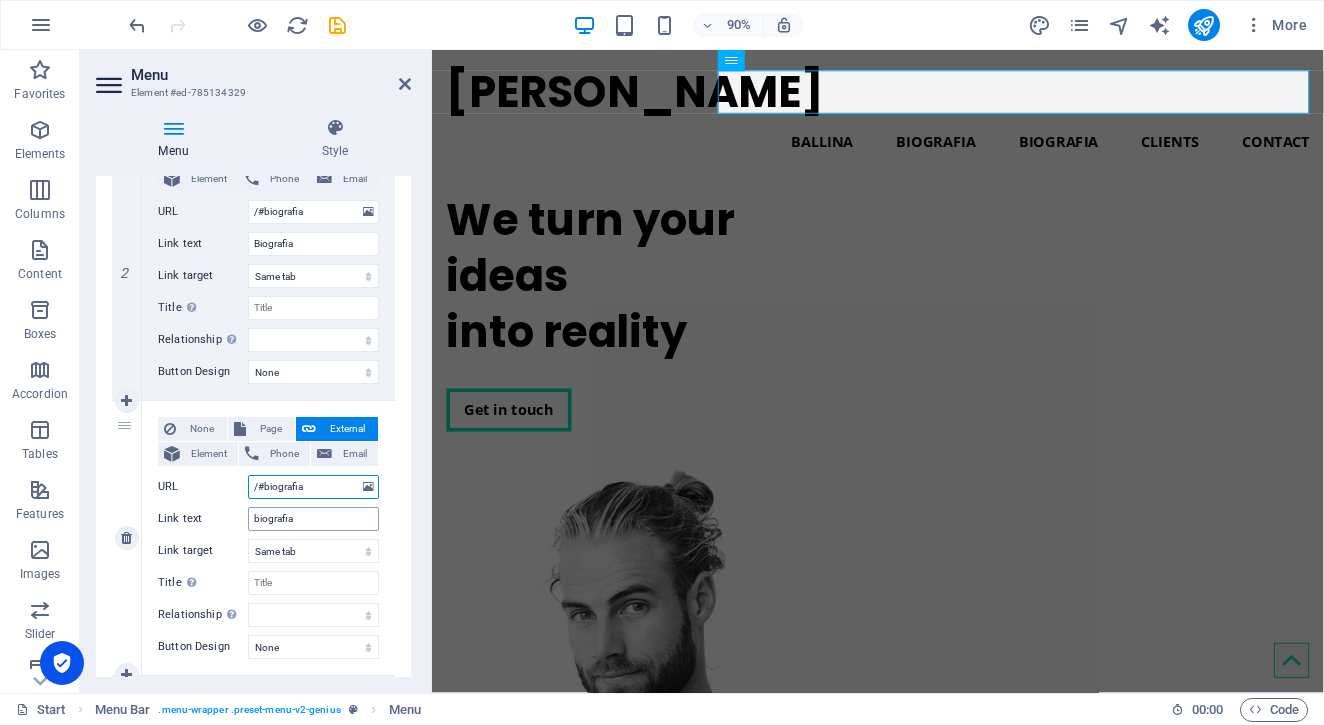 select 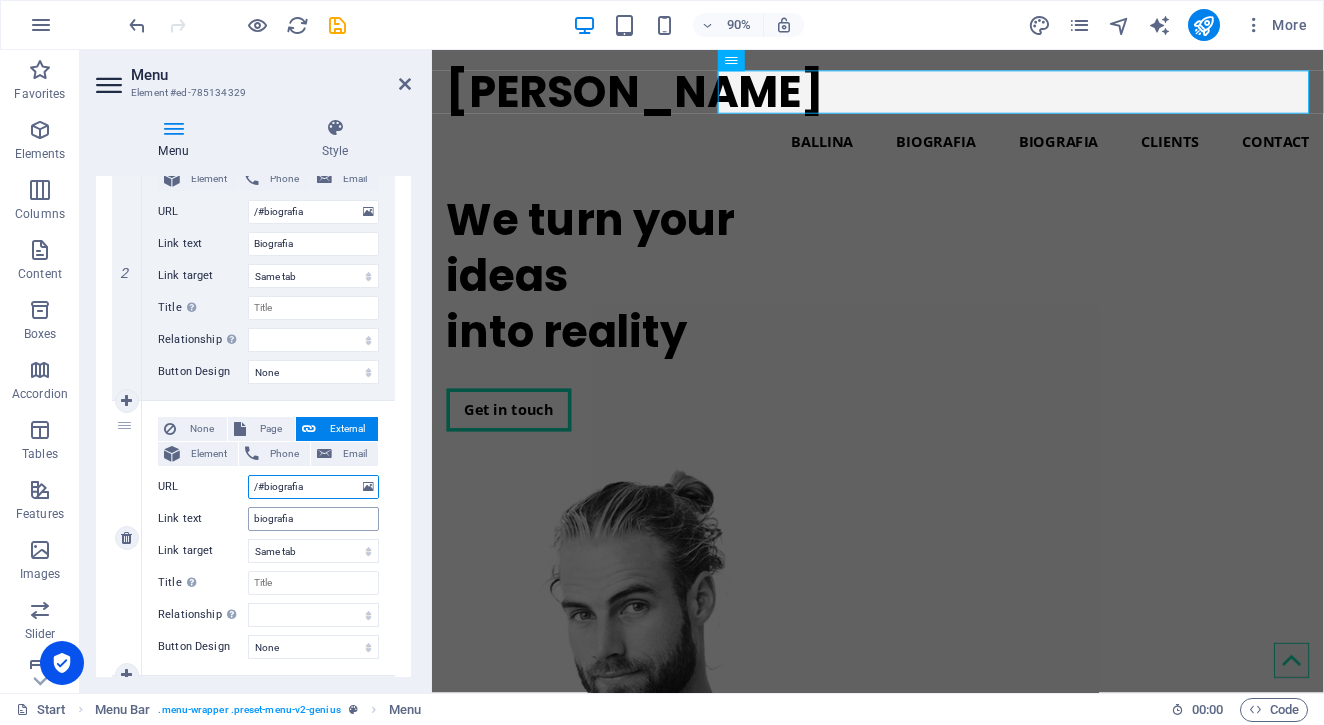 type on "/#biografia" 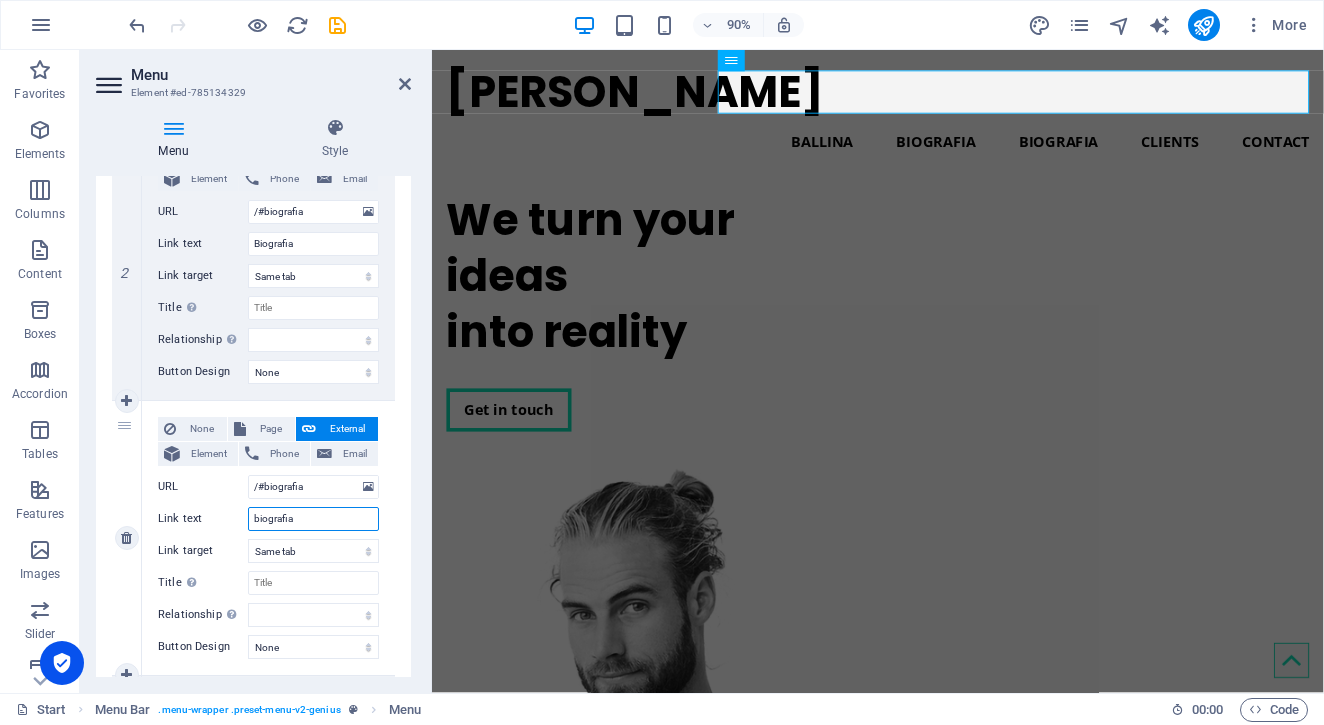 click on "biografia" at bounding box center [313, 519] 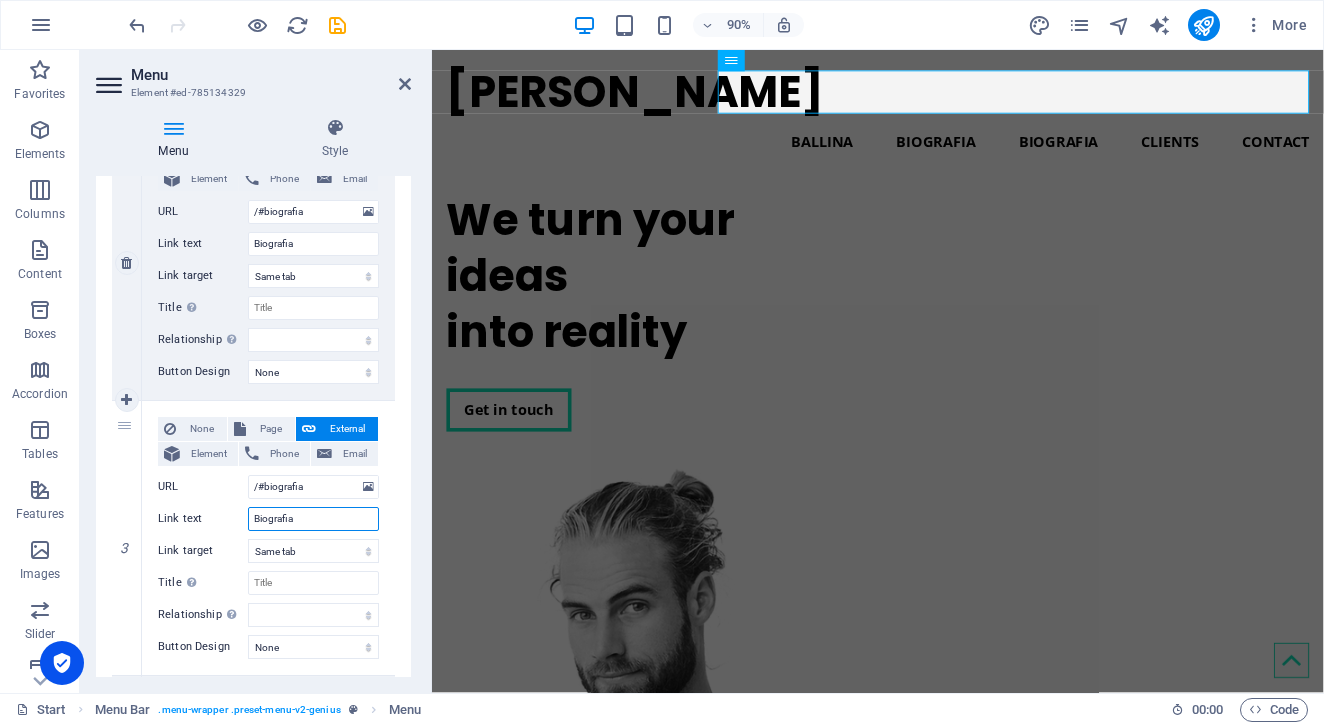 select 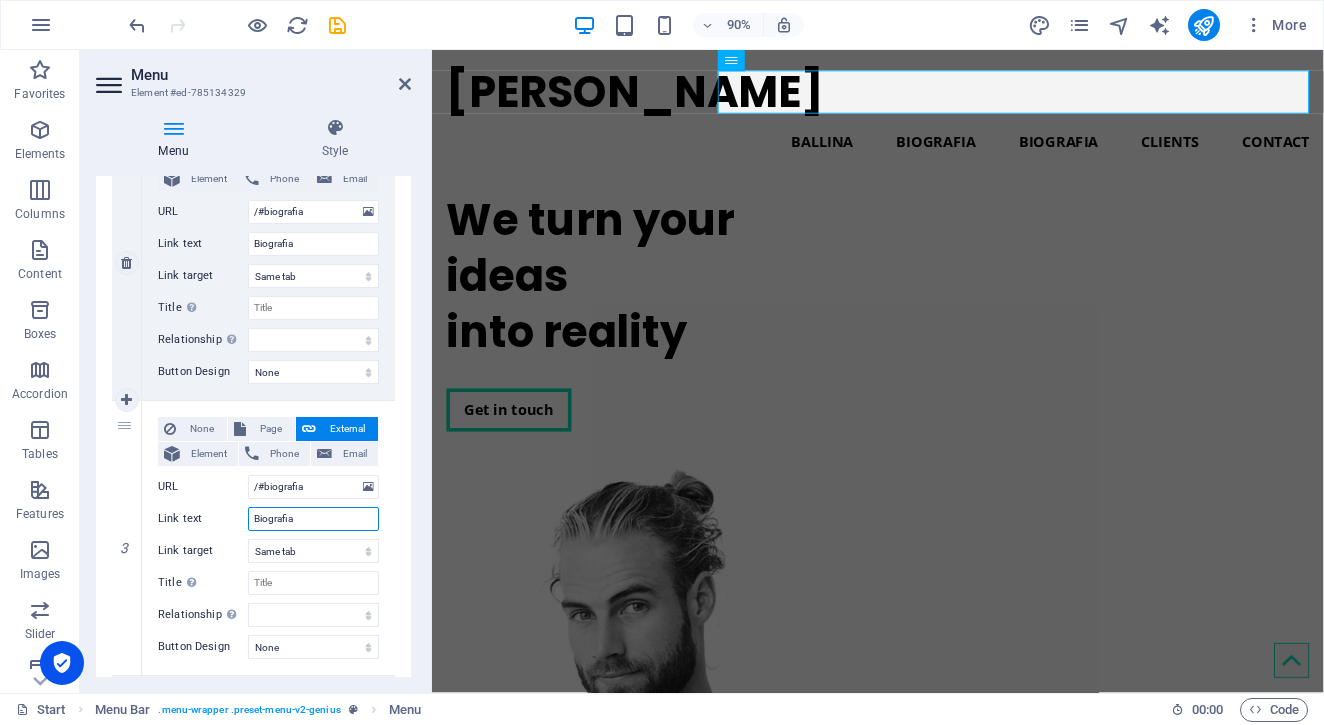 scroll, scrollTop: 490, scrollLeft: 0, axis: vertical 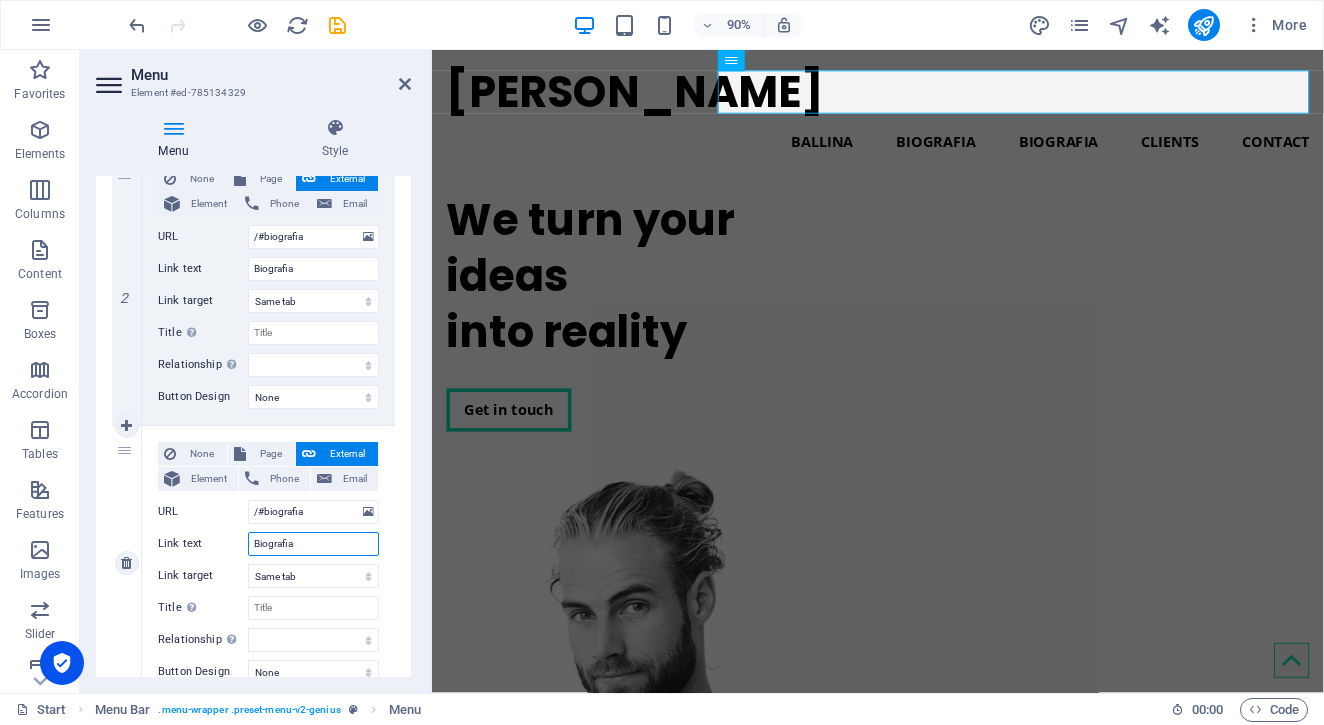 type on "Biografia" 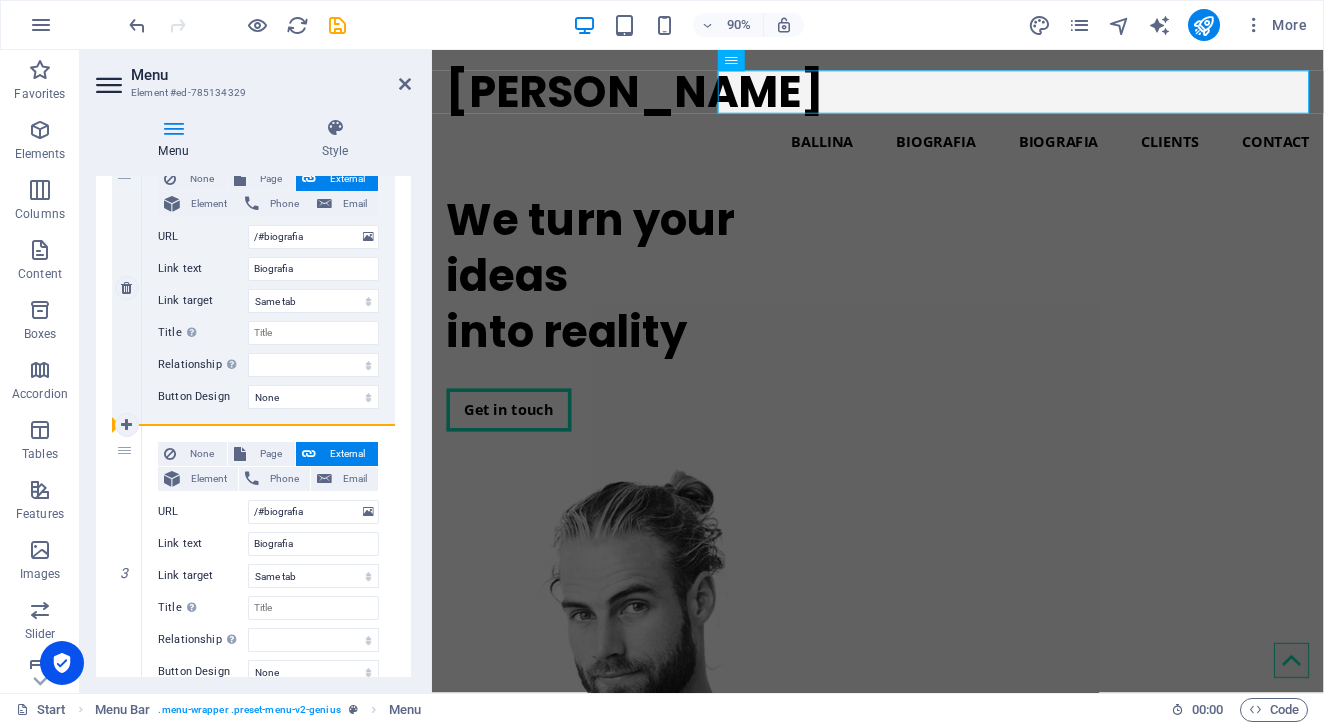 drag, startPoint x: 126, startPoint y: 448, endPoint x: 128, endPoint y: 400, distance: 48.04165 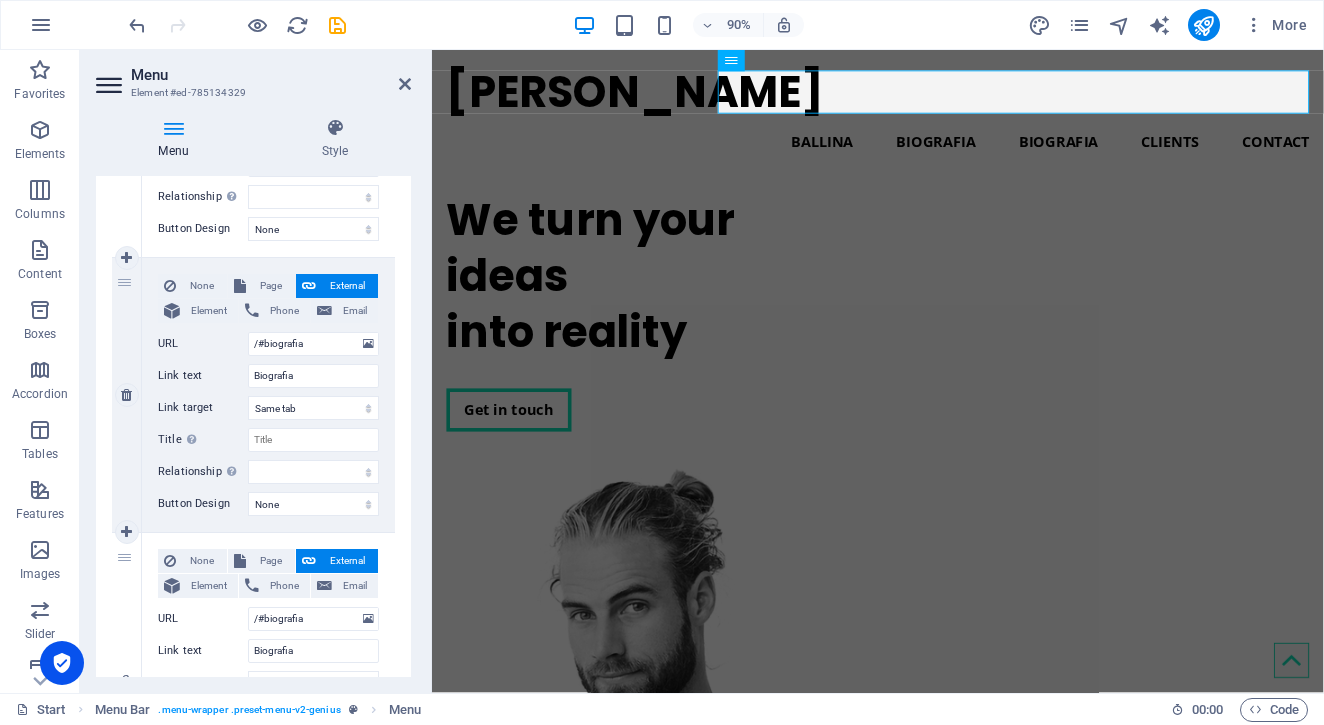 scroll, scrollTop: 399, scrollLeft: 0, axis: vertical 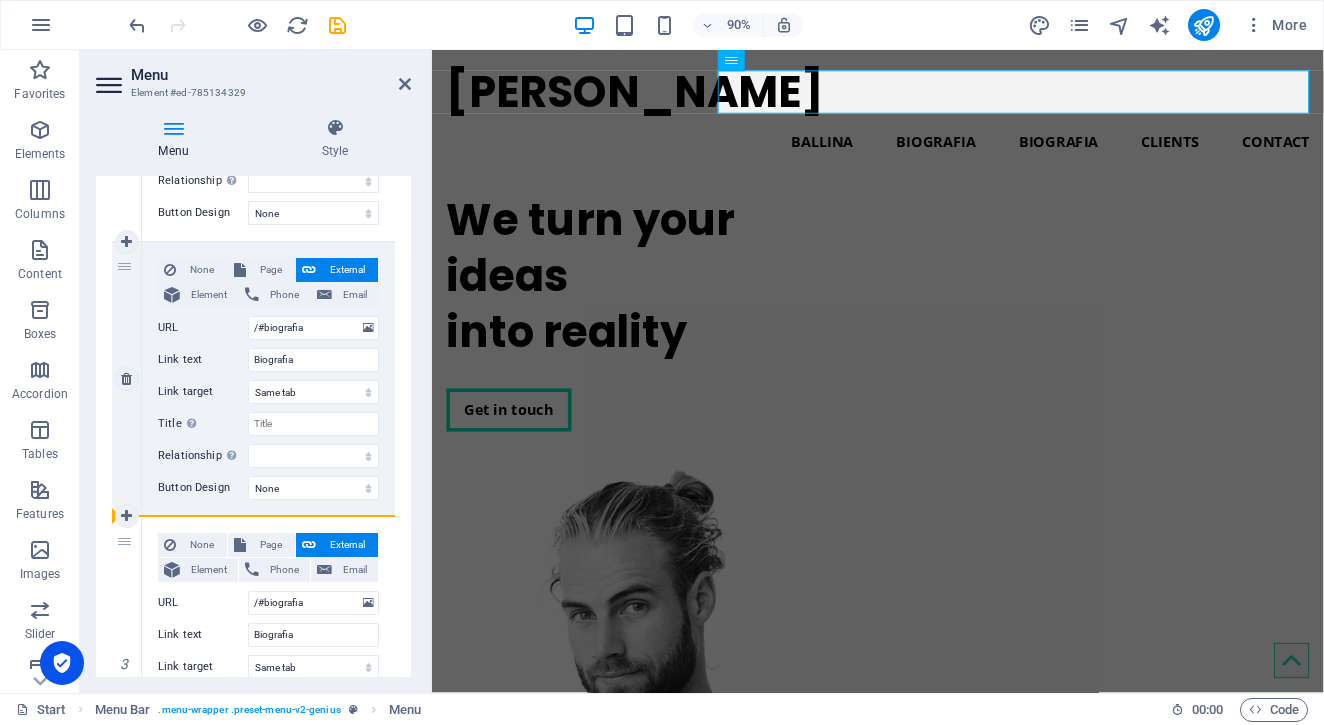 drag, startPoint x: 120, startPoint y: 539, endPoint x: 127, endPoint y: 392, distance: 147.16656 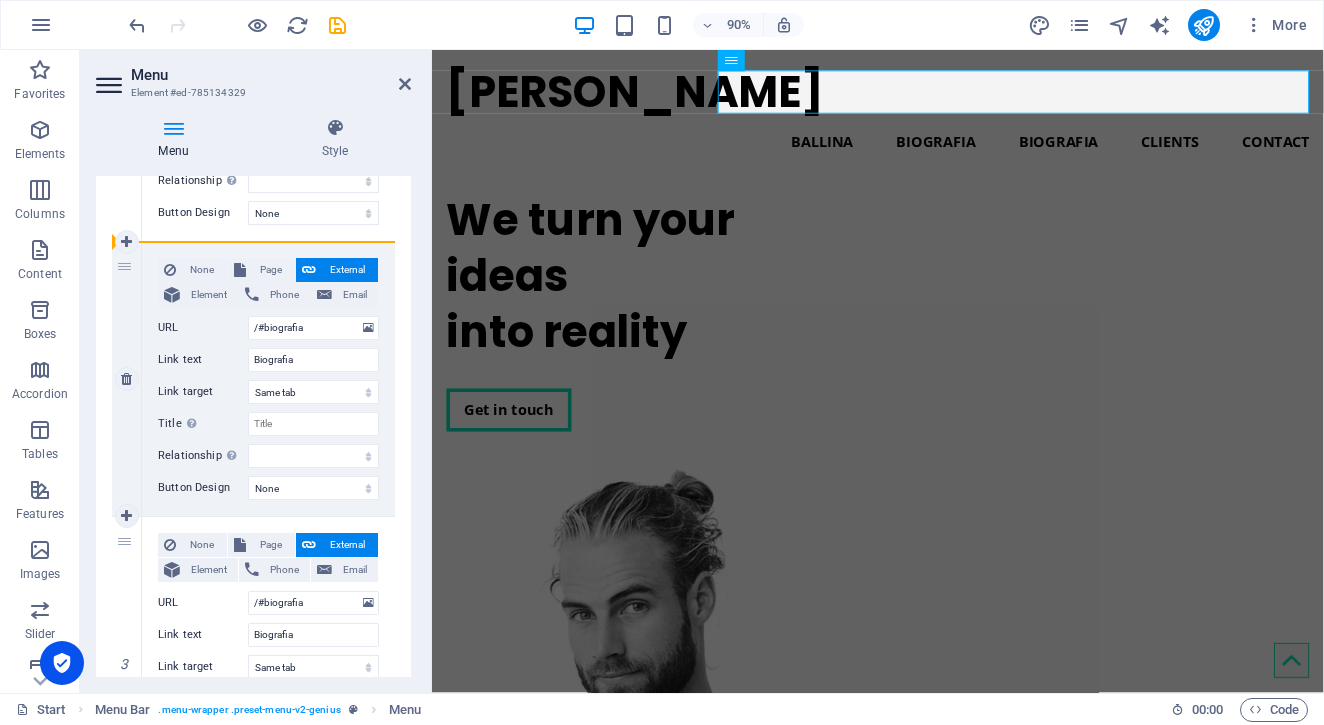 drag, startPoint x: 120, startPoint y: 537, endPoint x: 135, endPoint y: 256, distance: 281.4001 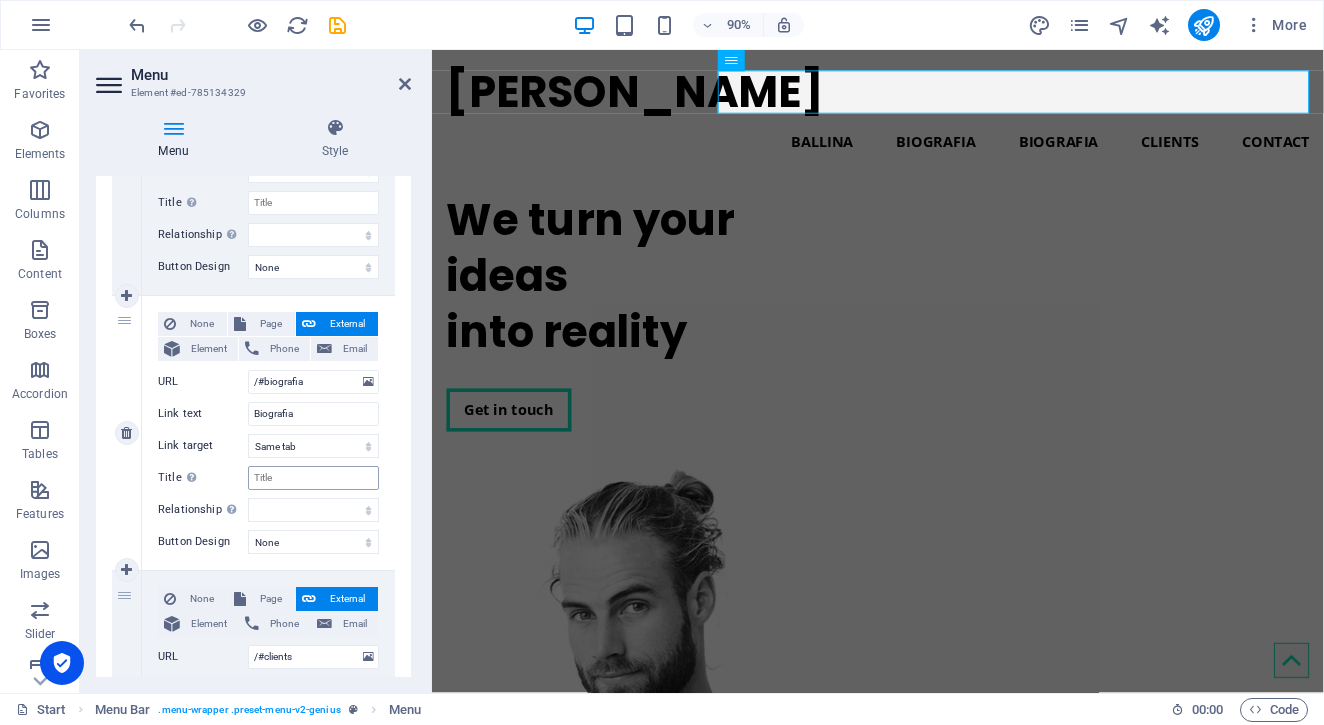 scroll, scrollTop: 610, scrollLeft: 0, axis: vertical 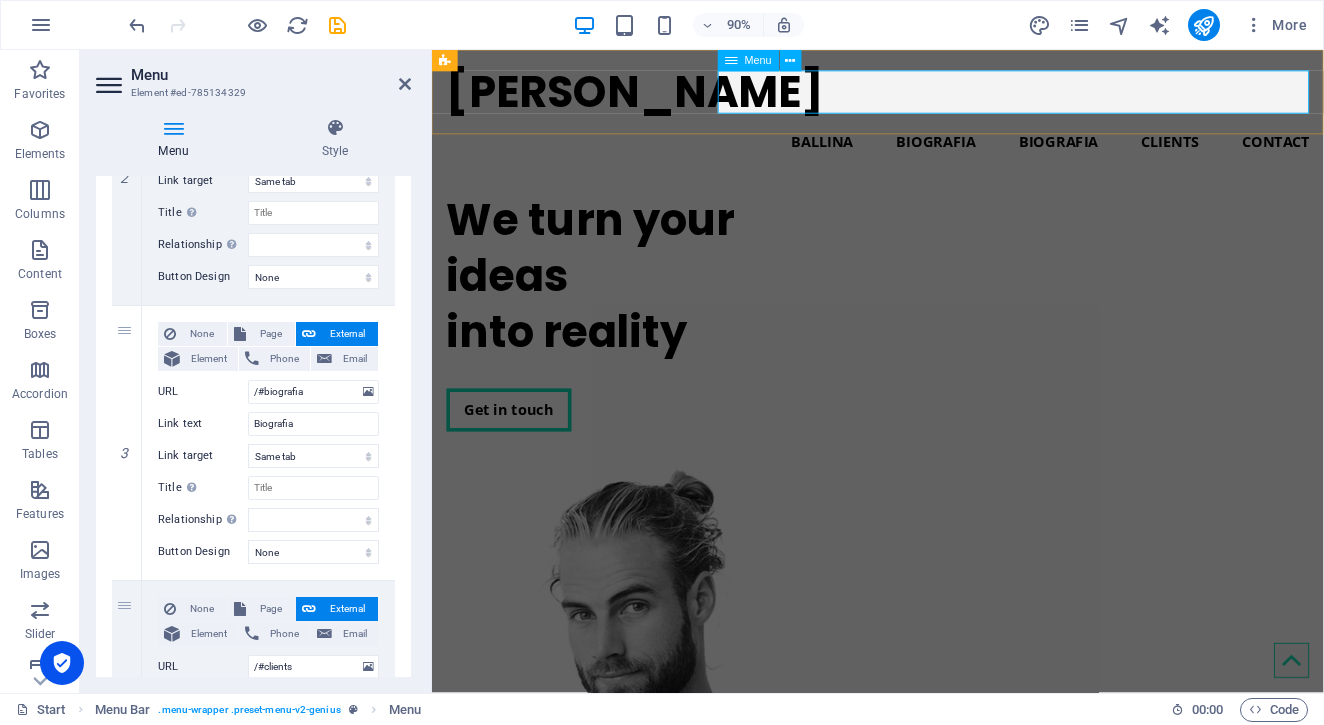 click on "Ballina Biografia Biografia Clients Contact" at bounding box center [927, 152] 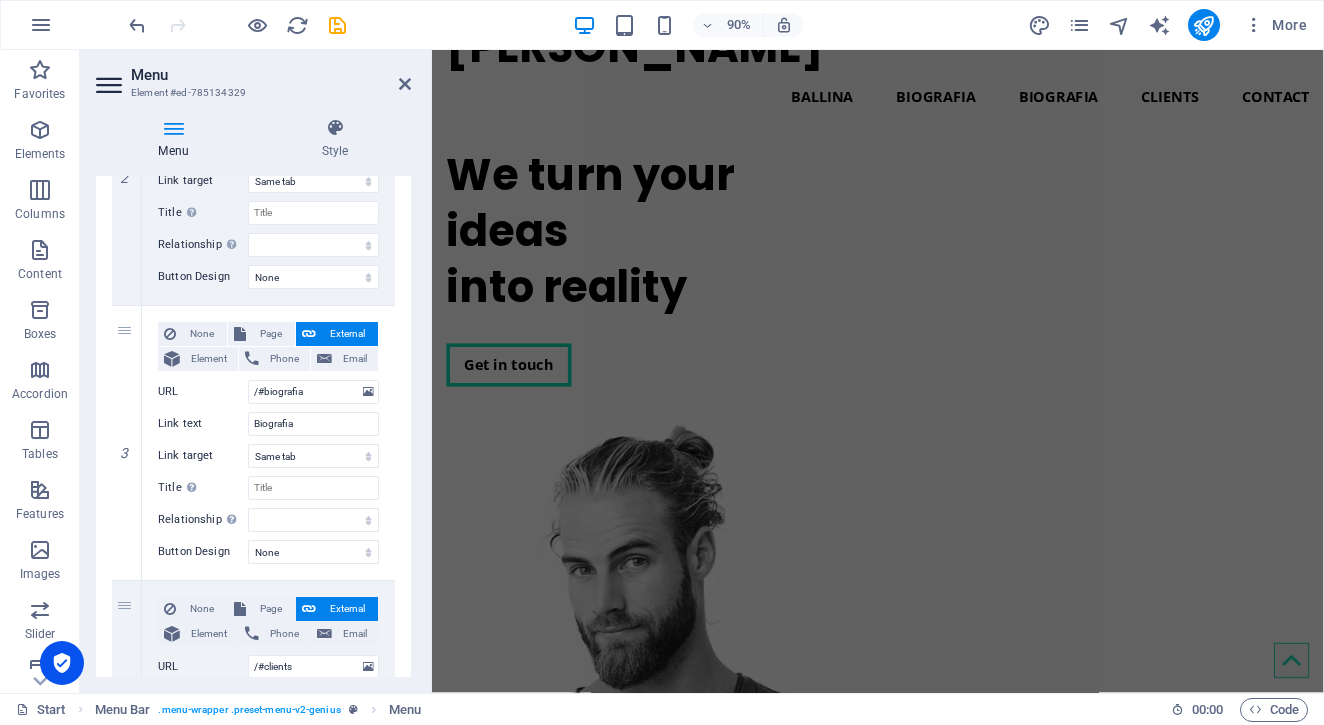 scroll, scrollTop: 388, scrollLeft: 0, axis: vertical 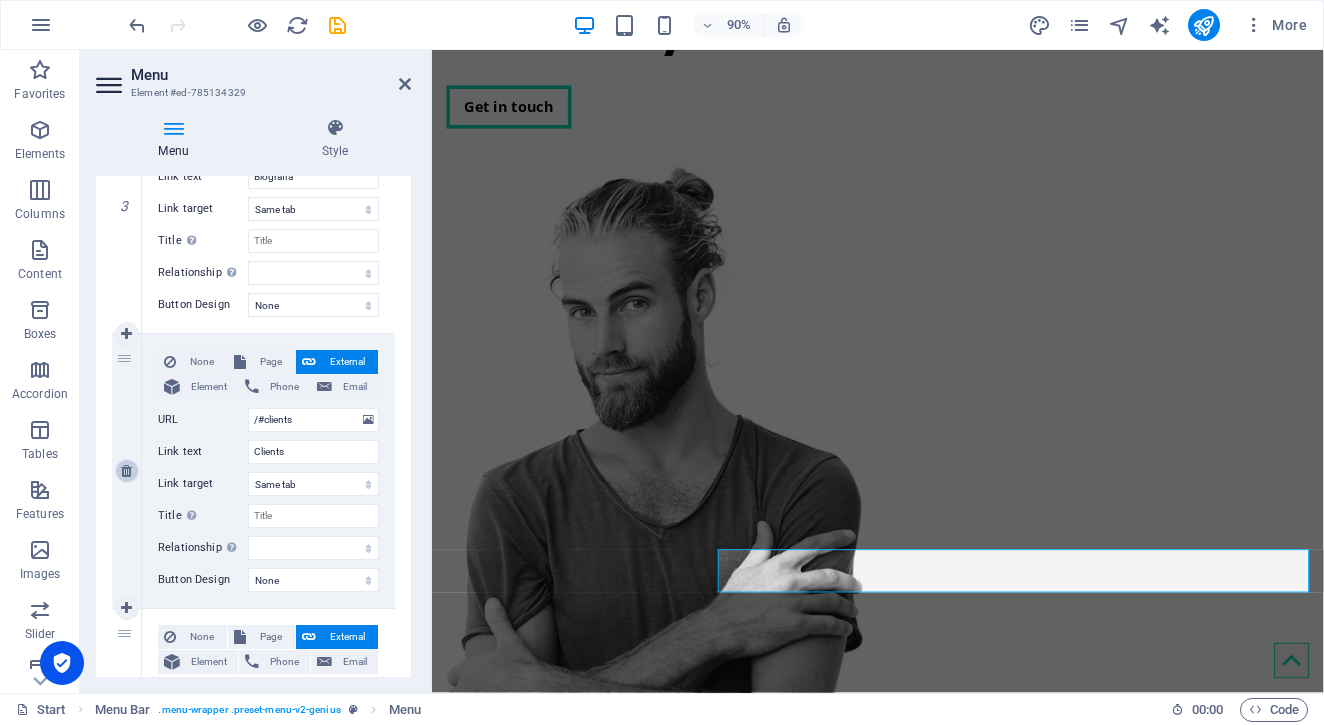 click at bounding box center [126, 471] 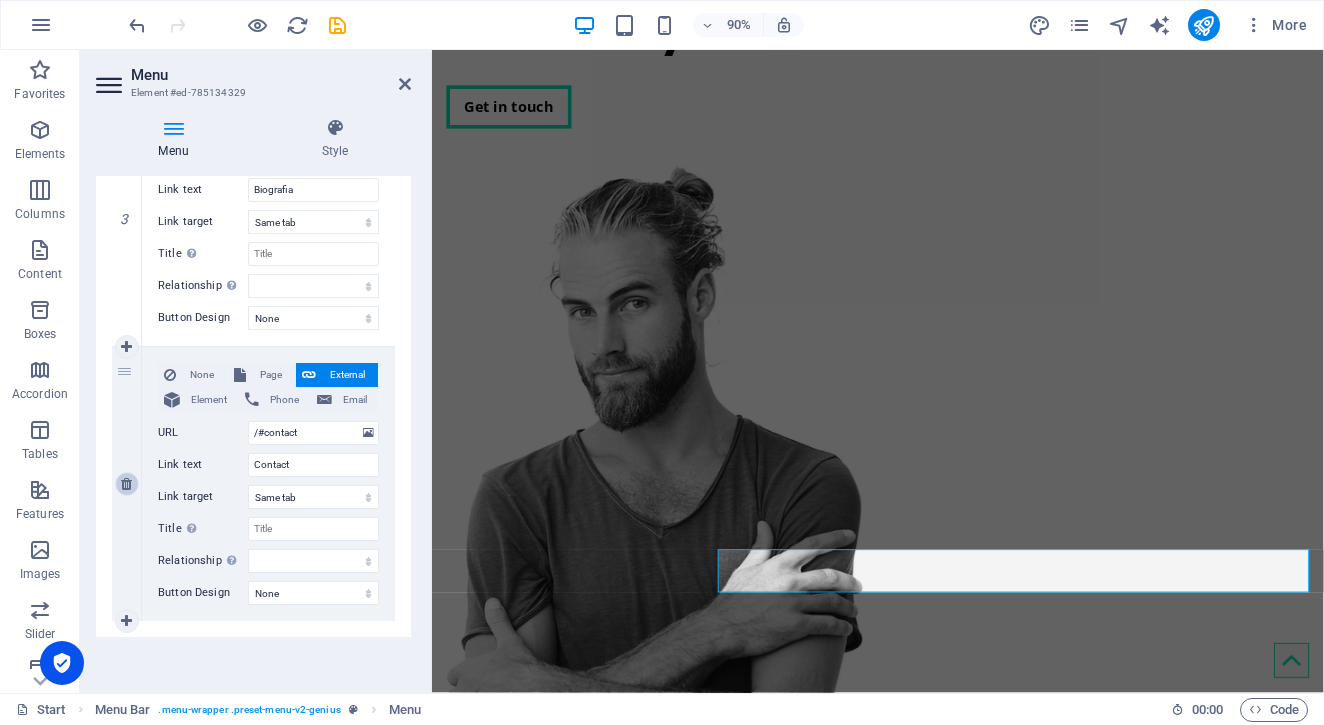 scroll, scrollTop: 162, scrollLeft: 0, axis: vertical 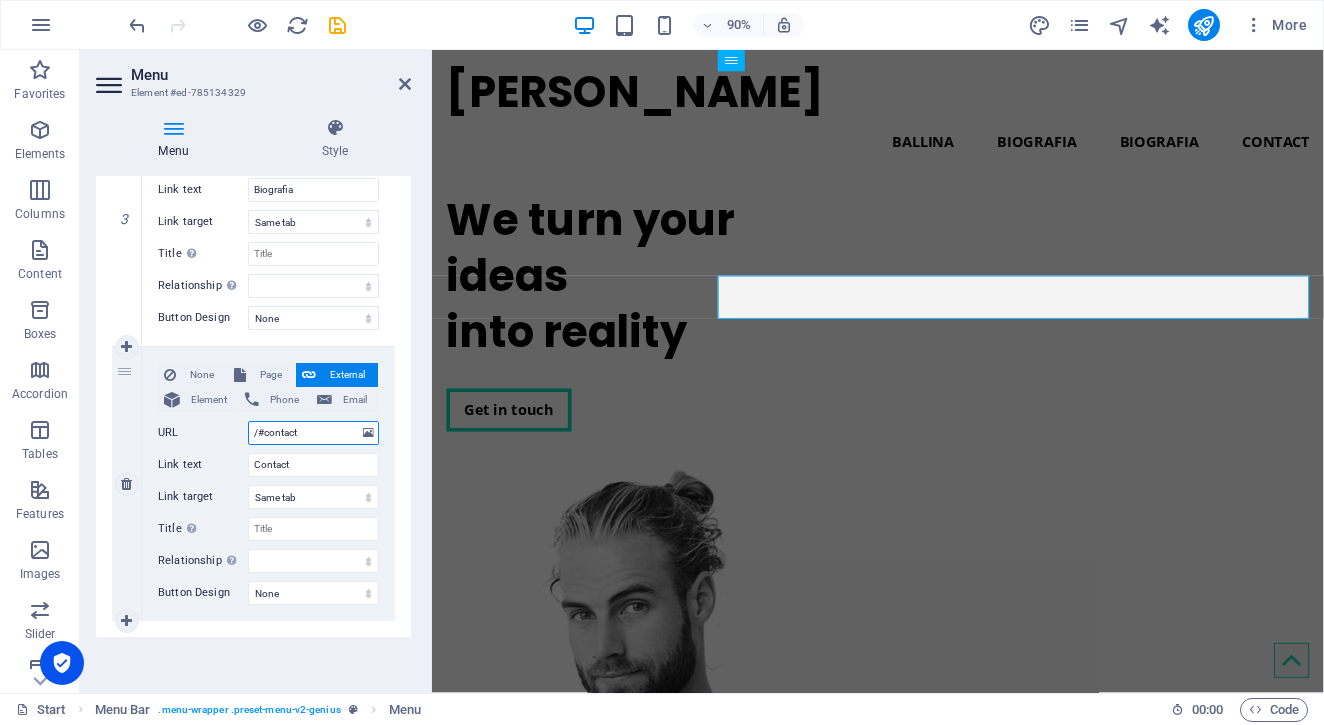drag, startPoint x: 312, startPoint y: 420, endPoint x: 276, endPoint y: 420, distance: 36 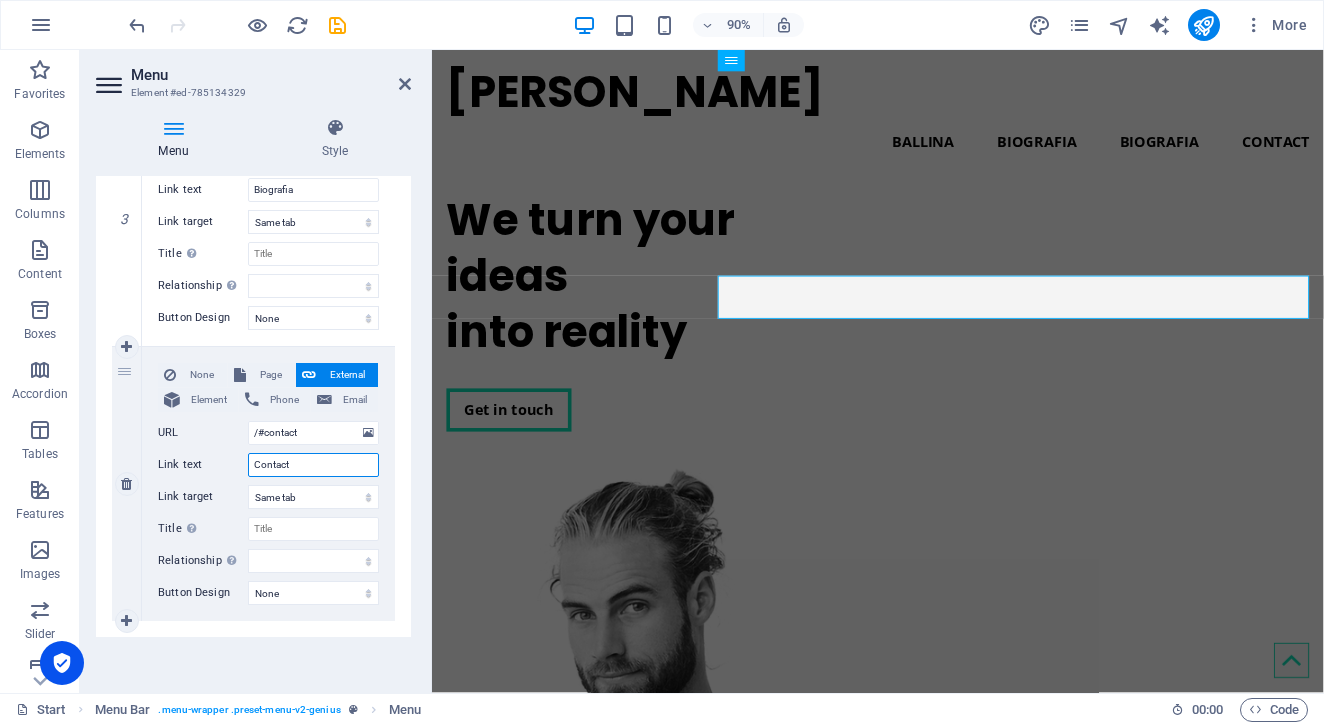 drag, startPoint x: 303, startPoint y: 470, endPoint x: 197, endPoint y: 470, distance: 106 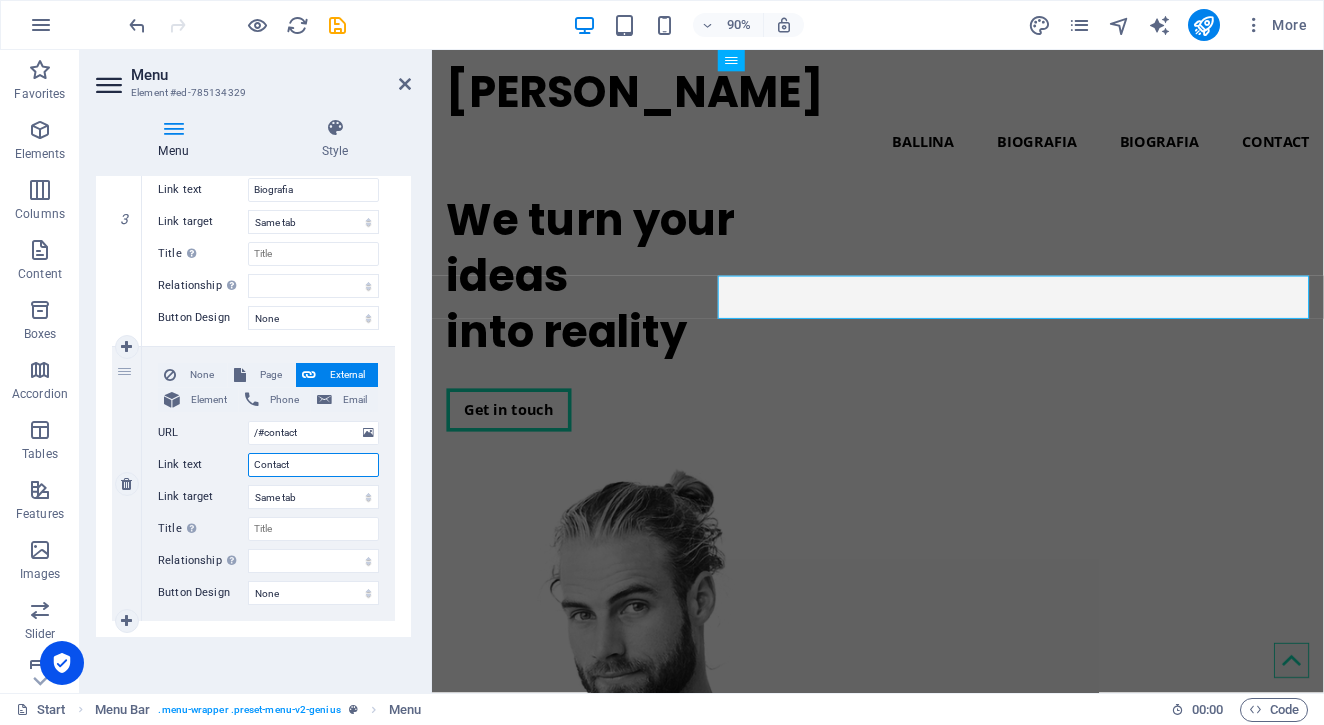 click on "Contact" at bounding box center [313, 465] 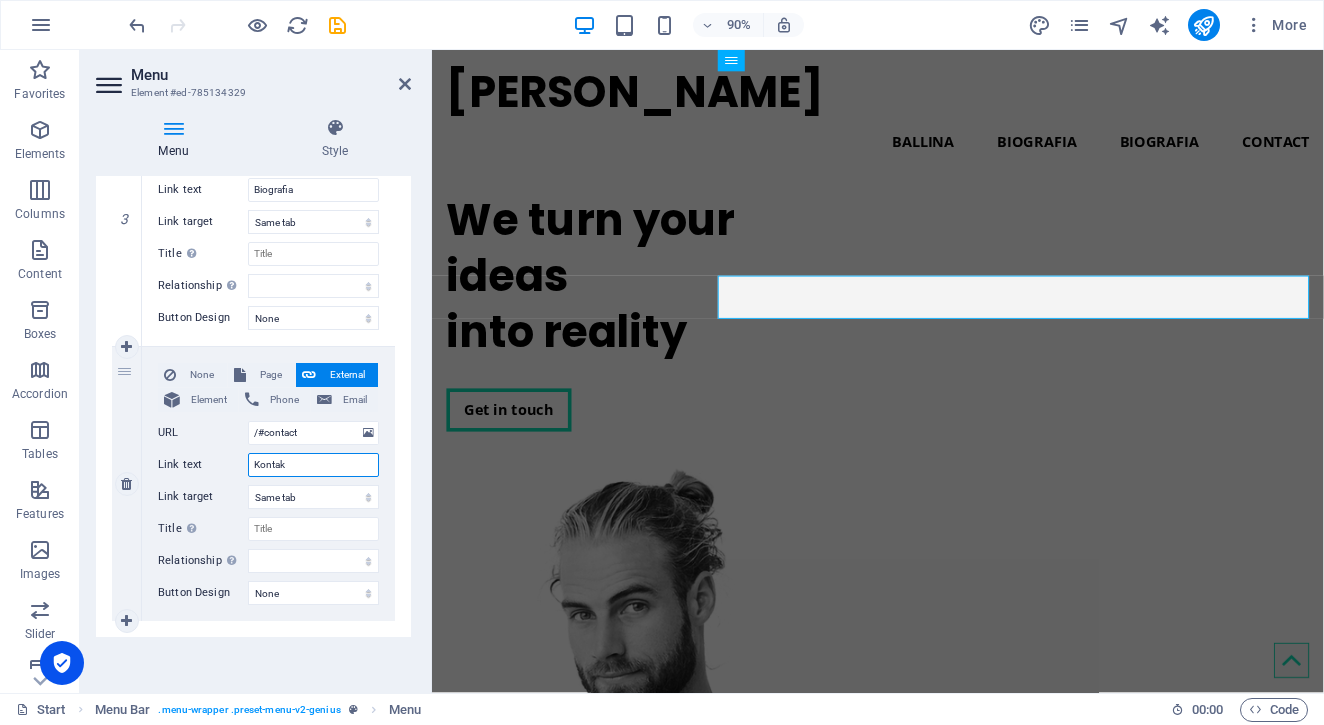 type on "Kontakt" 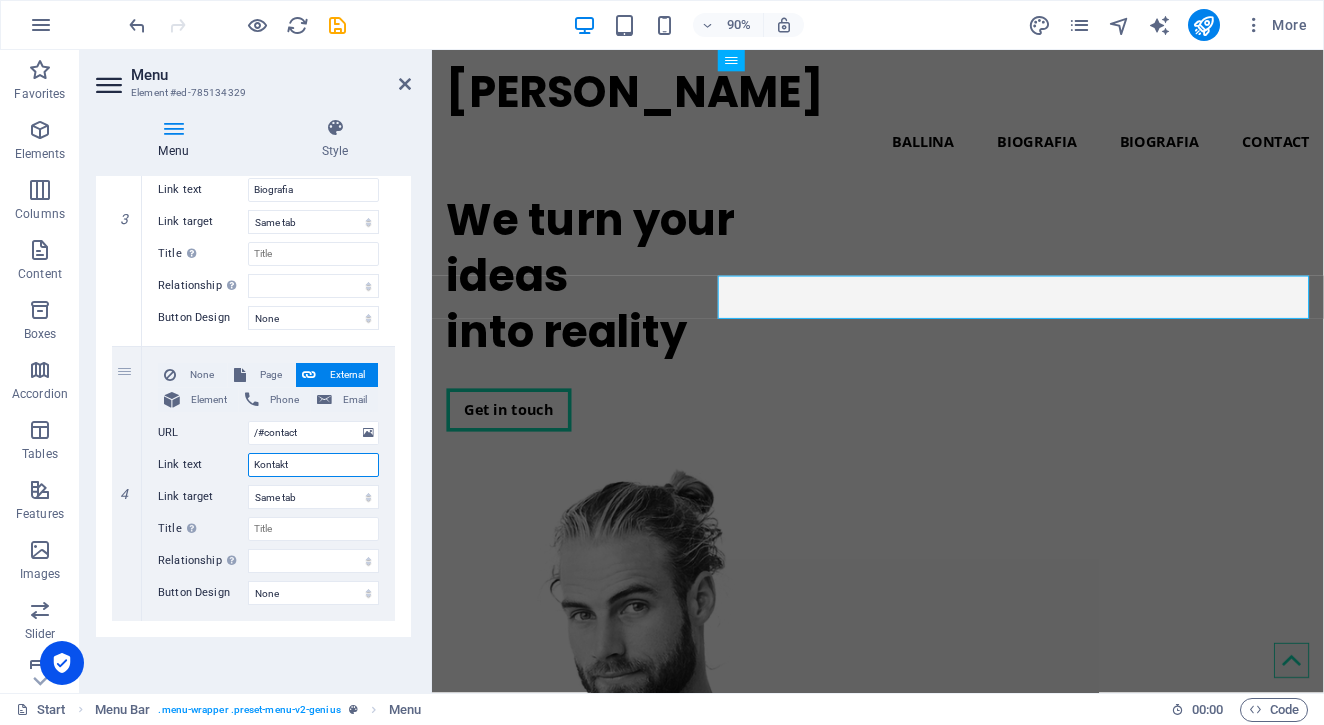 select 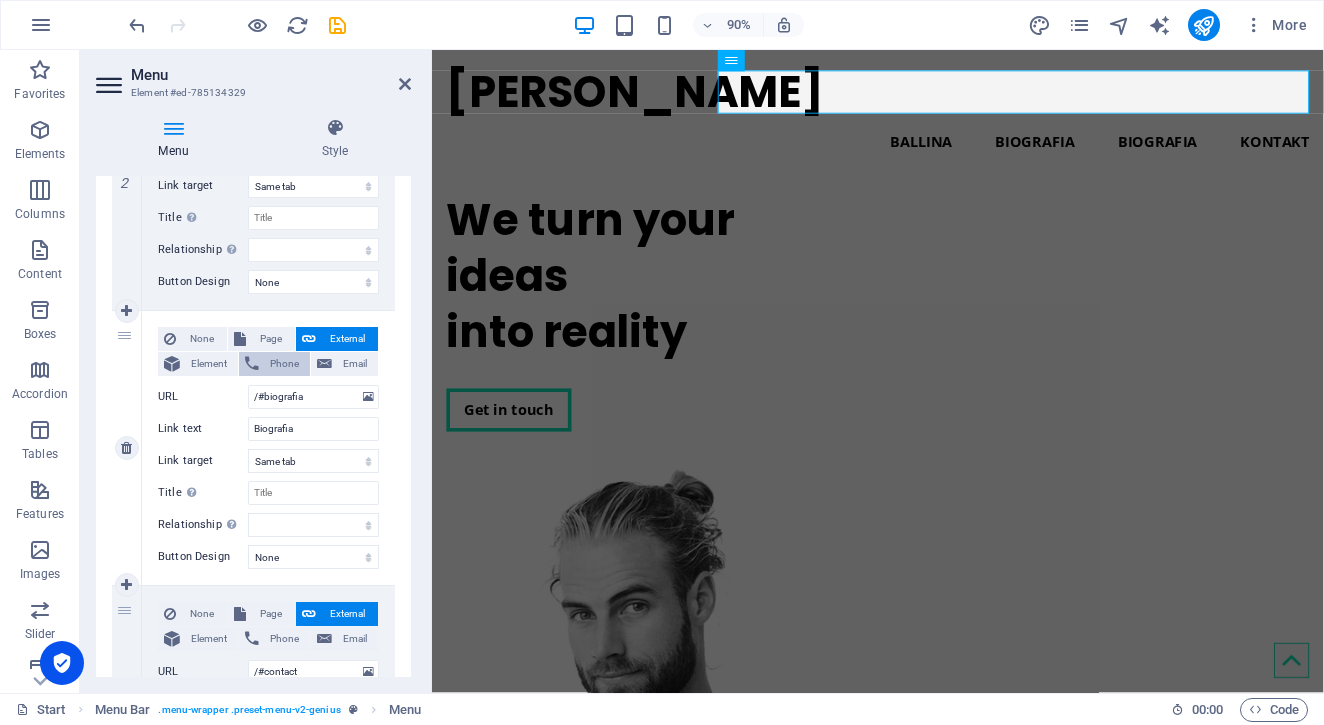 scroll, scrollTop: 686, scrollLeft: 0, axis: vertical 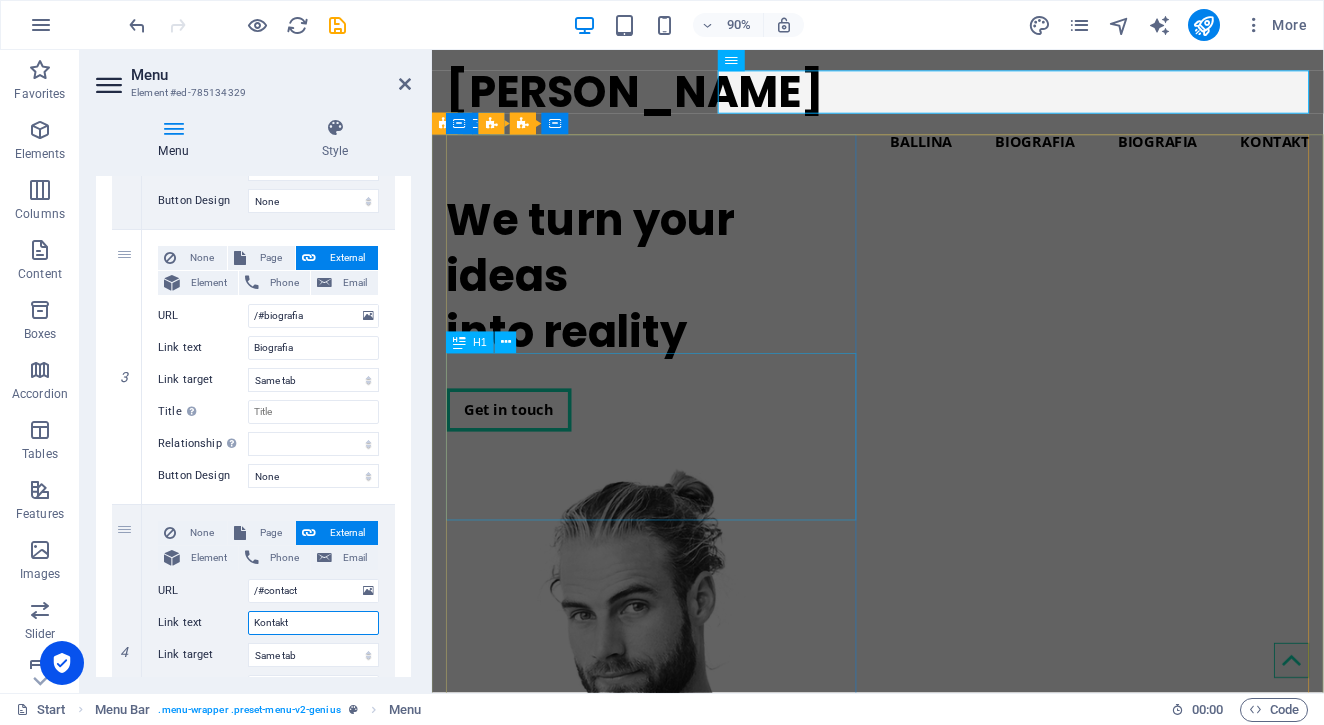 type on "Kontakt" 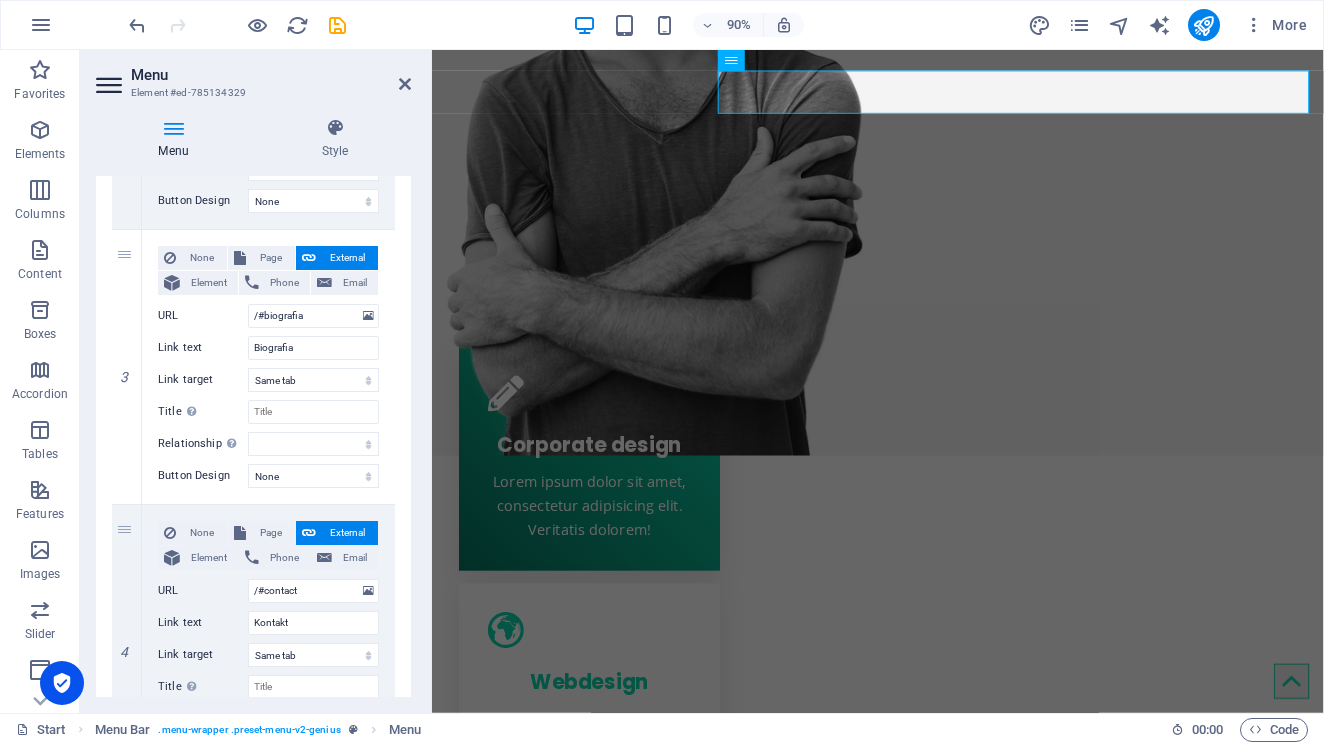scroll, scrollTop: 0, scrollLeft: 0, axis: both 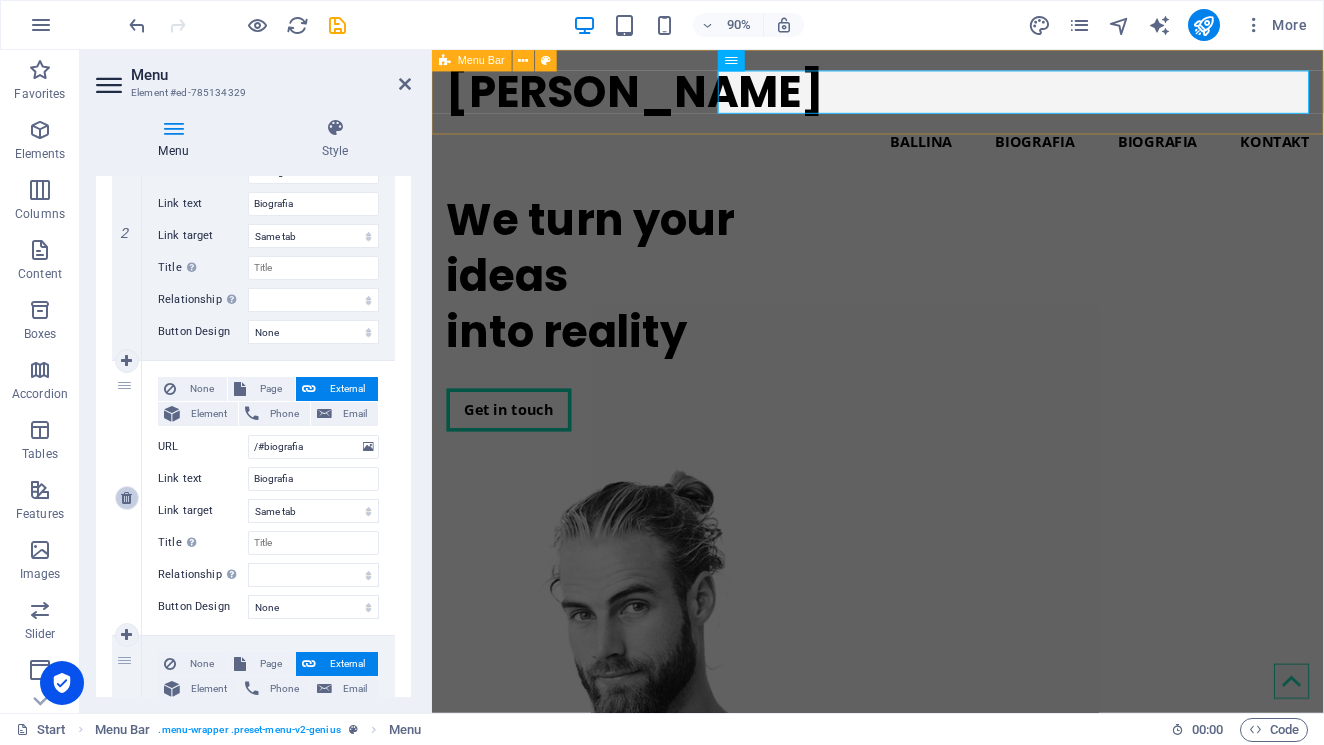 click at bounding box center (126, 498) 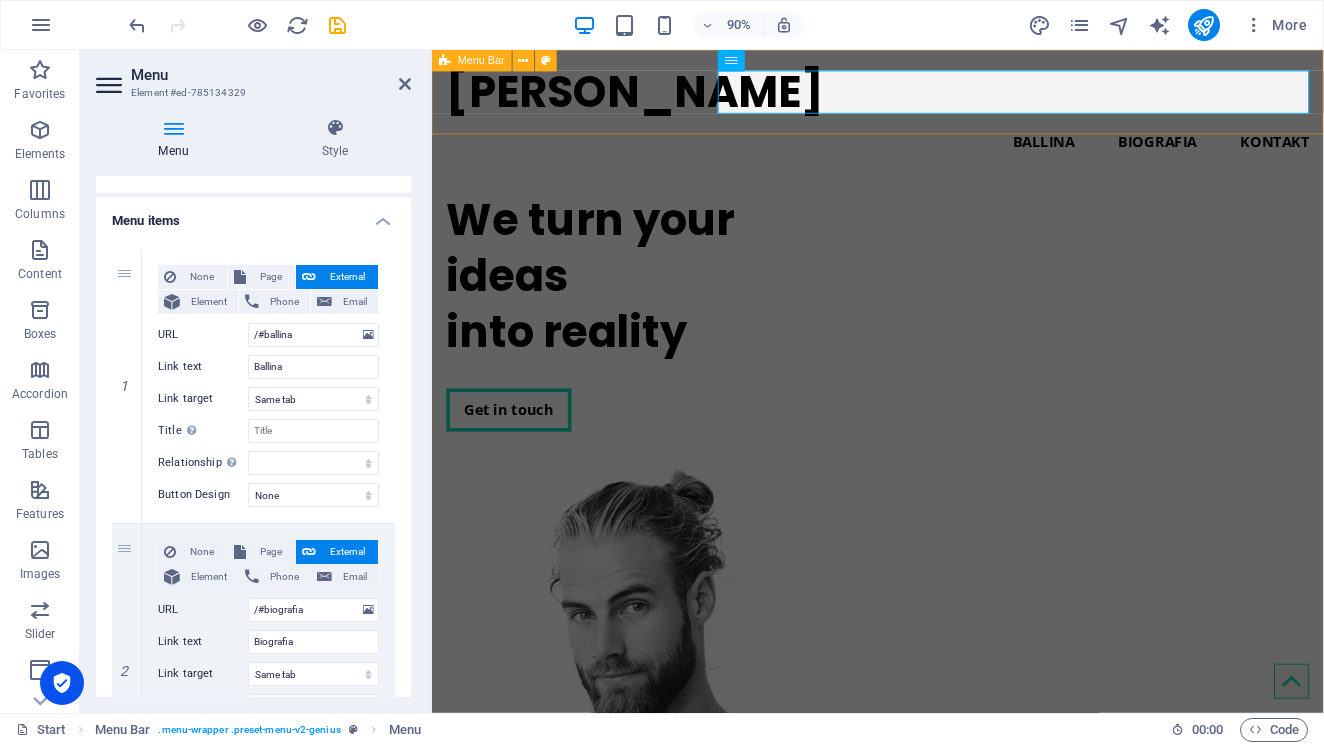 scroll, scrollTop: 0, scrollLeft: 0, axis: both 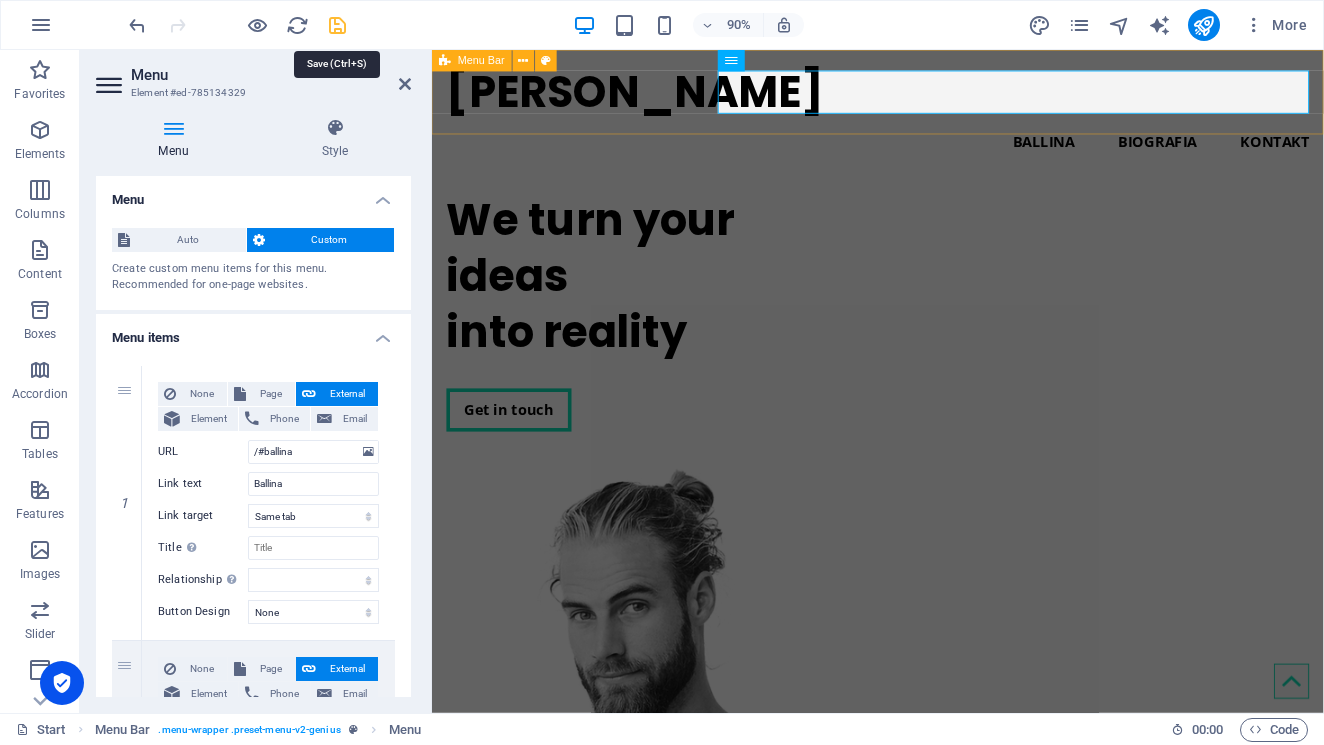 click at bounding box center (337, 25) 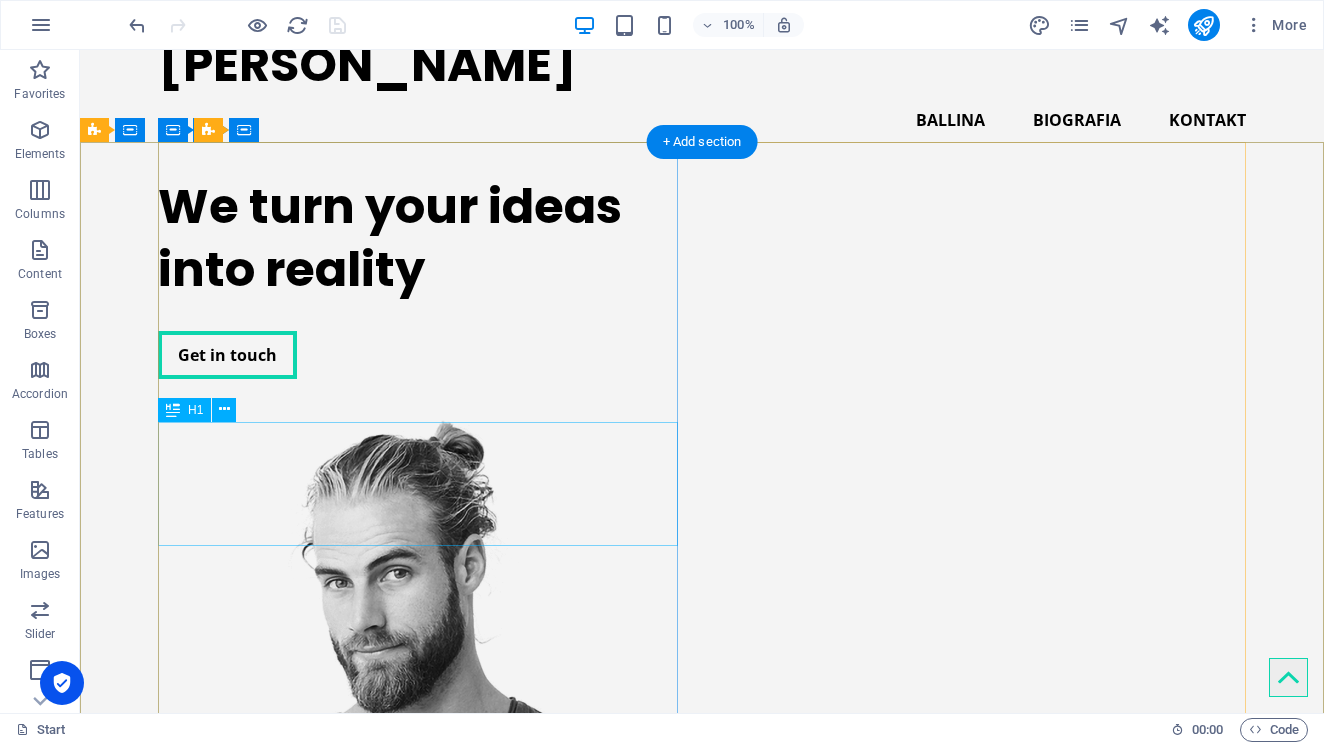 scroll, scrollTop: 42, scrollLeft: 0, axis: vertical 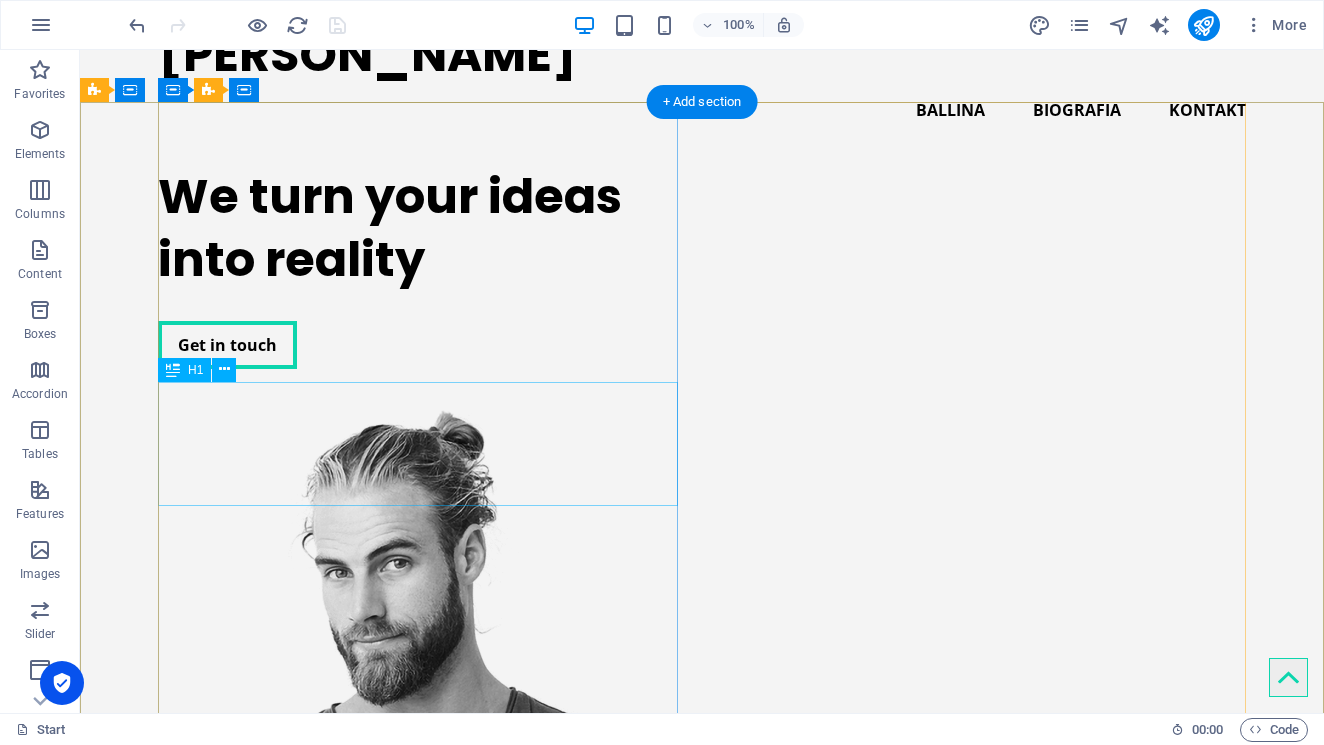 click on "We turn your ideas into reality" at bounding box center [418, 228] 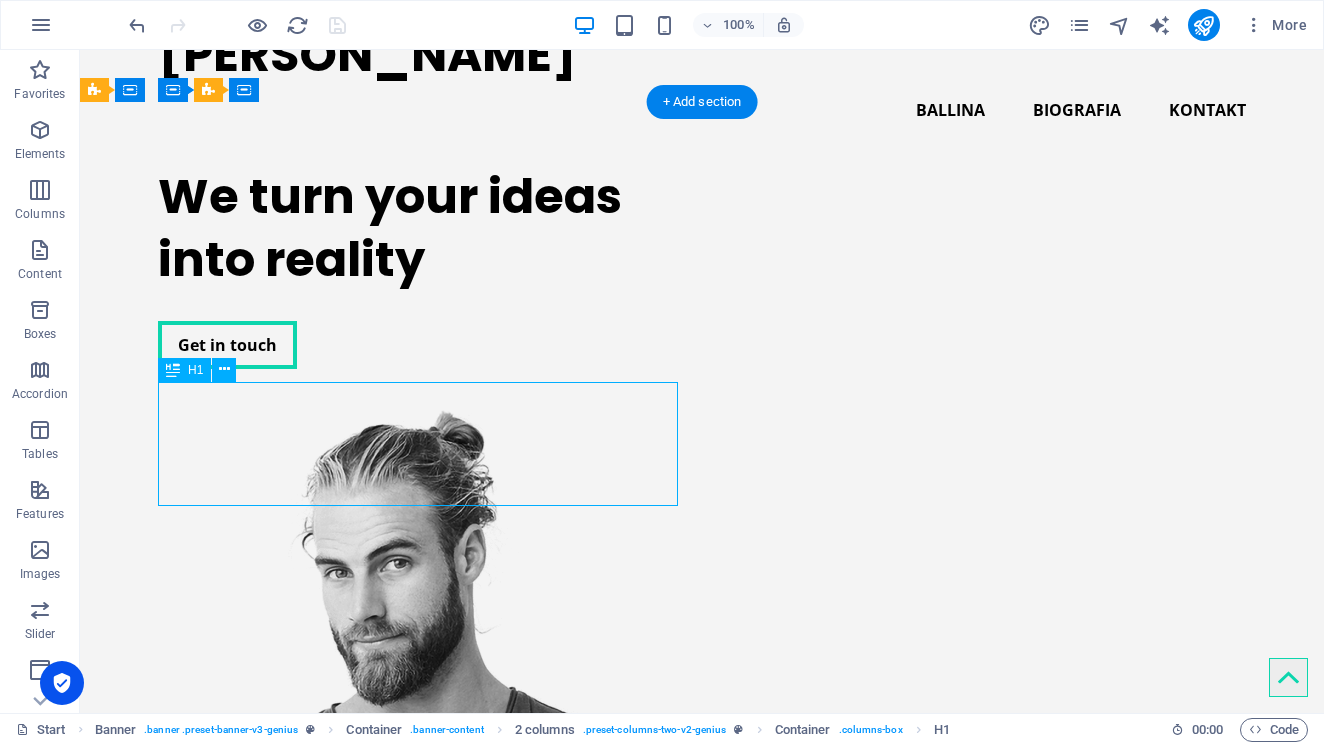 click on "We turn your ideas into reality" at bounding box center [418, 228] 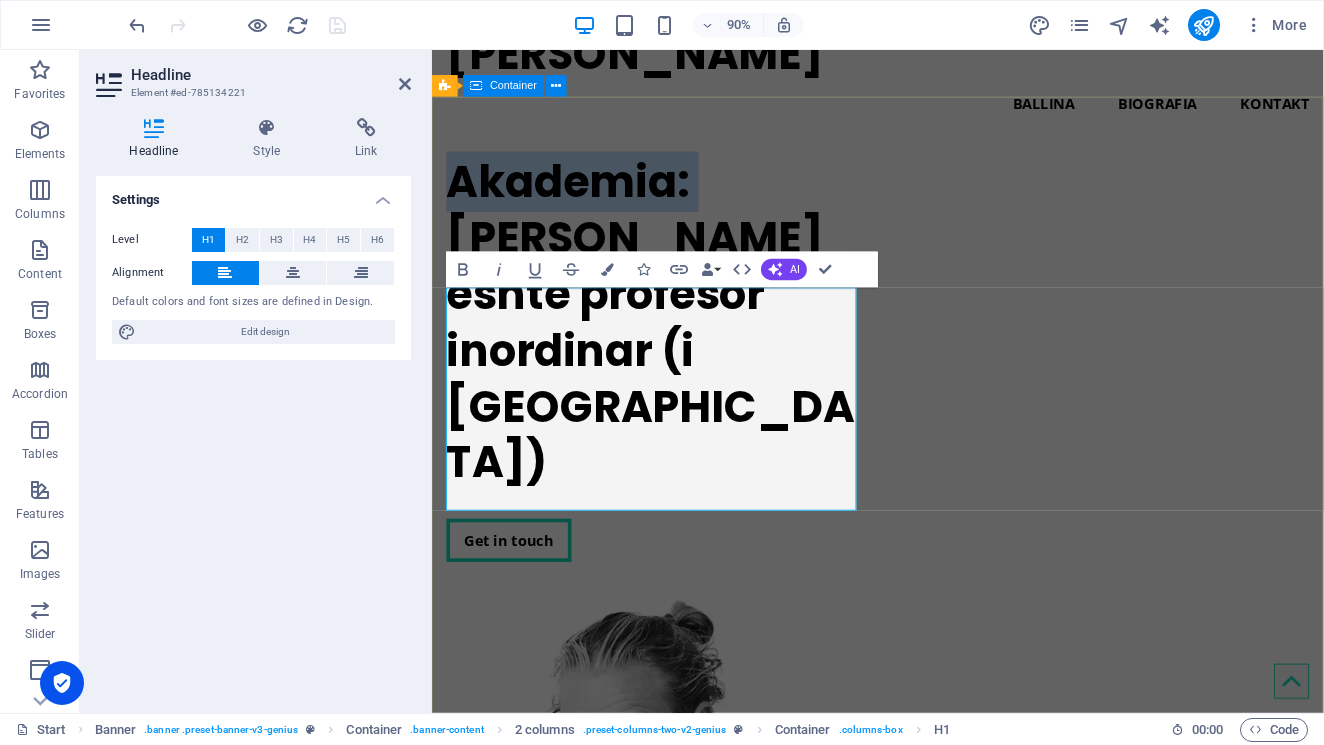 drag, startPoint x: 731, startPoint y: 342, endPoint x: 443, endPoint y: 321, distance: 288.76462 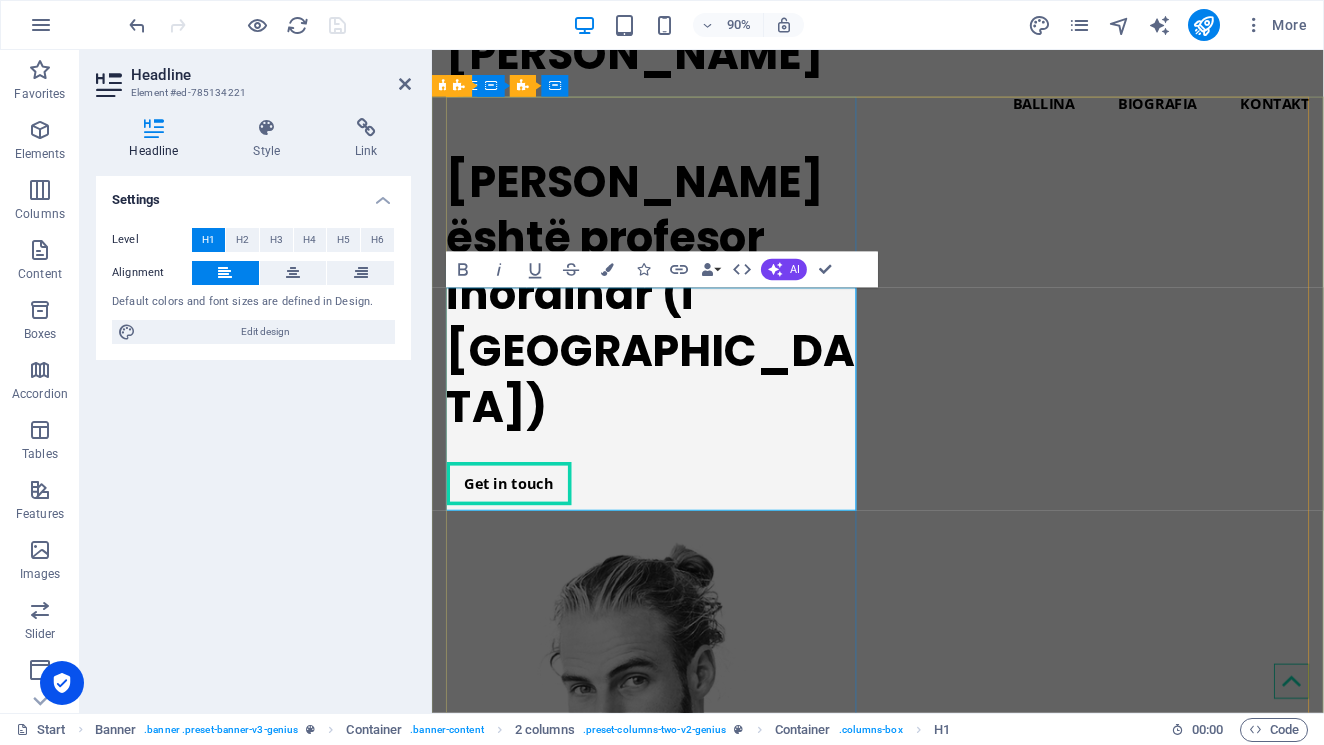 click on "Dr. Festim Halili është profesor inordinar (i Asociuar)" at bounding box center (676, 322) 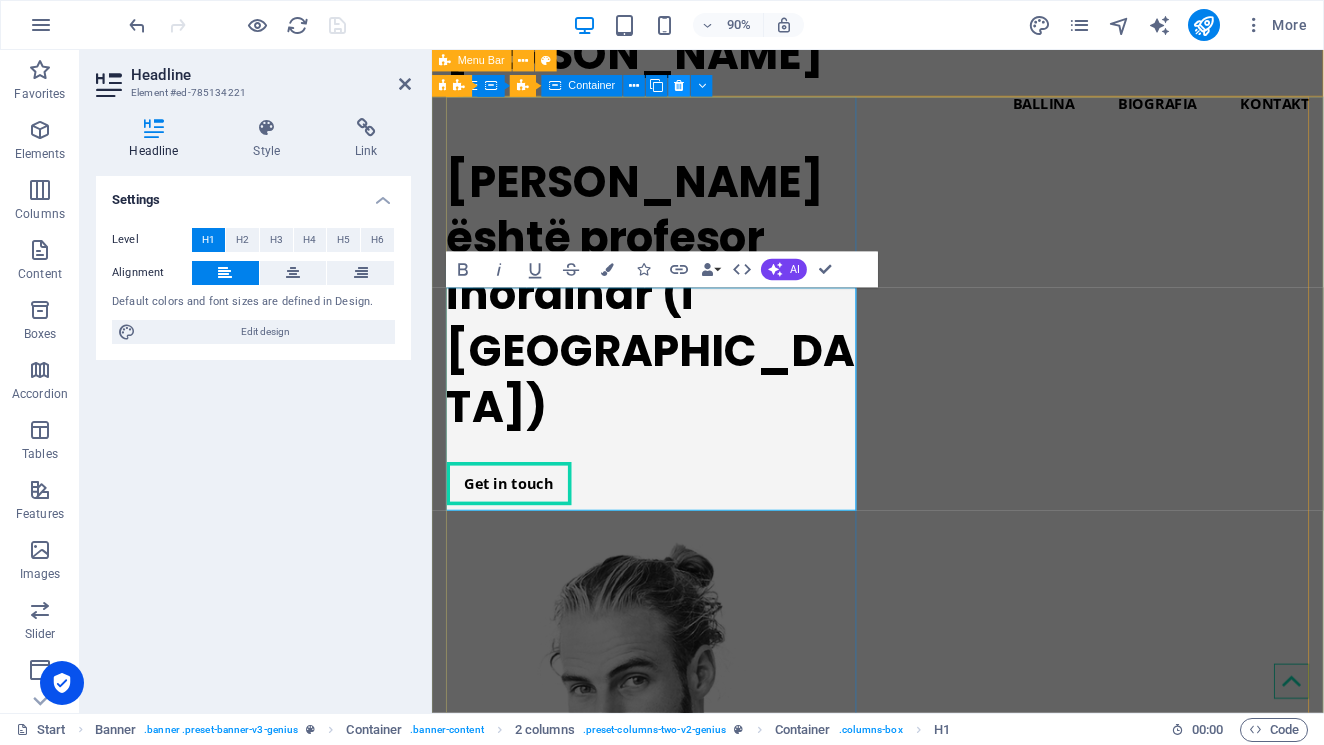 click at bounding box center (680, 86) 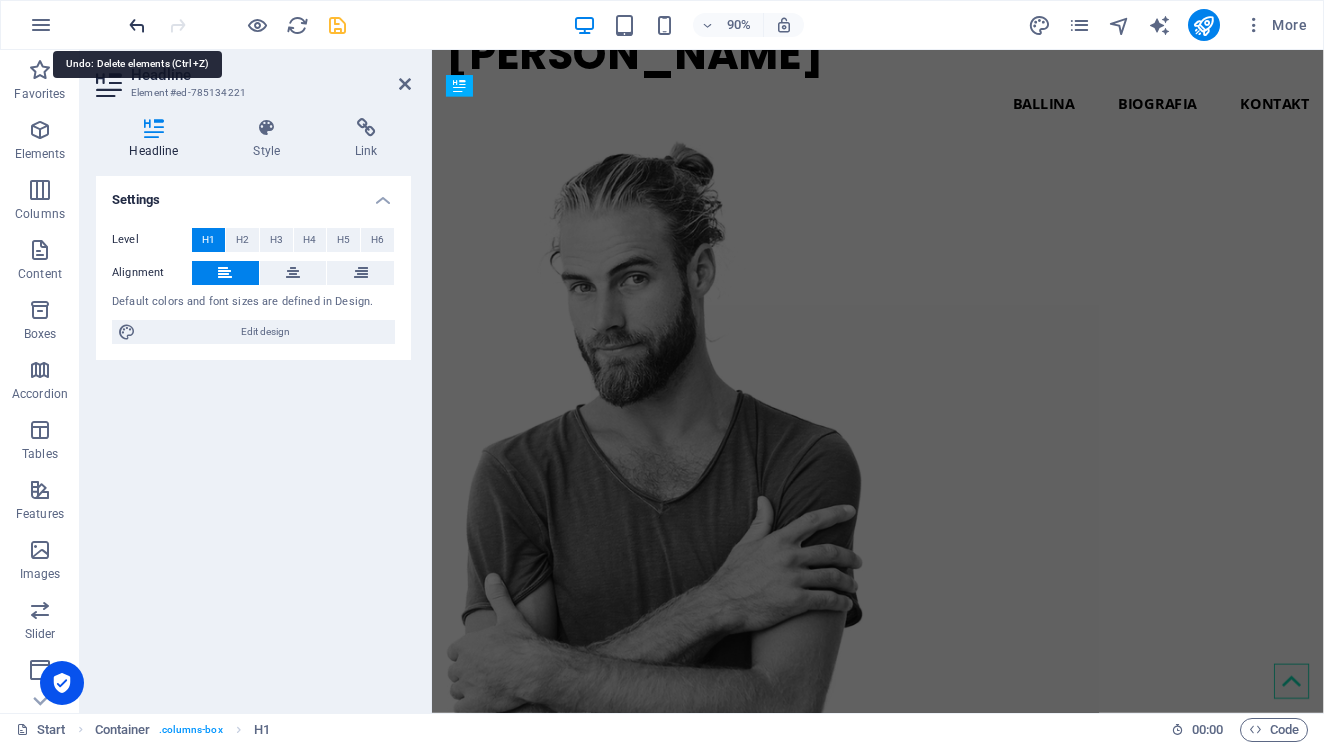 click at bounding box center [137, 25] 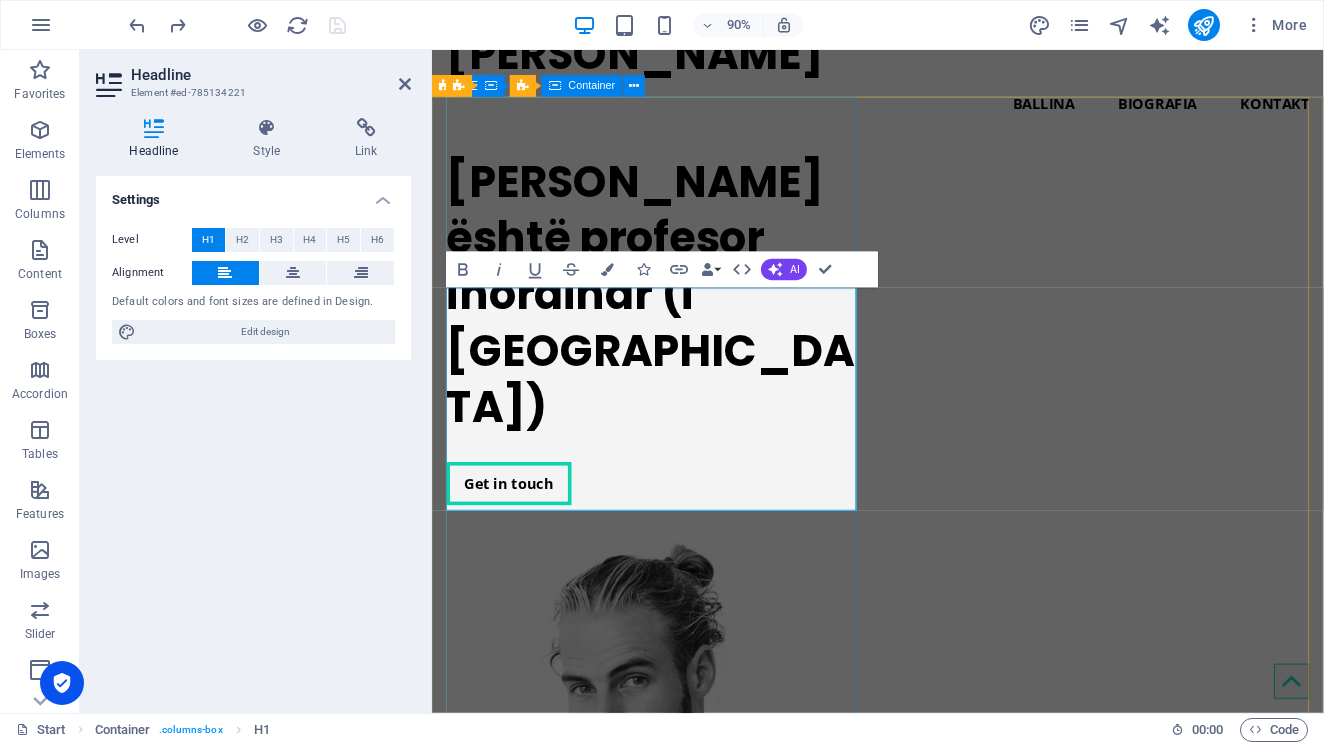 click on "Dr. Festim Halili është profesor inordinar (i Asociuar) Get in touch" at bounding box center [676, 361] 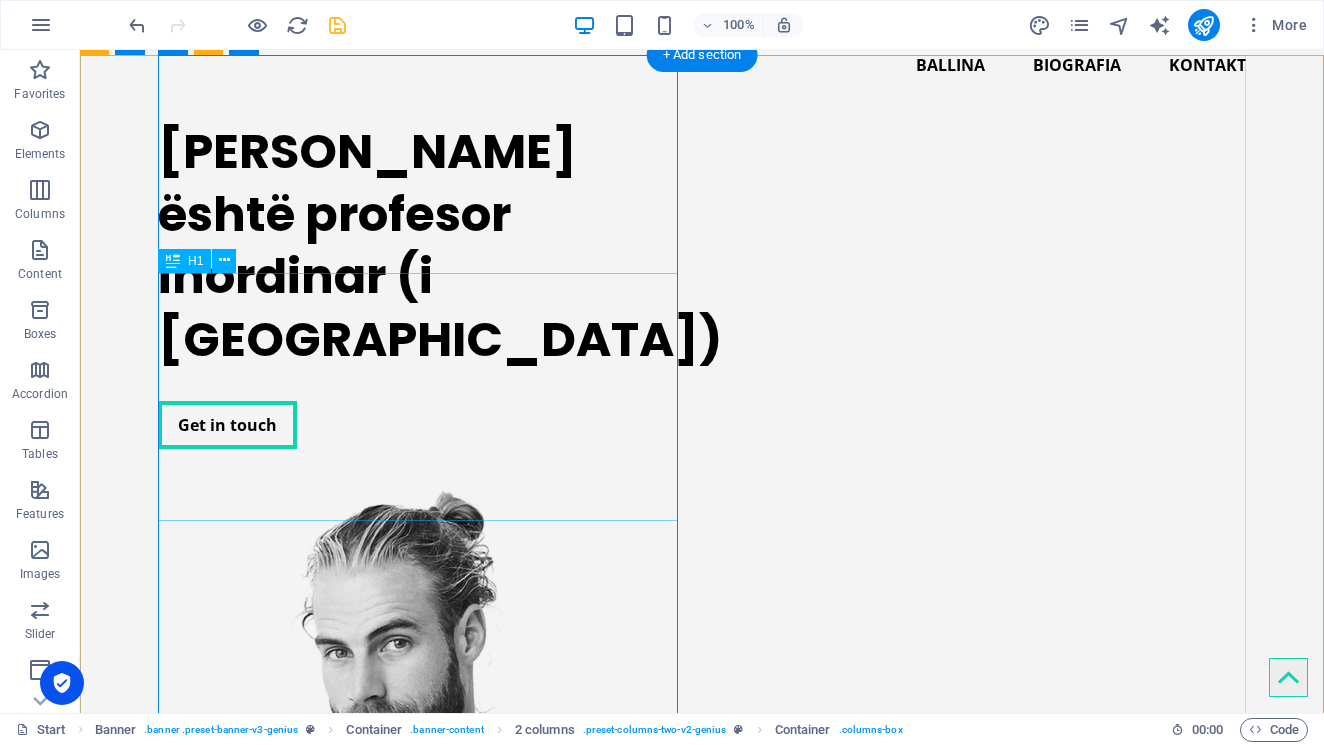 scroll, scrollTop: 89, scrollLeft: 0, axis: vertical 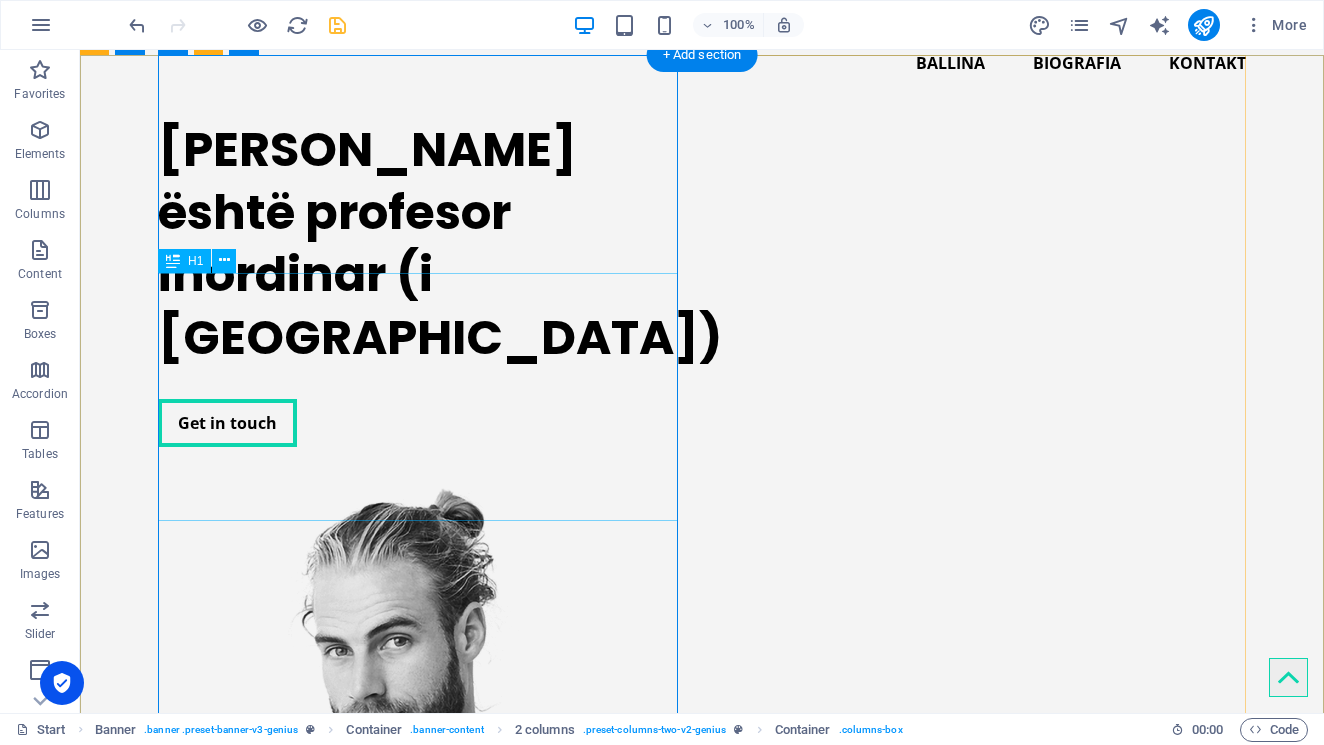 click on "Dr. Festim Halili është profesor inordinar (i Asociuar)" at bounding box center [418, 244] 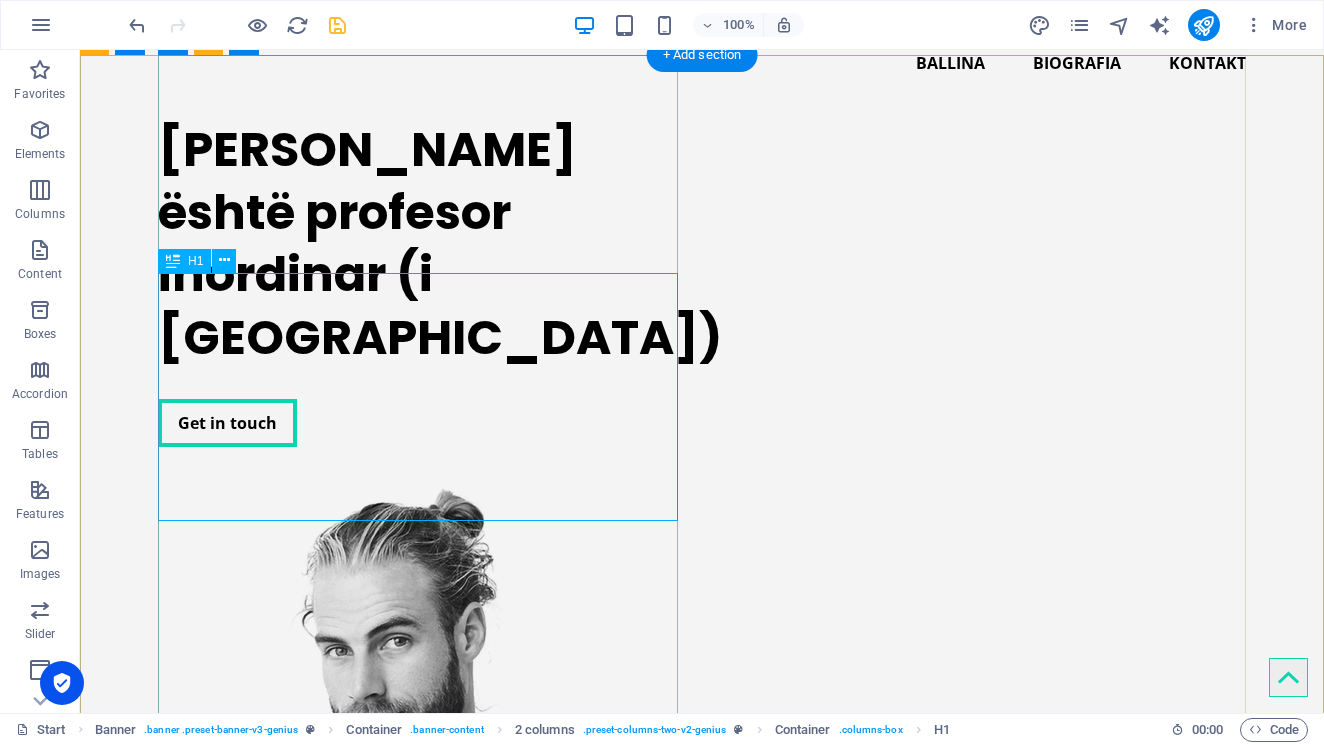 click at bounding box center (173, 261) 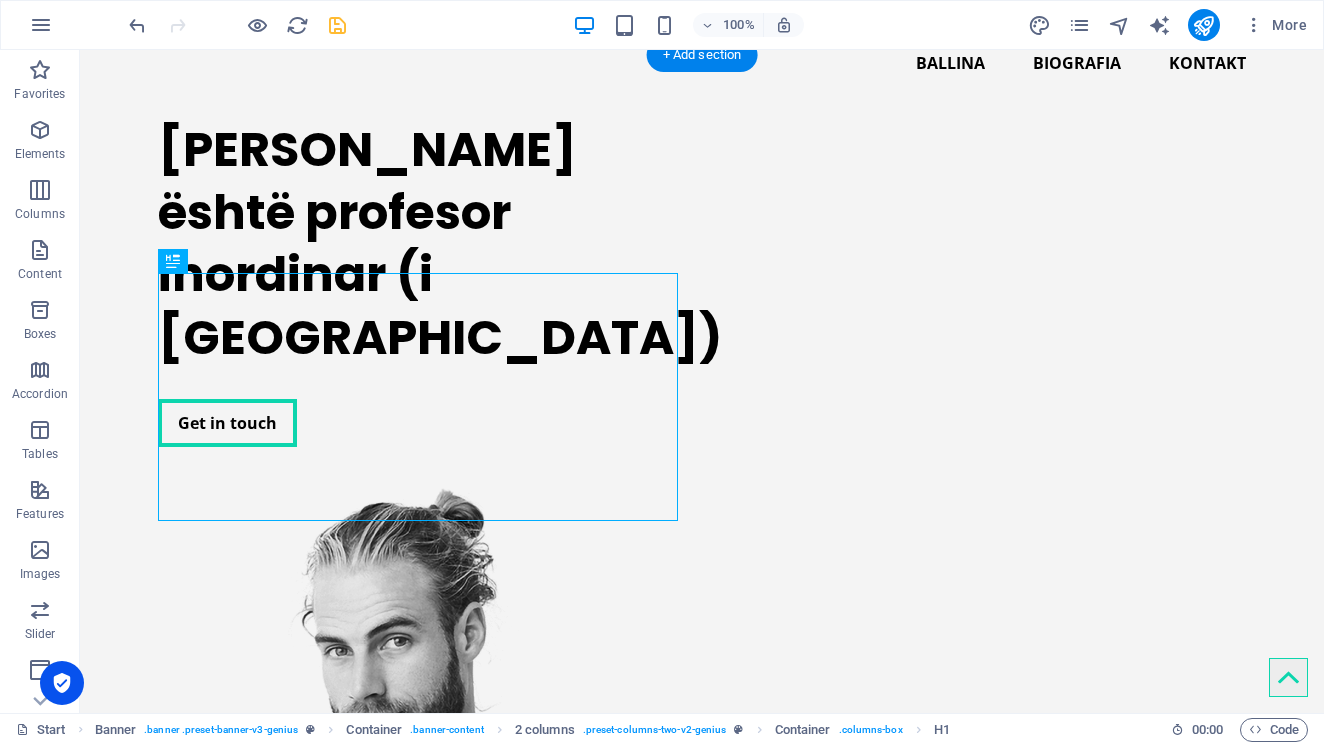 click on "Dr. Festim Halili është profesor inordinar (i Asociuar)" at bounding box center [418, 244] 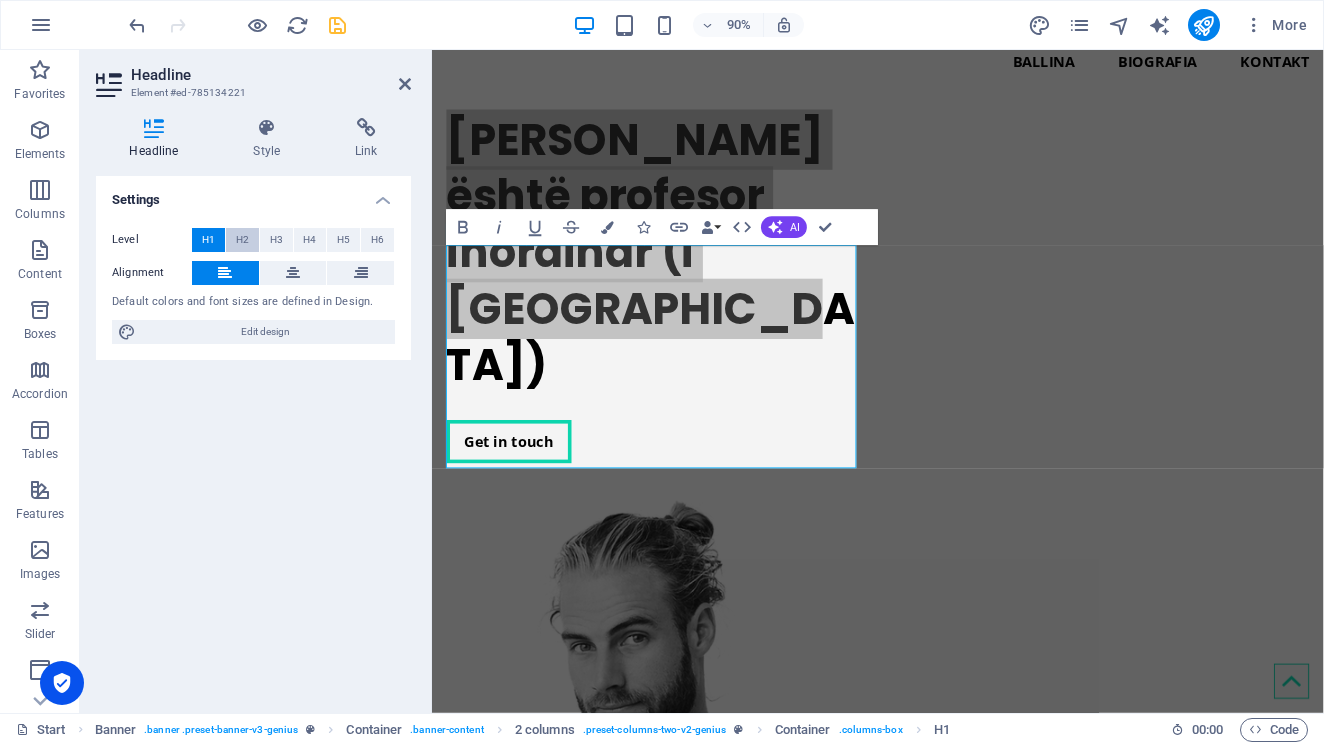 click on "H2" at bounding box center [242, 240] 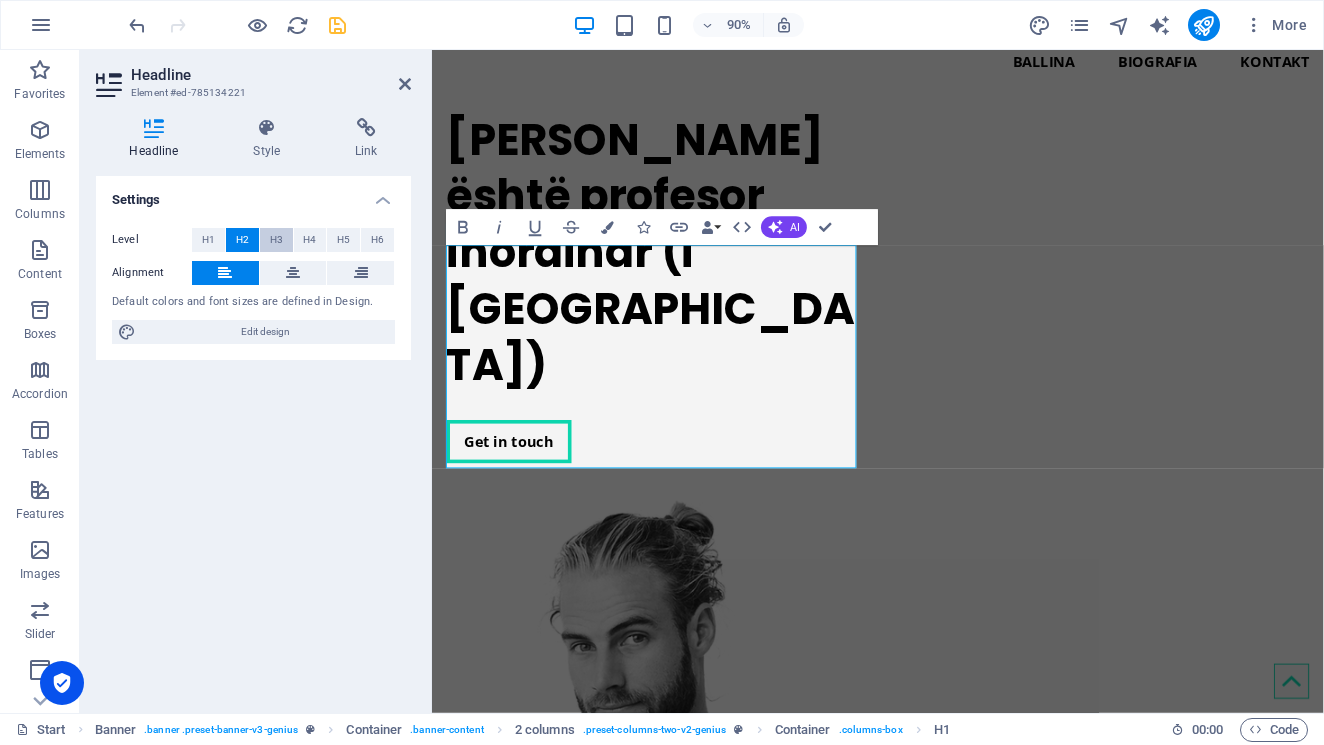 click on "H3" at bounding box center [276, 240] 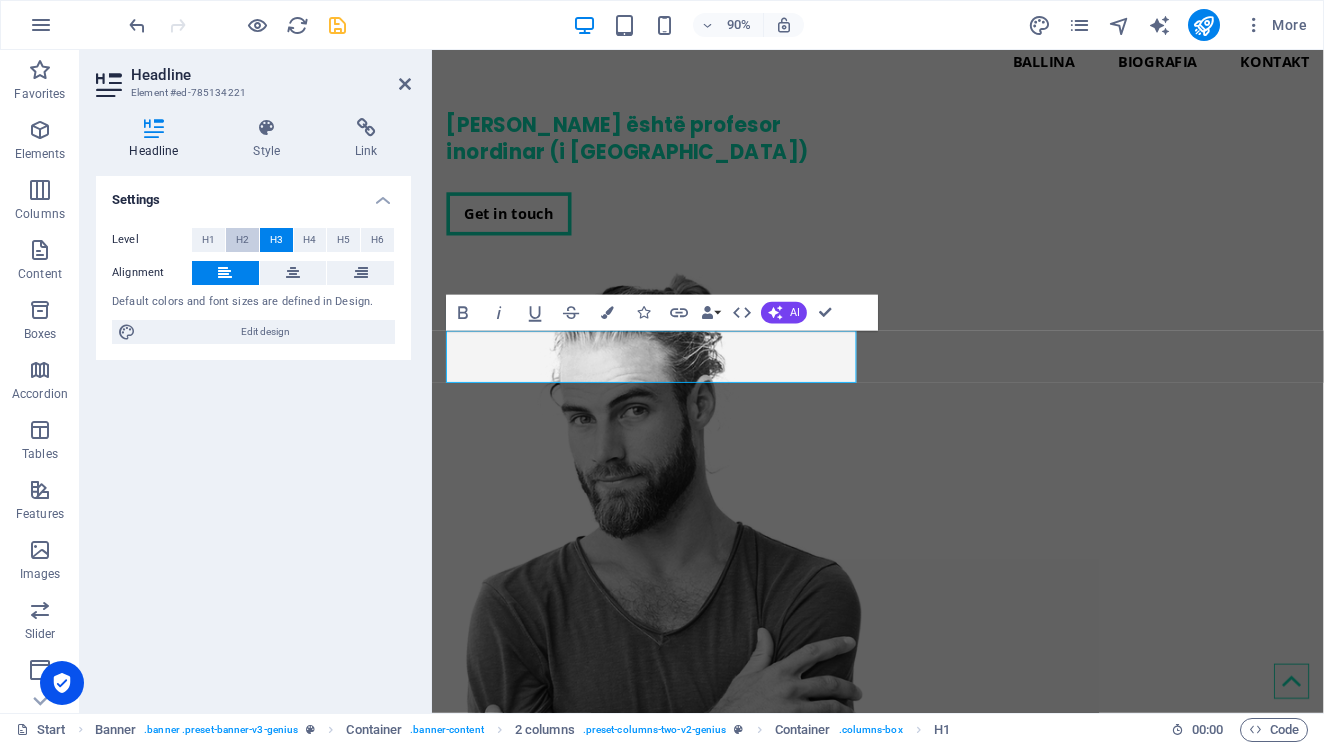 click on "H2" at bounding box center (242, 240) 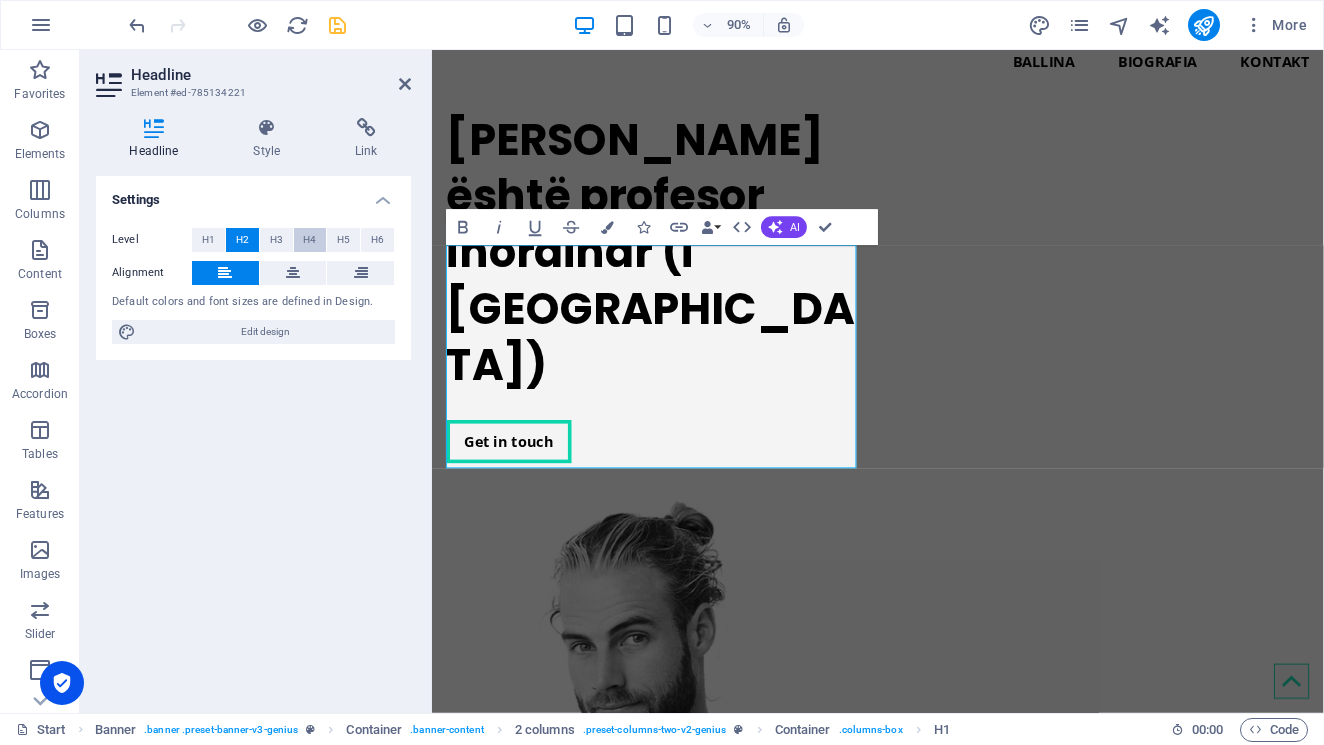 click on "H4" at bounding box center (309, 240) 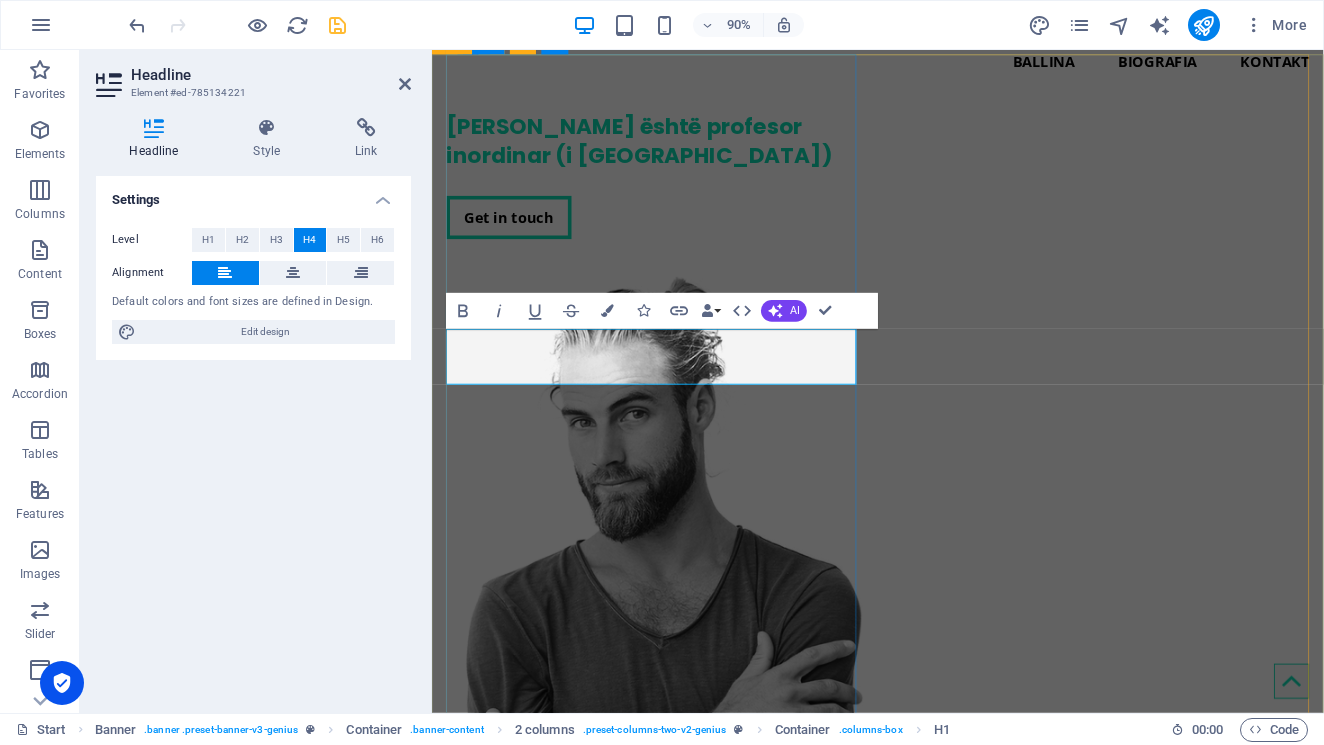 click on "Dr. Festim Halili është profesor inordinar (i Asociuar)" at bounding box center [676, 150] 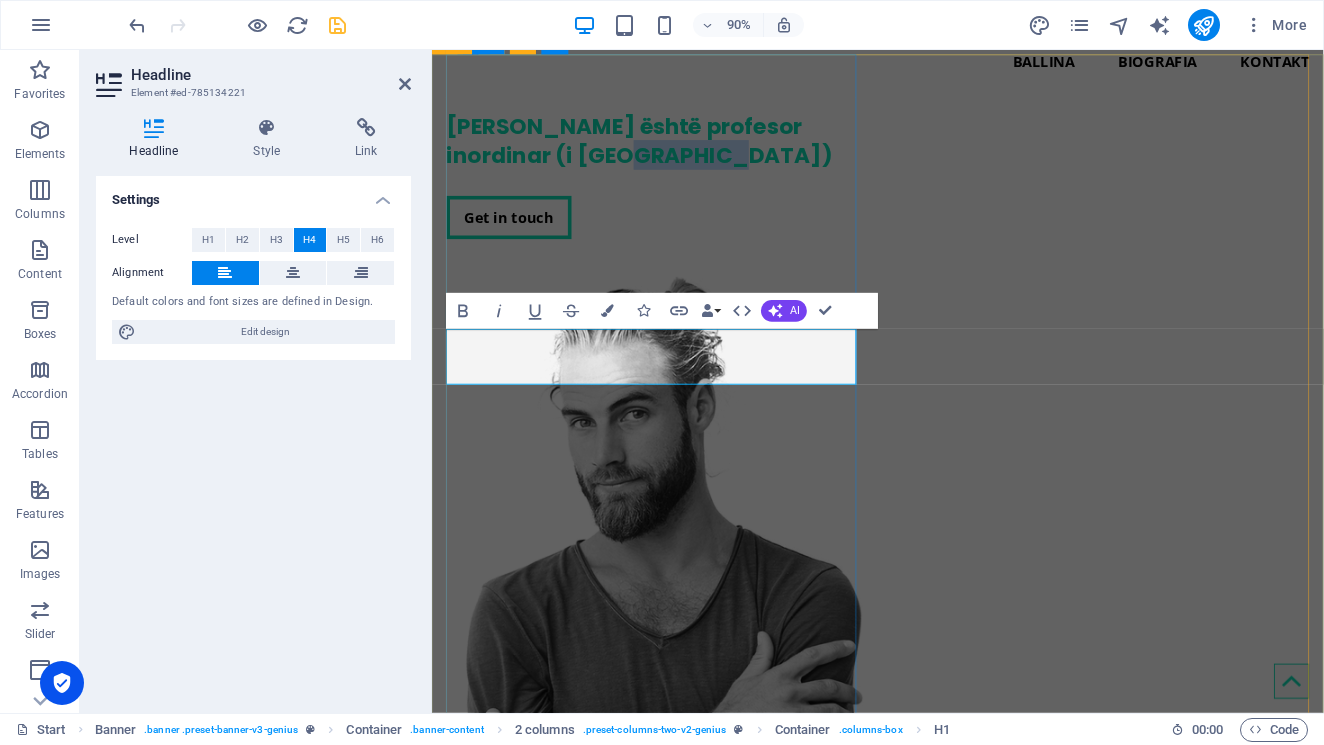 click on "Dr. Festim Halili është profesor inordinar (i Asociuar)" at bounding box center [676, 150] 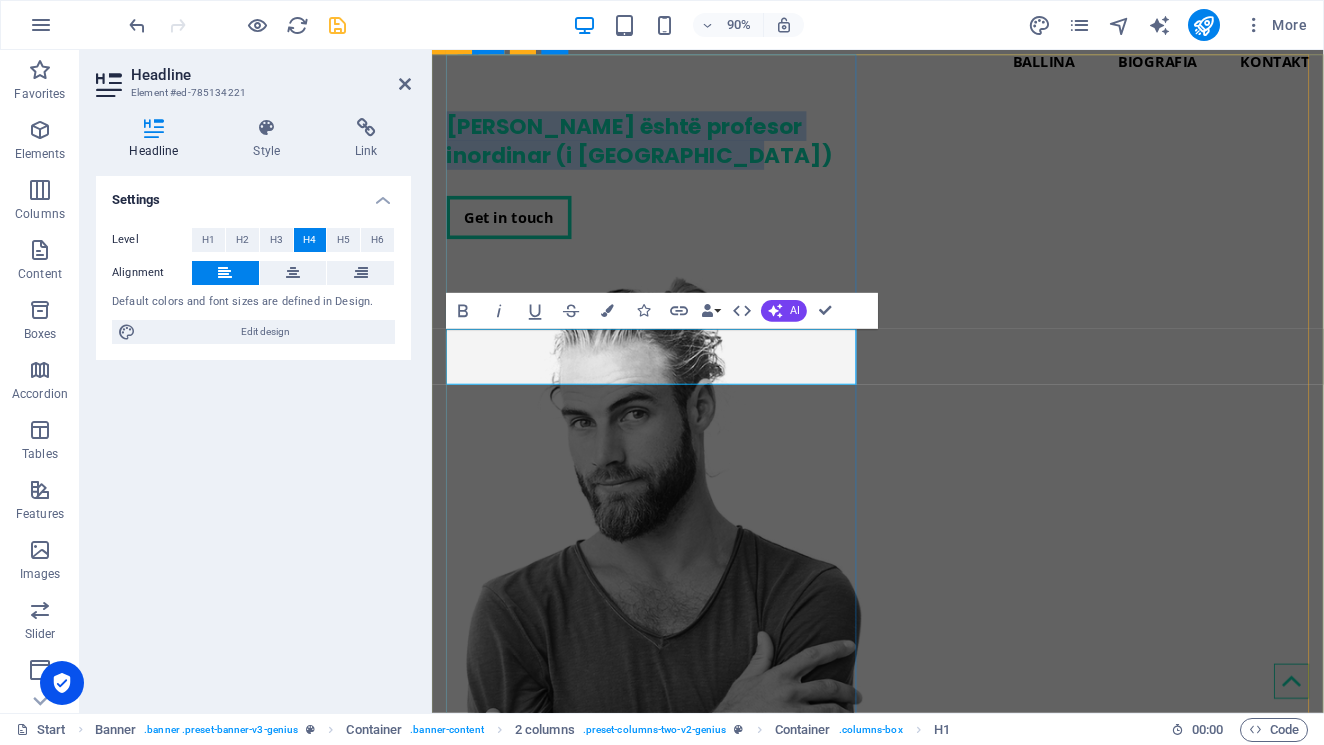 click on "Dr. Festim Halili është profesor inordinar (i Asociuar)" at bounding box center [676, 150] 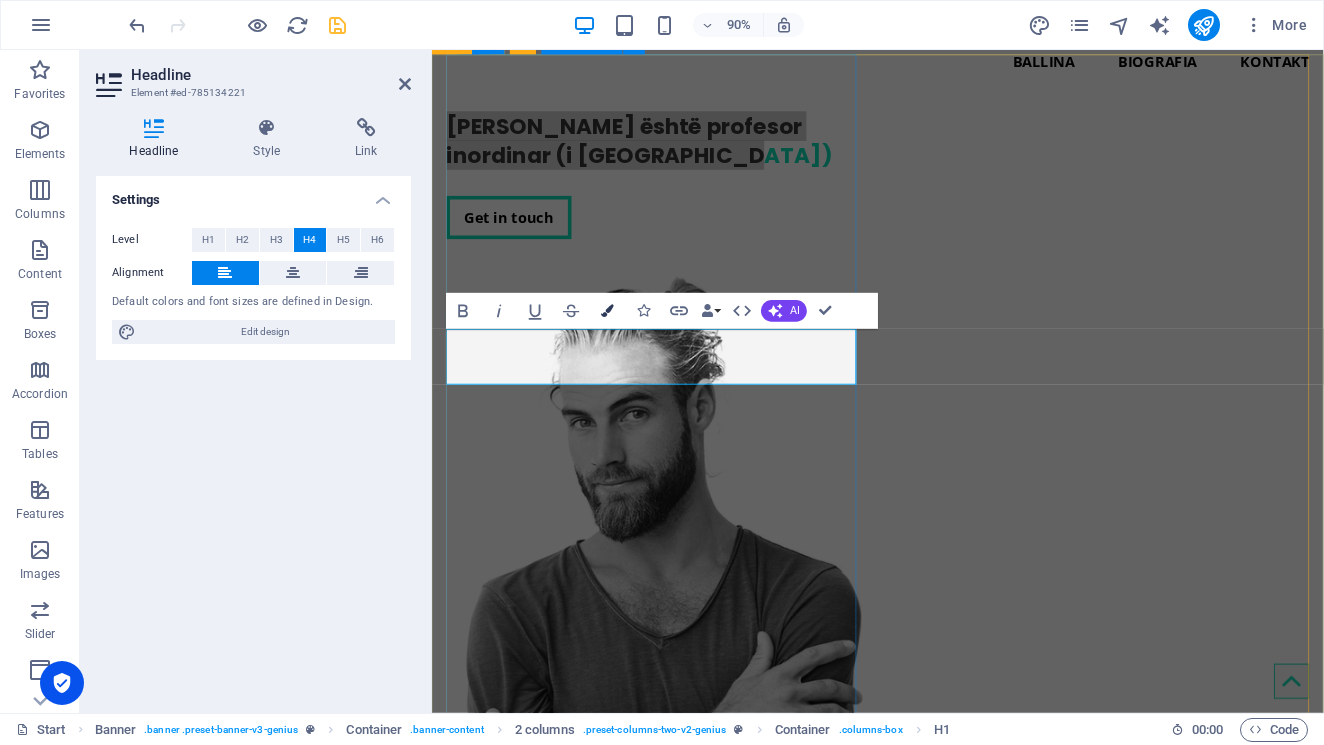 click on "Colors" at bounding box center (607, 311) 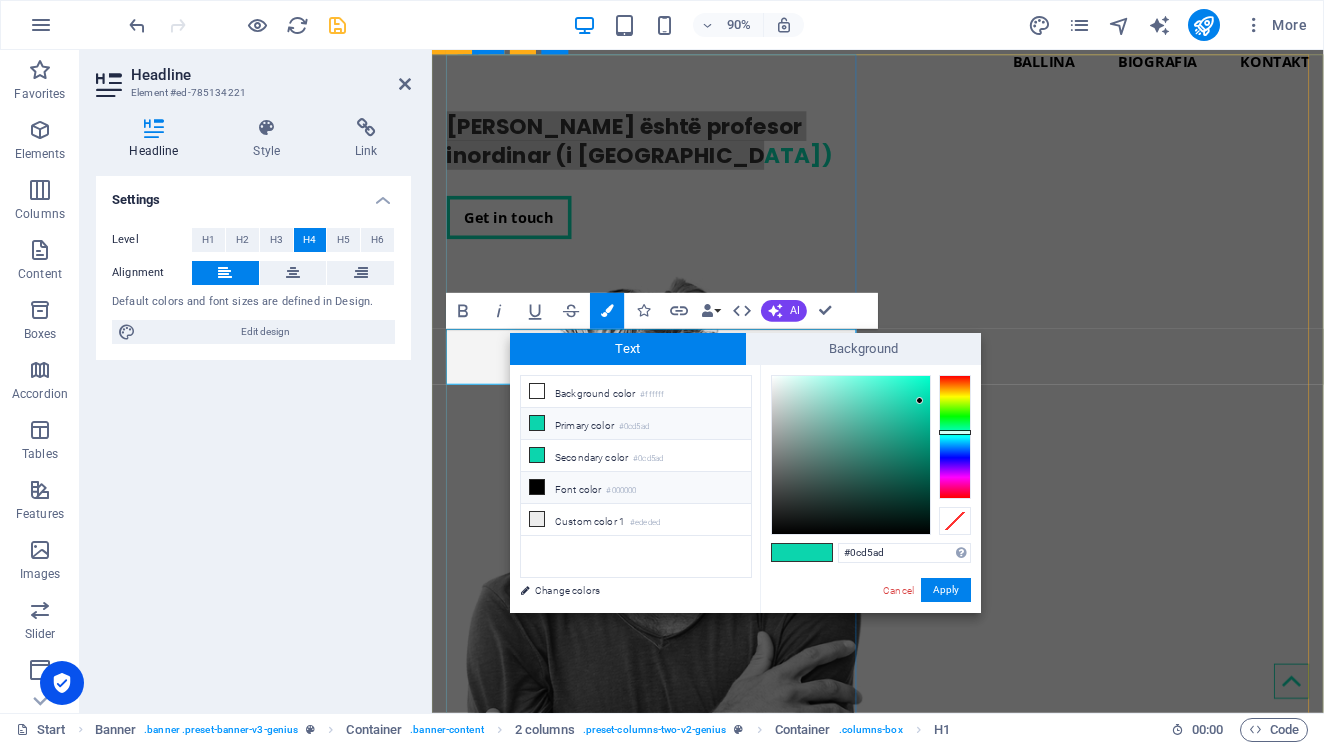 click on "Font color
#000000" at bounding box center (636, 488) 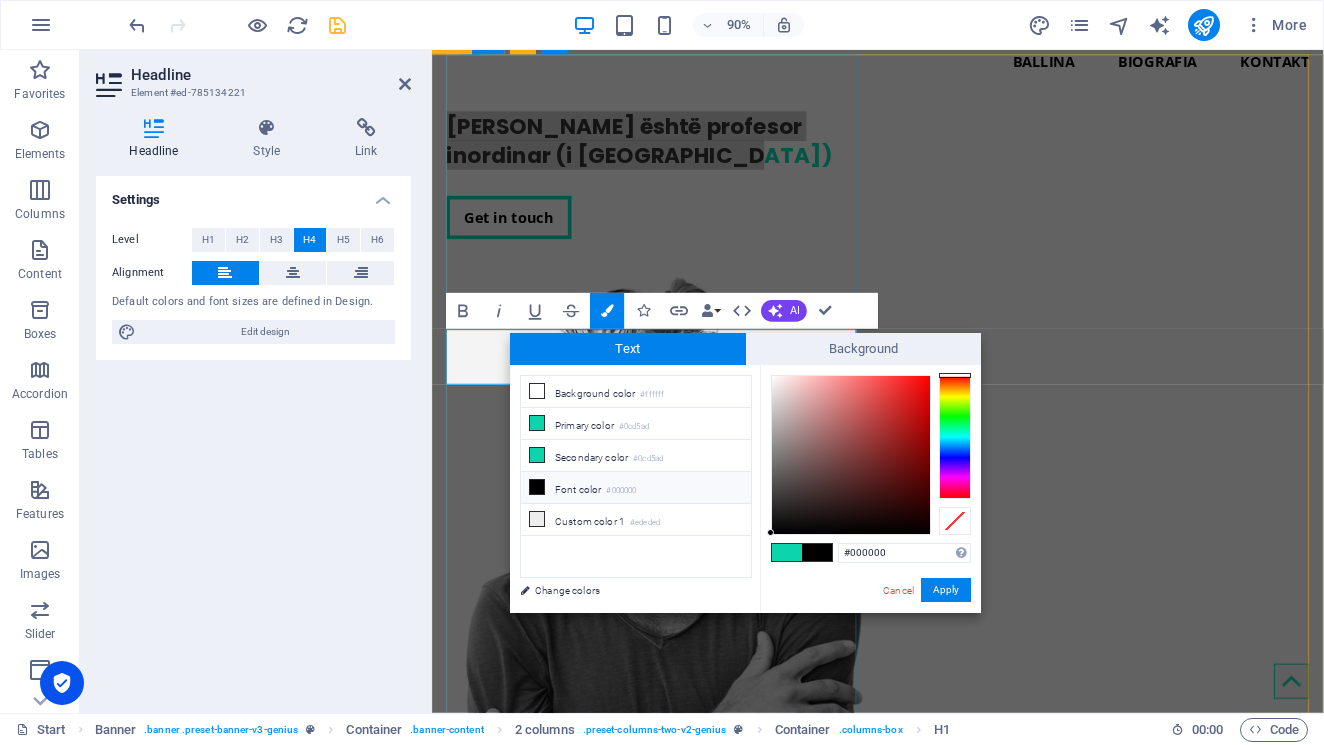 click at bounding box center (537, 487) 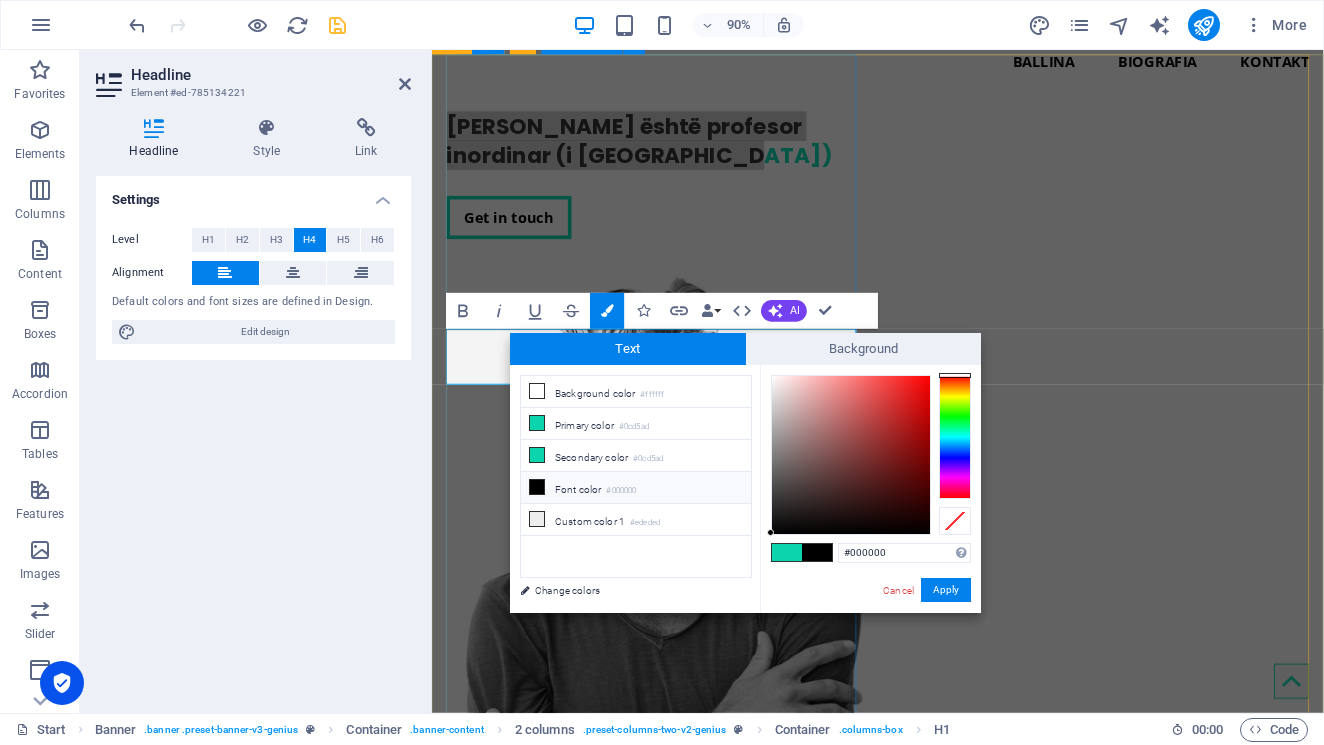 click on "Dr. Festim Halili është profesor inordinar (i Asociuar) Get in touch" at bounding box center (676, 189) 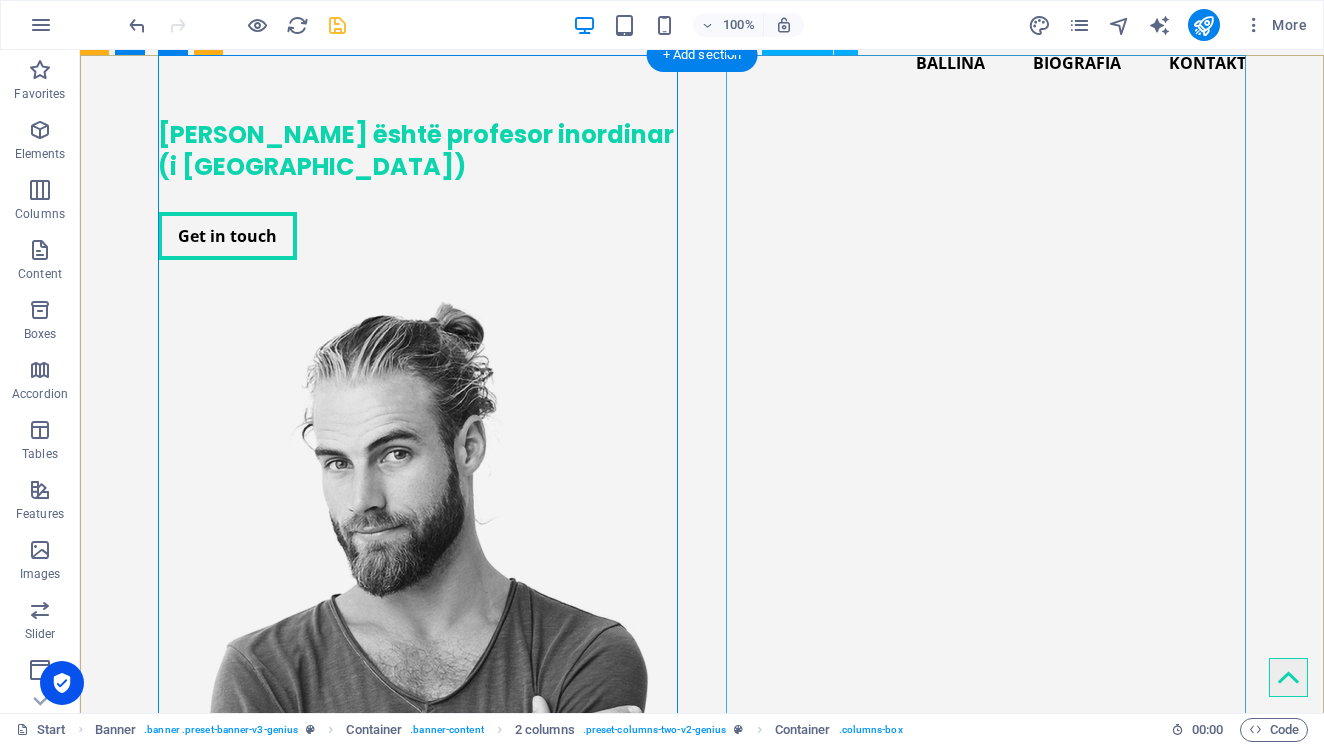click at bounding box center (418, 680) 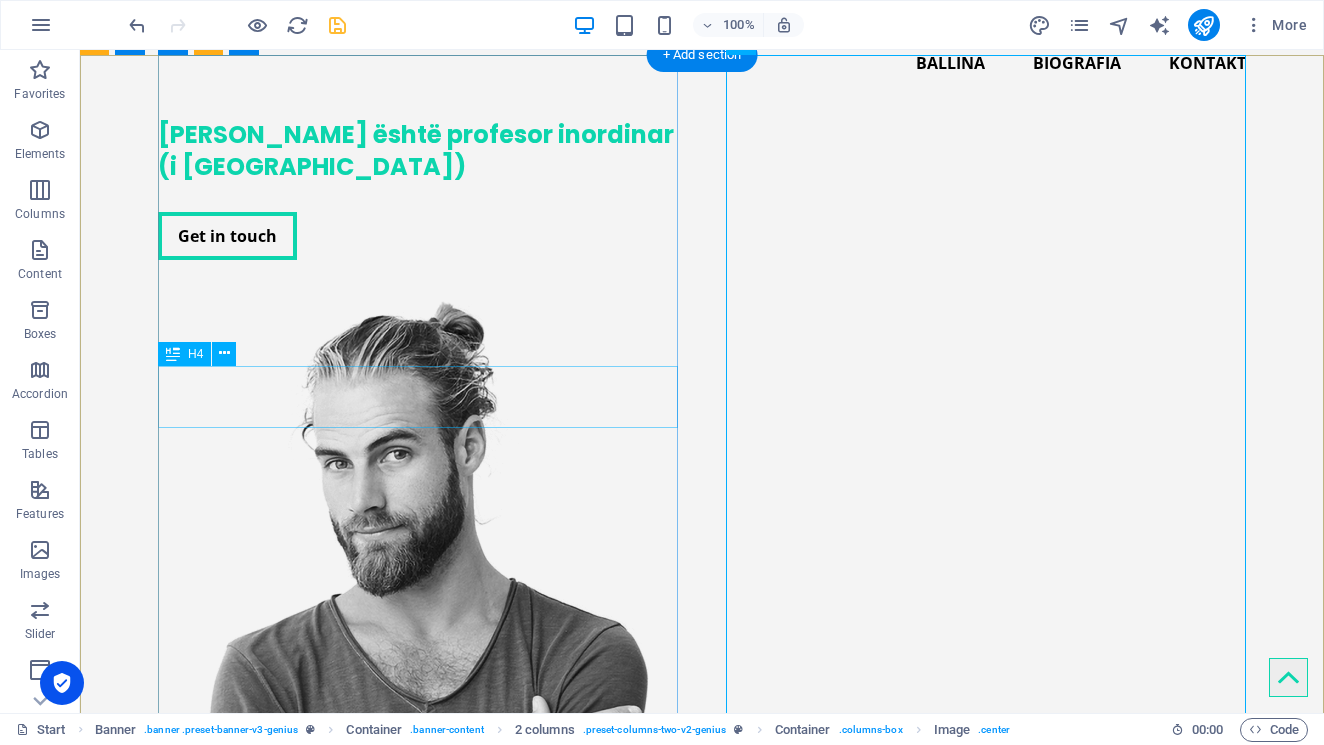 click on "Dr. Festim Halili është profesor inordinar (i Asociuar)" at bounding box center (418, 150) 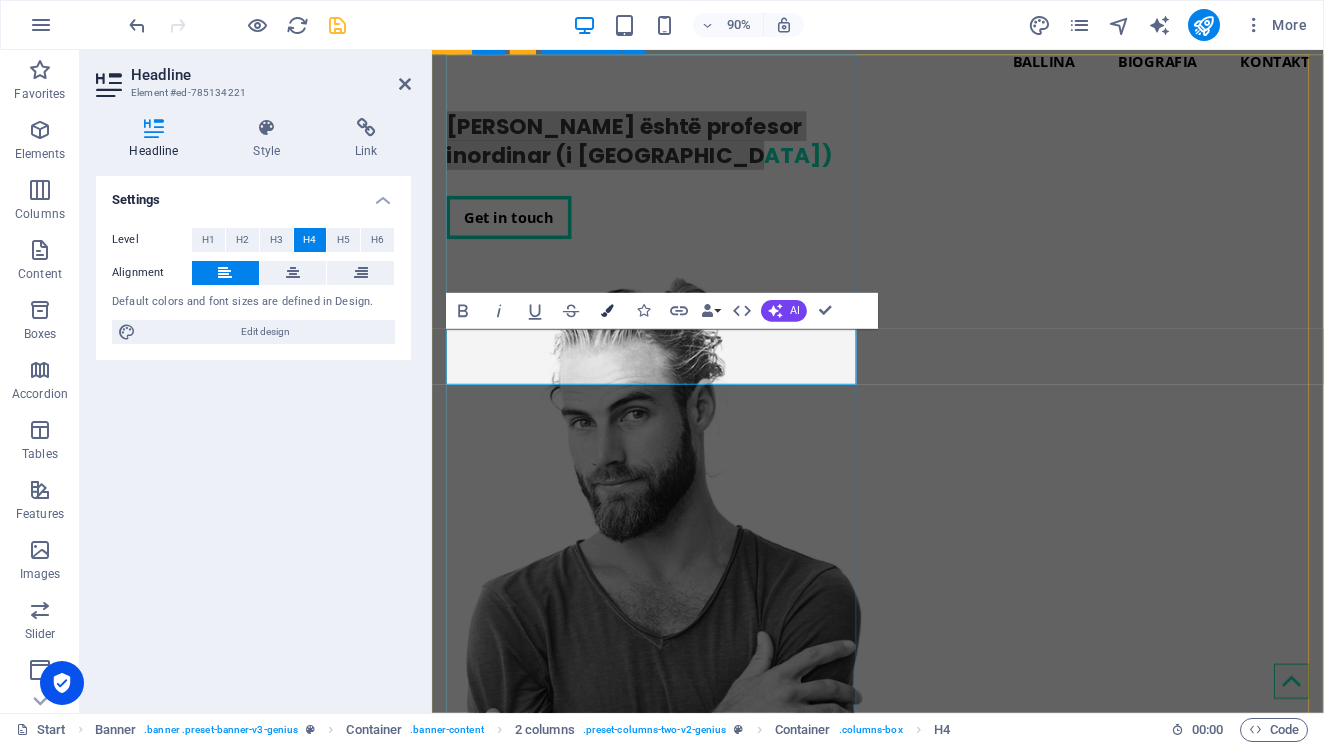 click at bounding box center [607, 310] 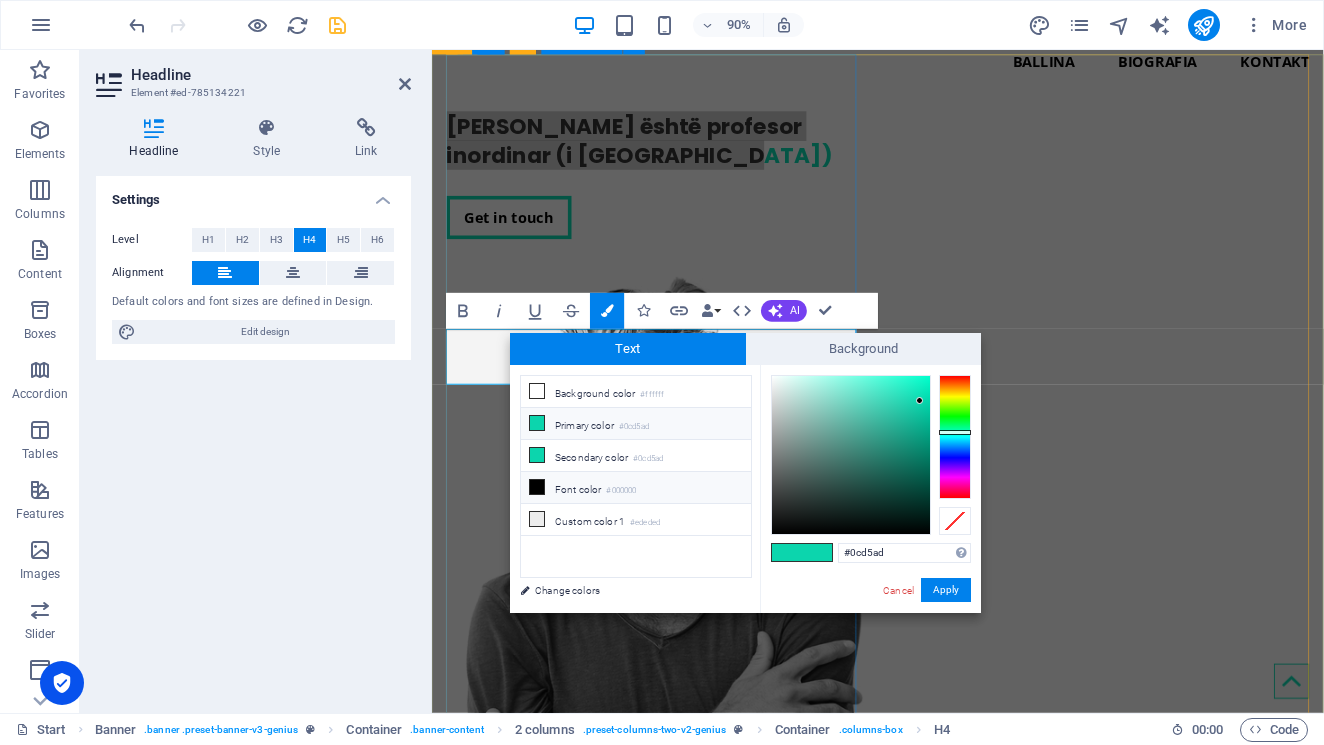 click on "#000000" at bounding box center (621, 491) 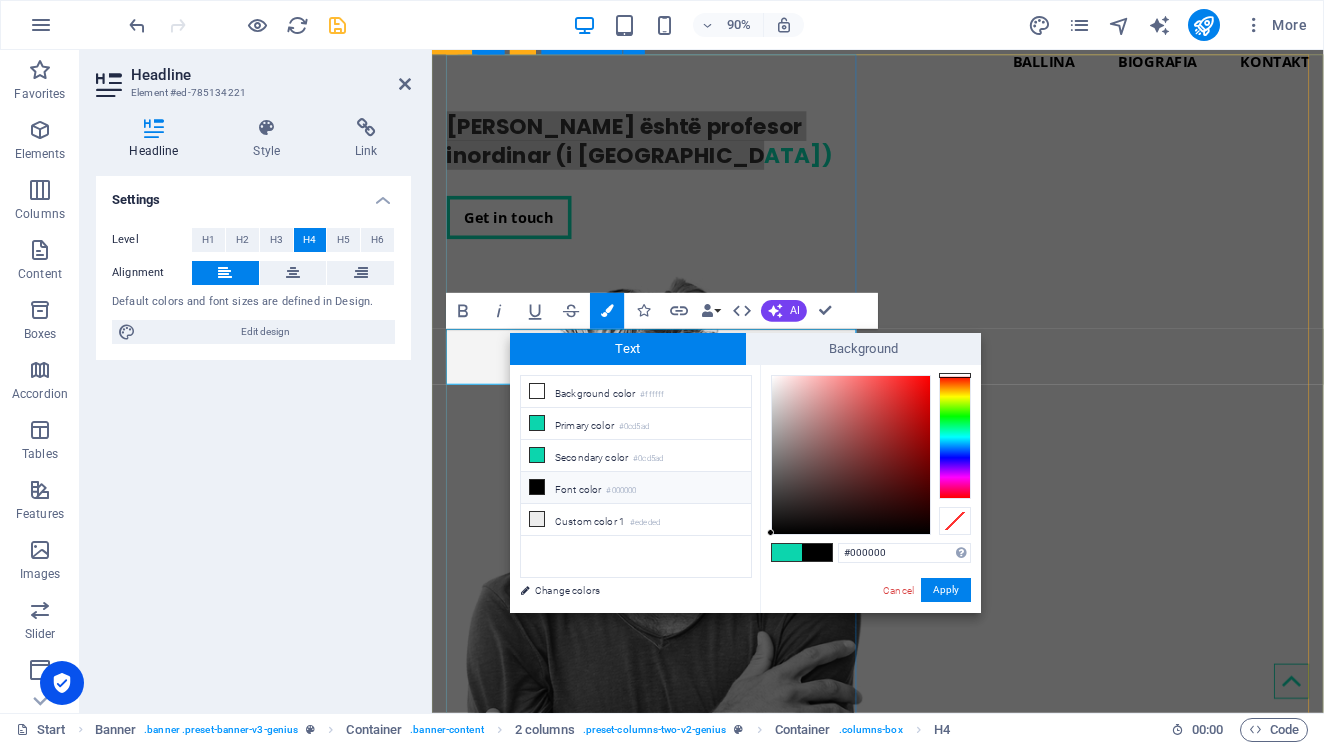 click at bounding box center (537, 487) 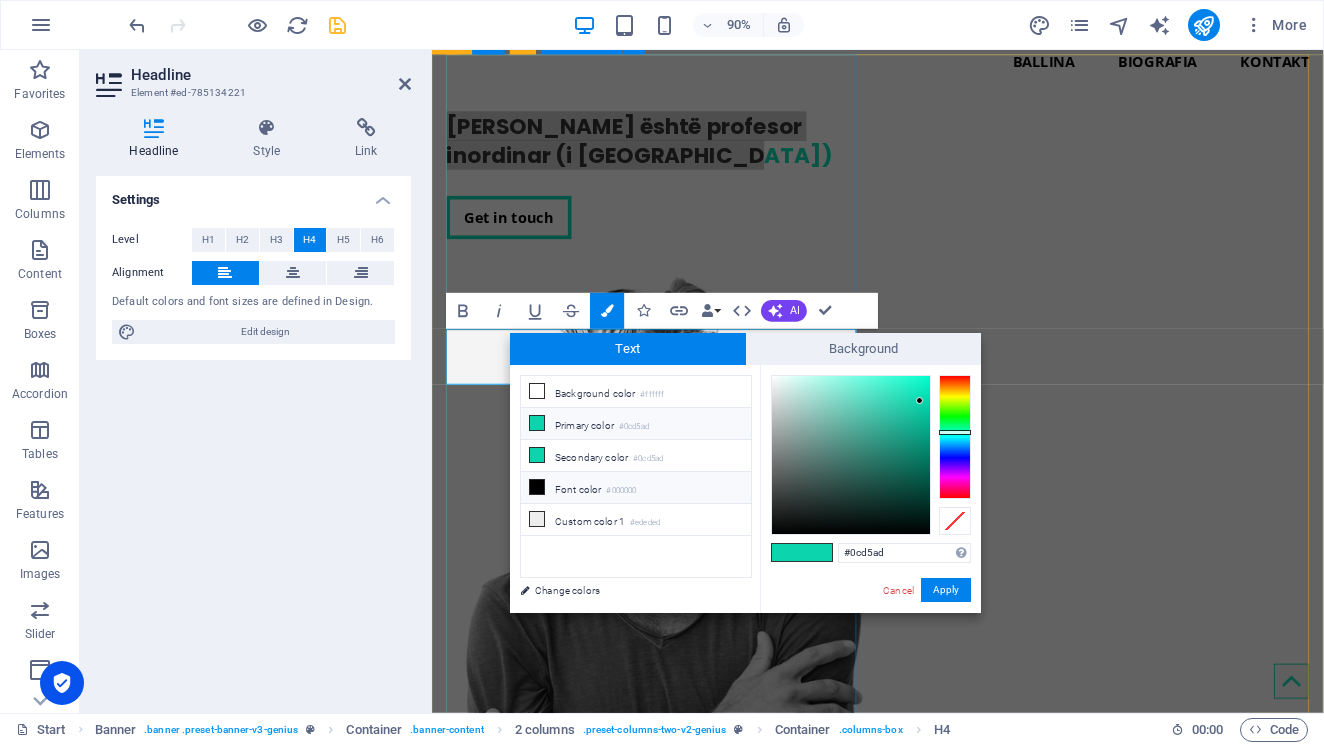 click on "Font color
#000000" at bounding box center [636, 488] 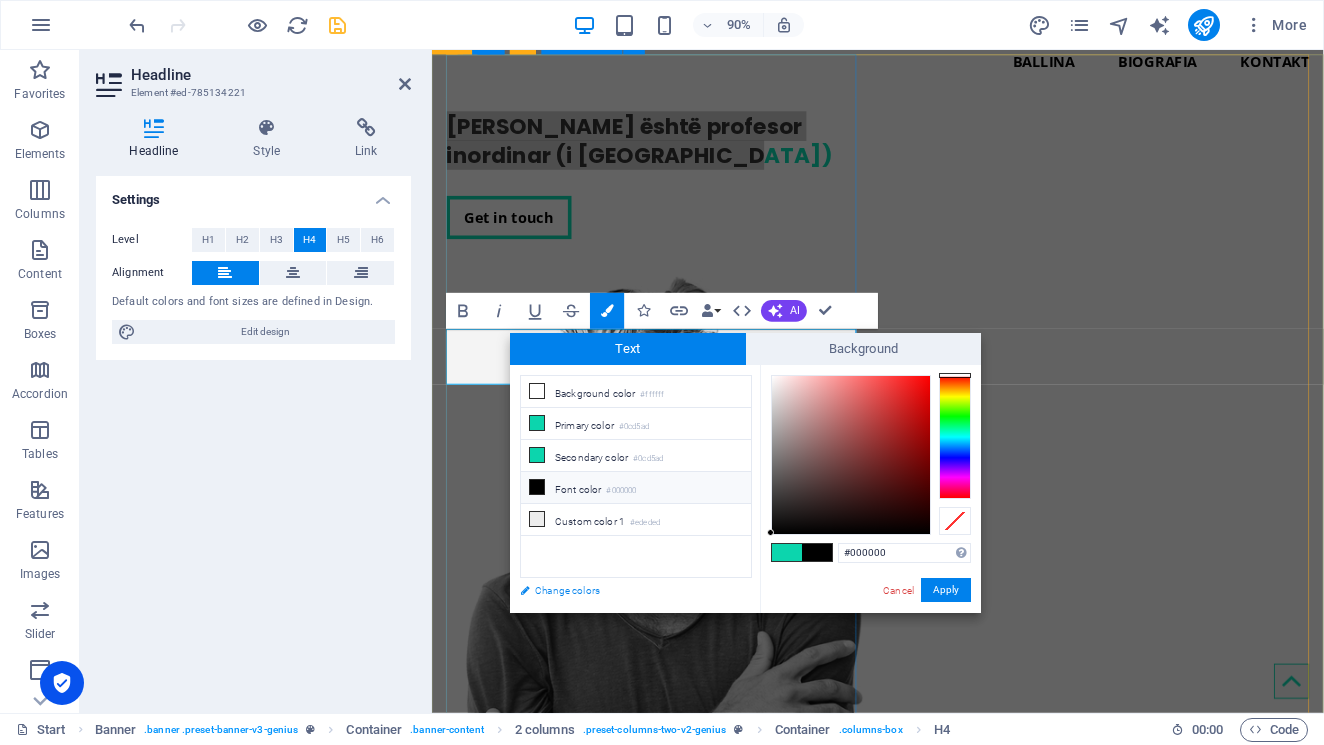 click on "Change colors" at bounding box center [626, 590] 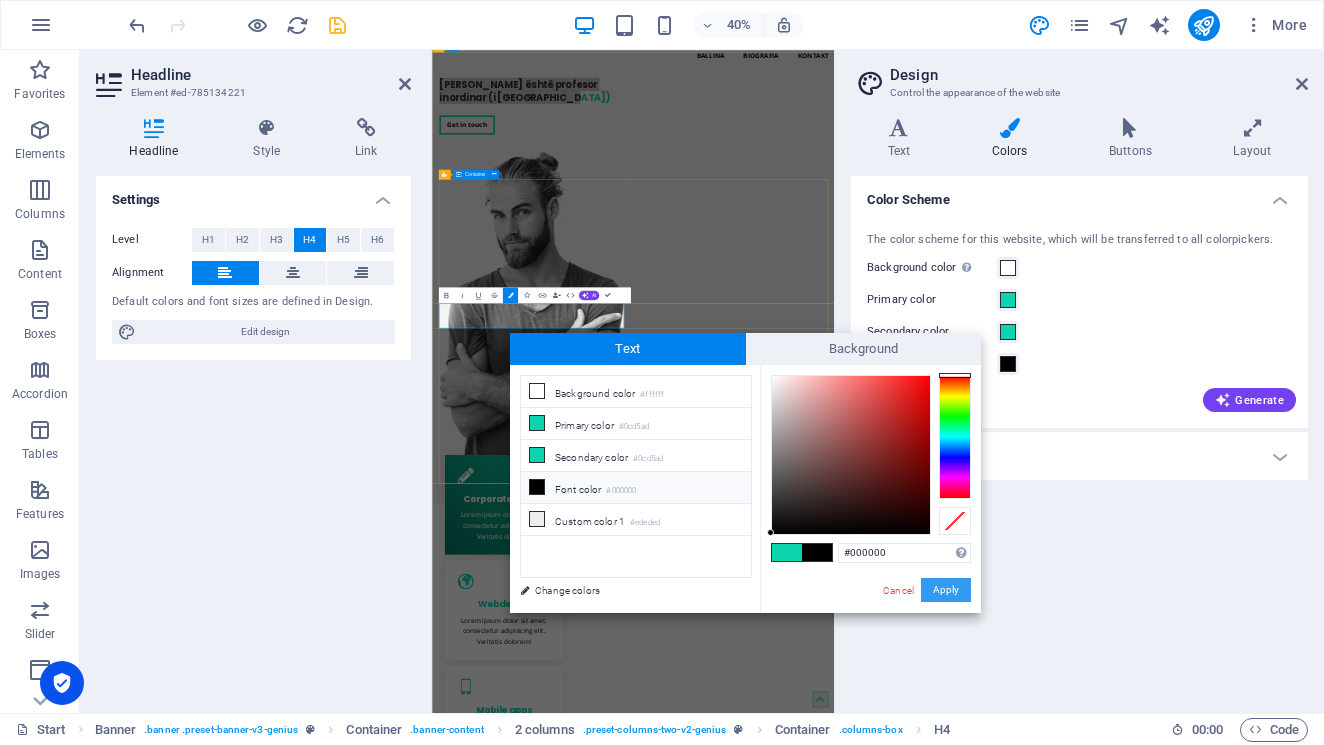 click on "Apply" at bounding box center (946, 590) 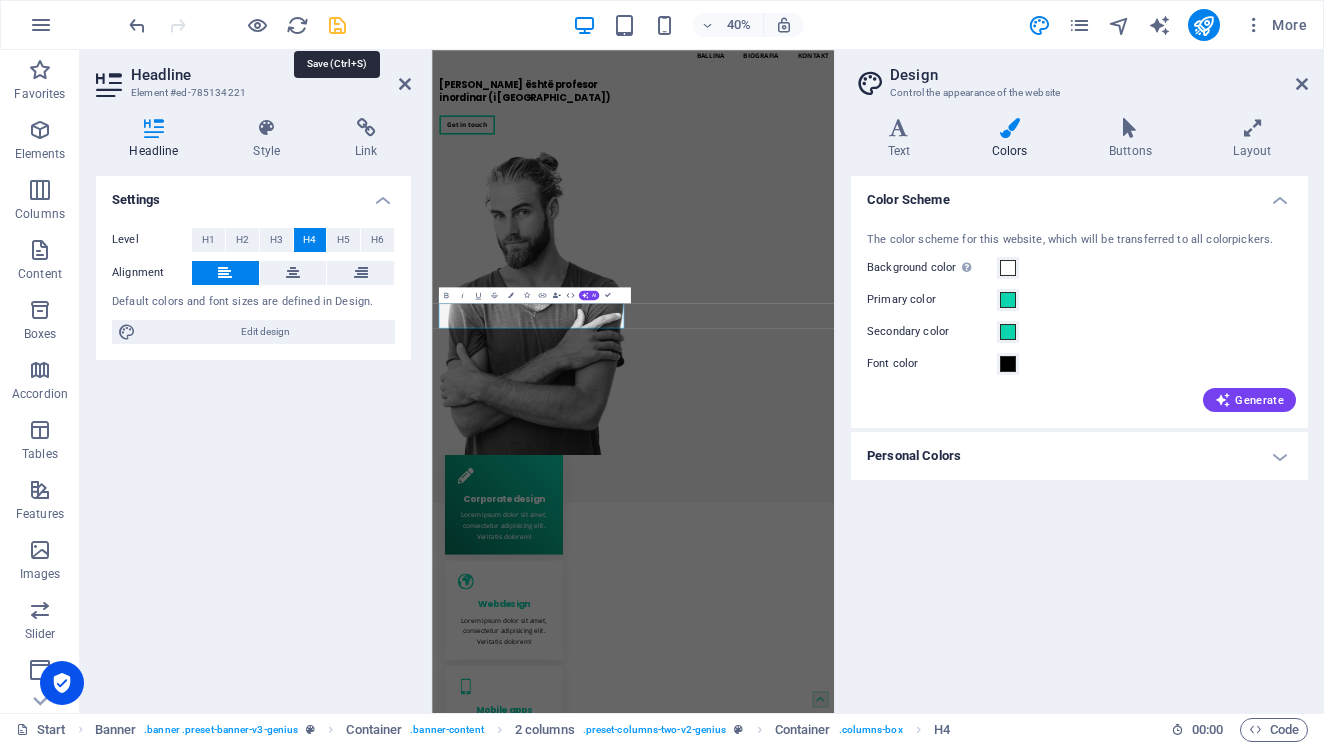 click at bounding box center (337, 25) 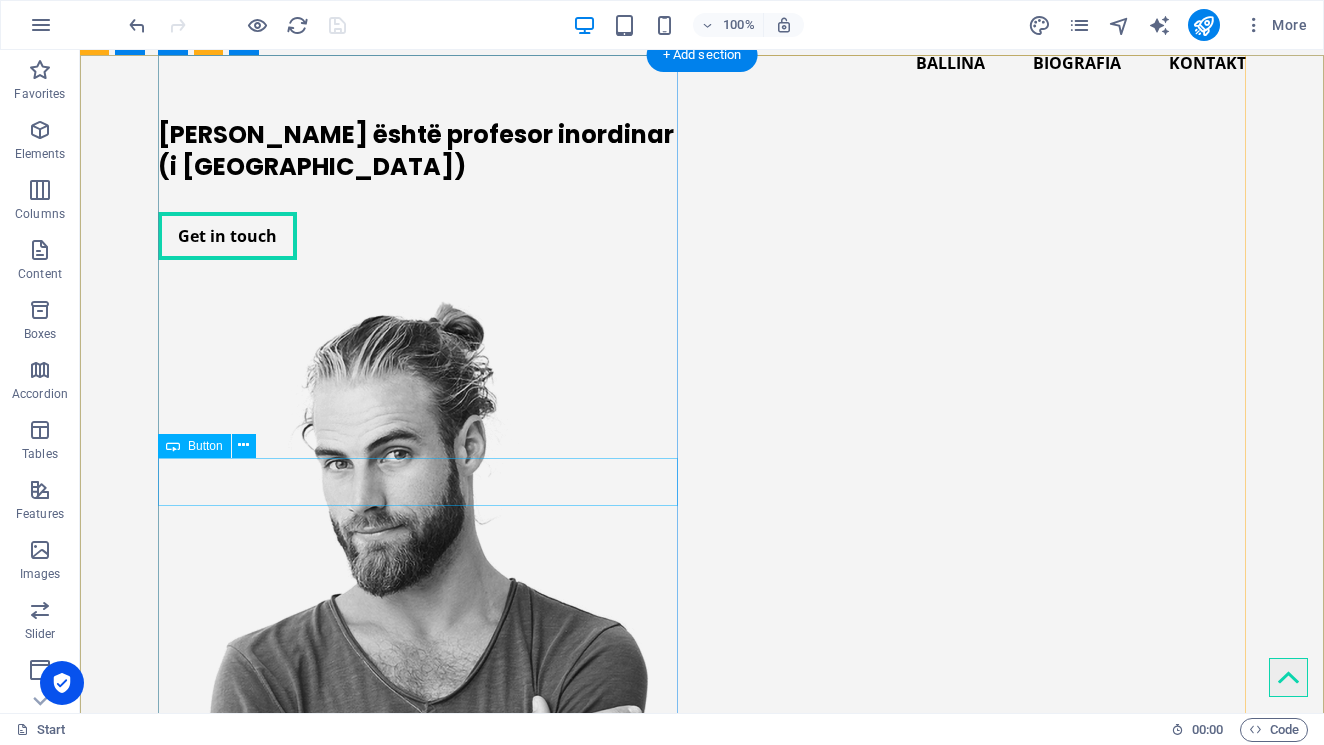 click on "Get in touch" at bounding box center [418, 236] 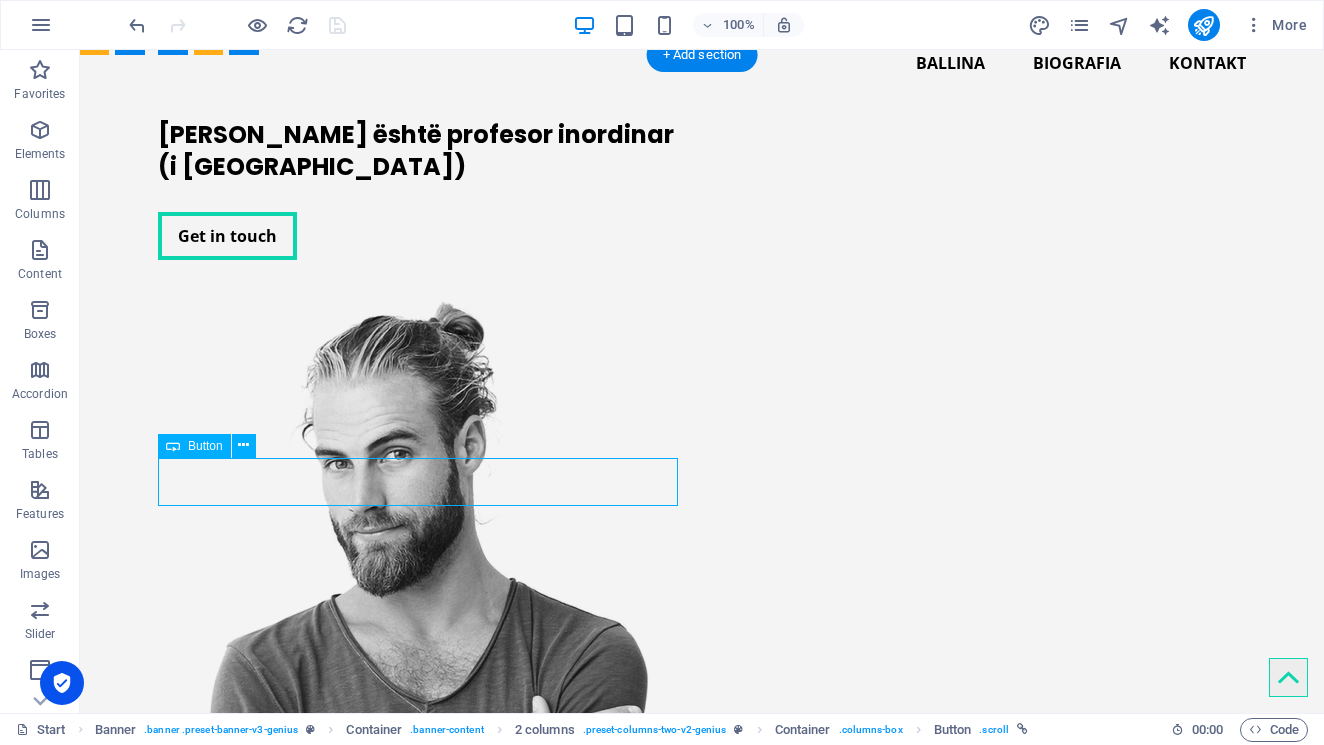 click on "Get in touch" at bounding box center (418, 236) 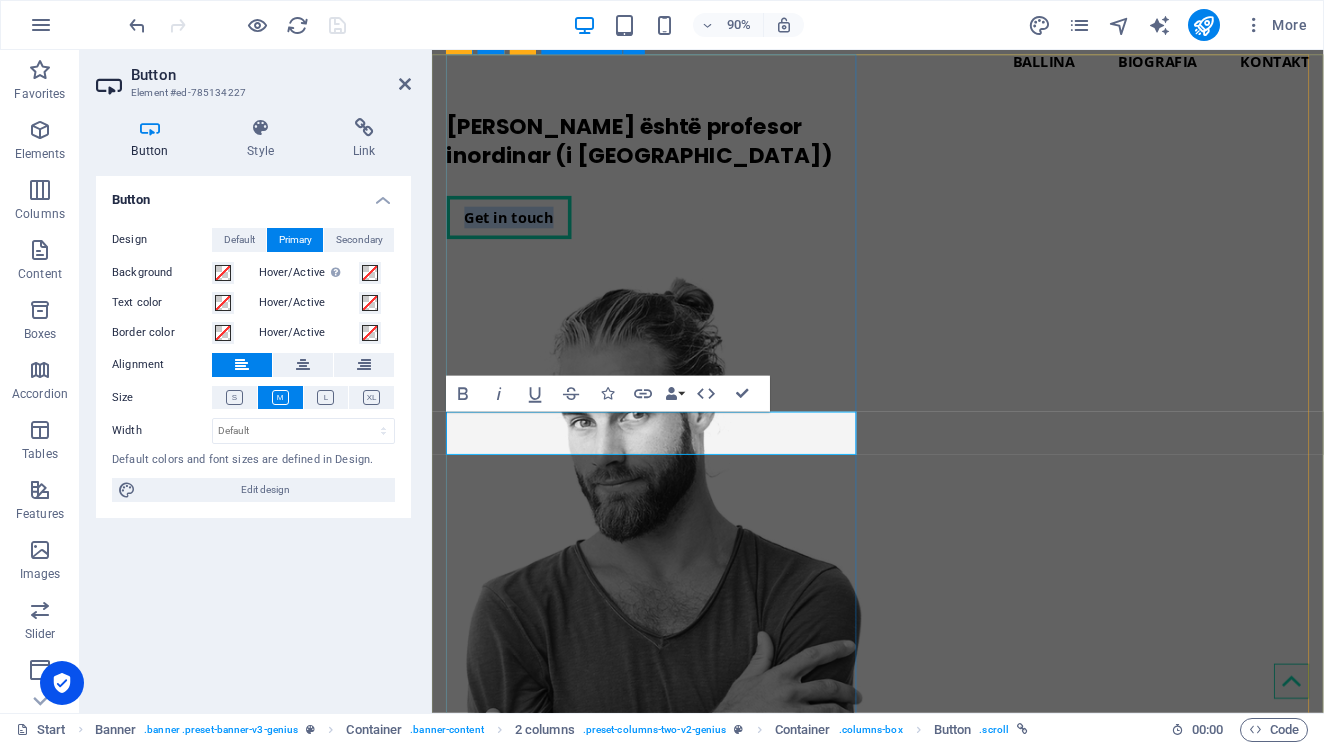 type 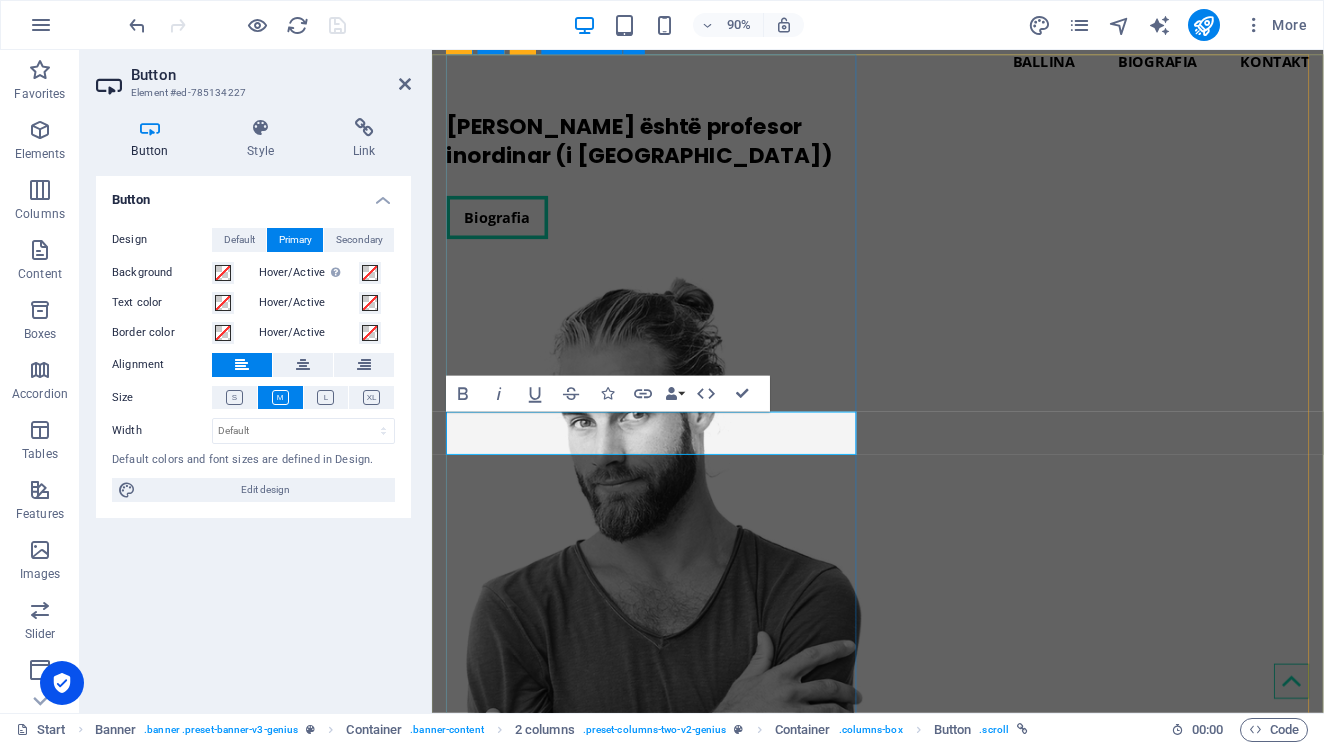 click on "Dr. Festim Halili është profesor inordinar (i Asociuar) Biografia" at bounding box center [676, 189] 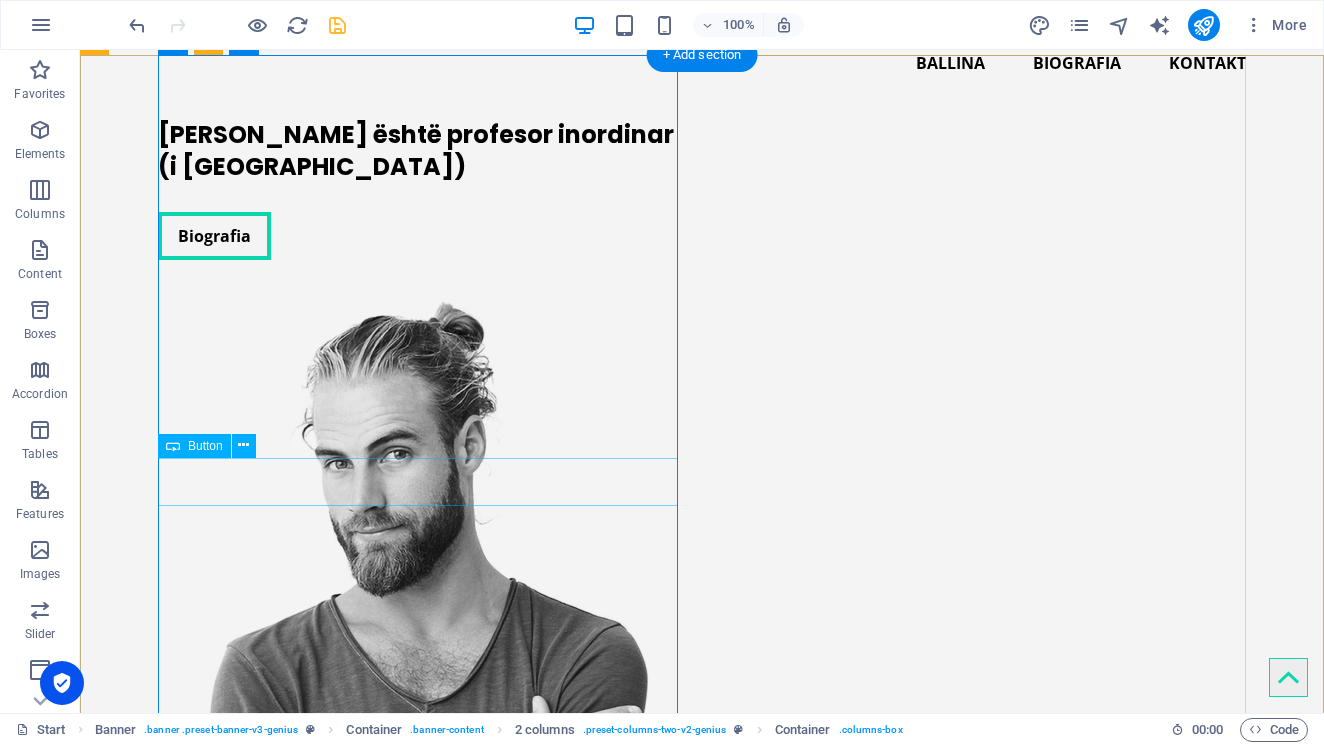 click on "Biografia" at bounding box center (418, 236) 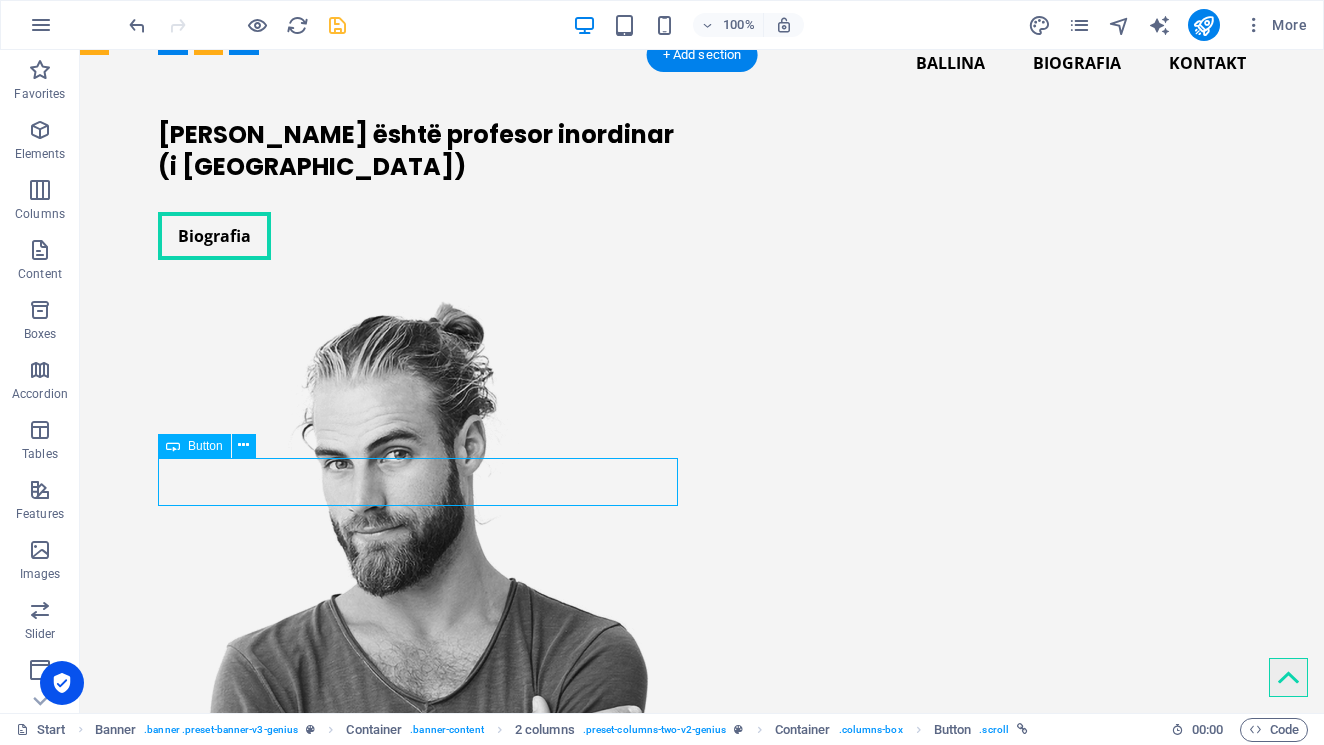 click on "Biografia" at bounding box center (418, 236) 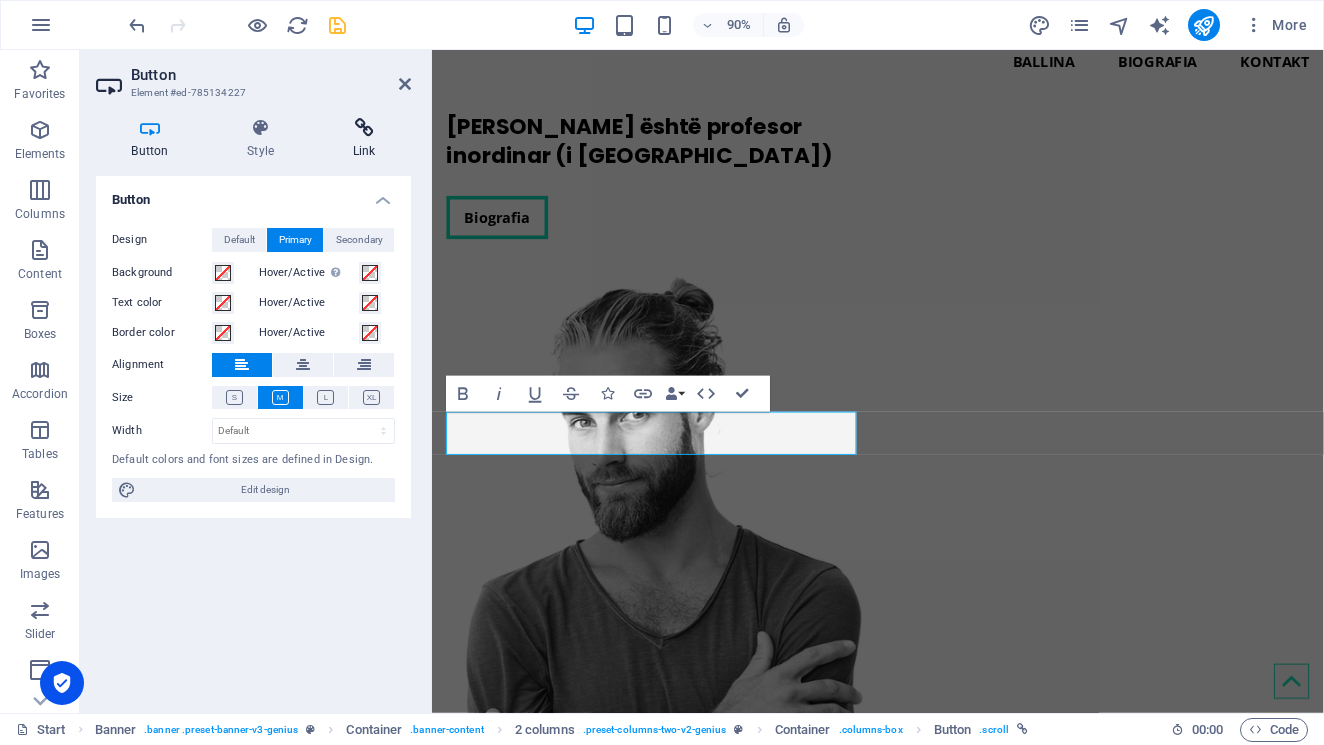 click on "Link" at bounding box center [364, 139] 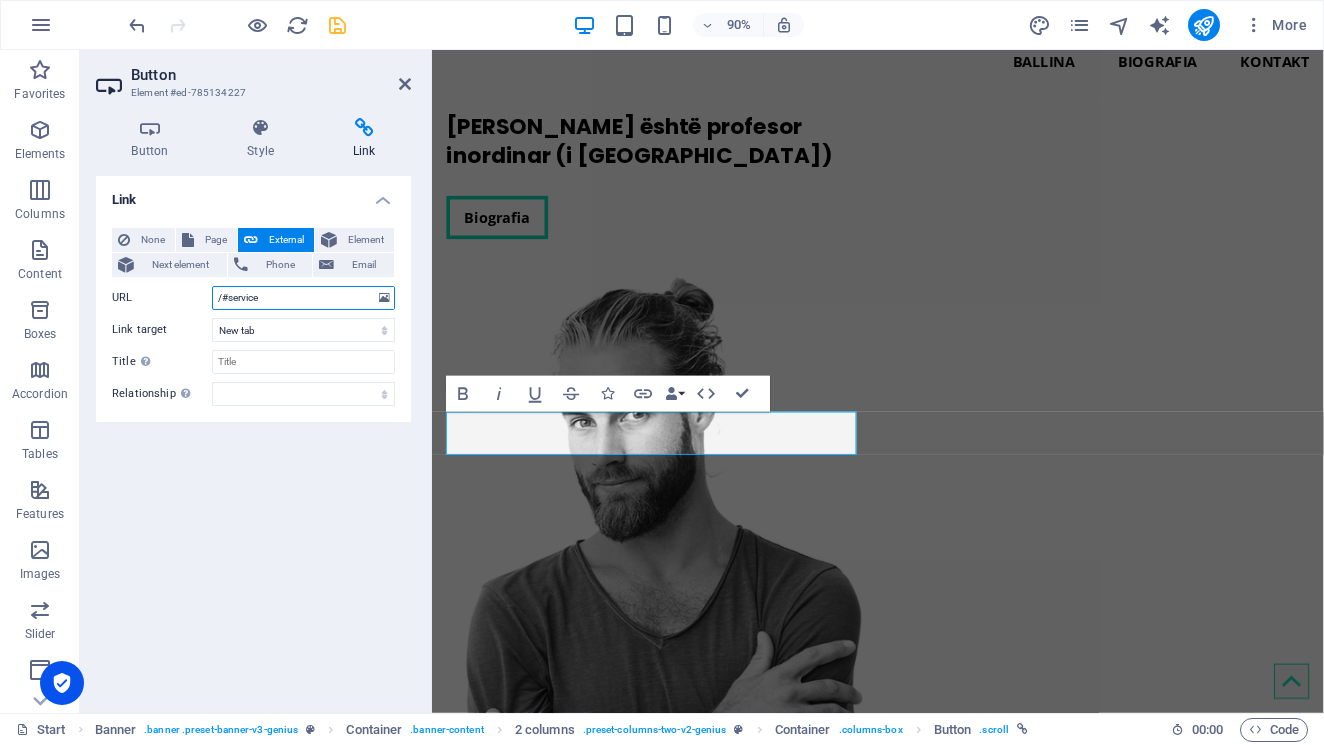 drag, startPoint x: 302, startPoint y: 295, endPoint x: 231, endPoint y: 293, distance: 71.02816 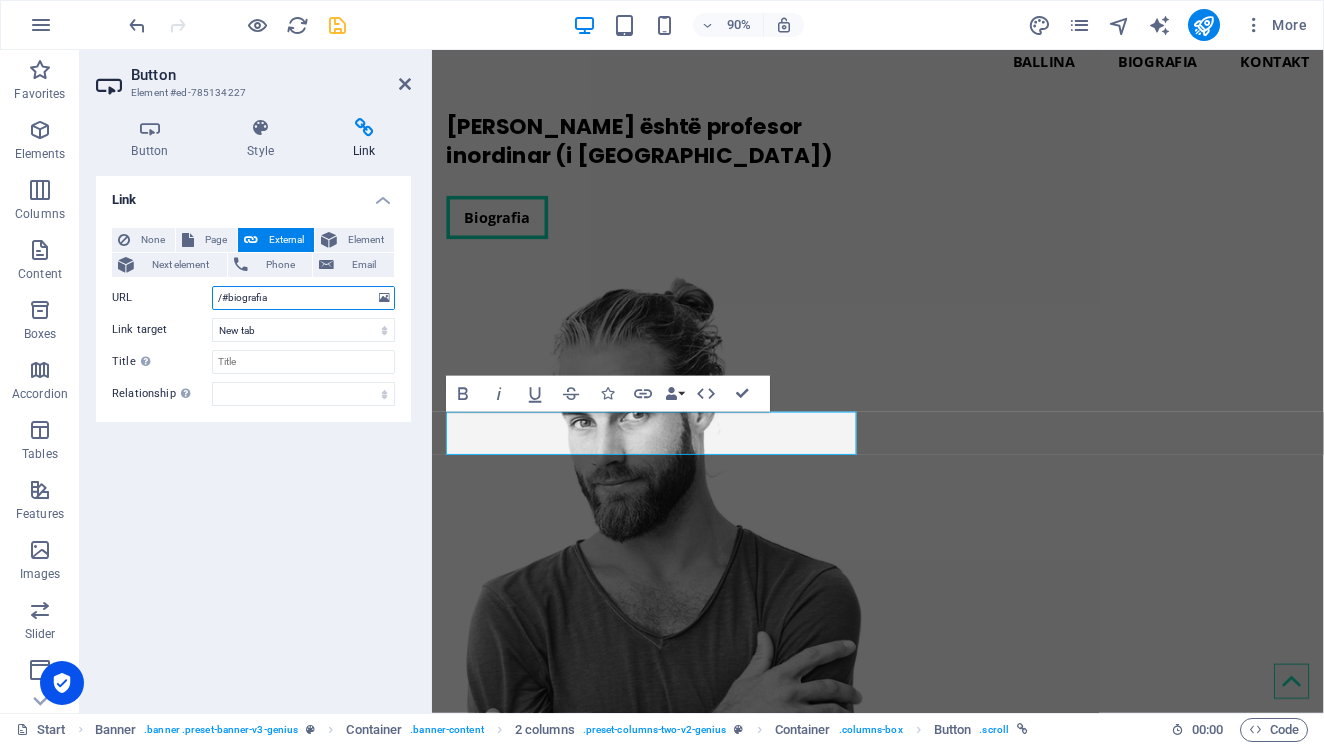 type on "/#biografia" 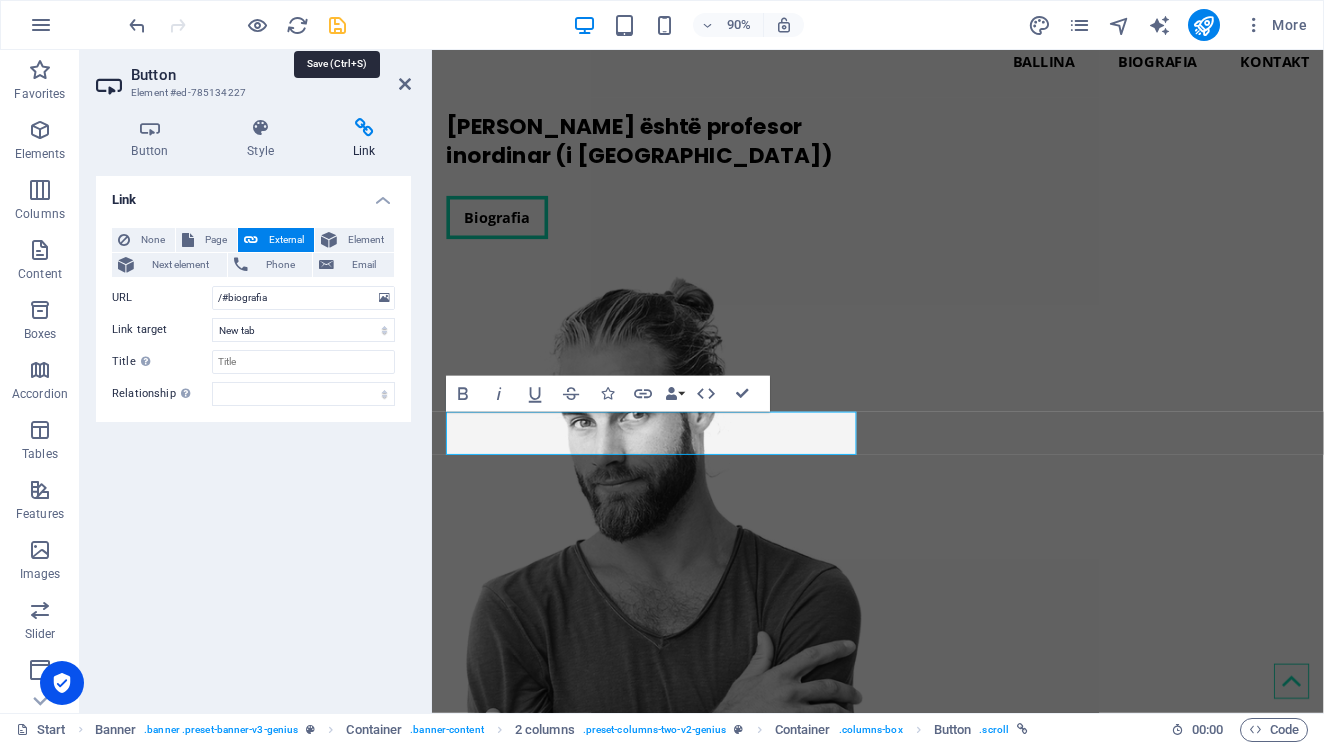 click at bounding box center (337, 25) 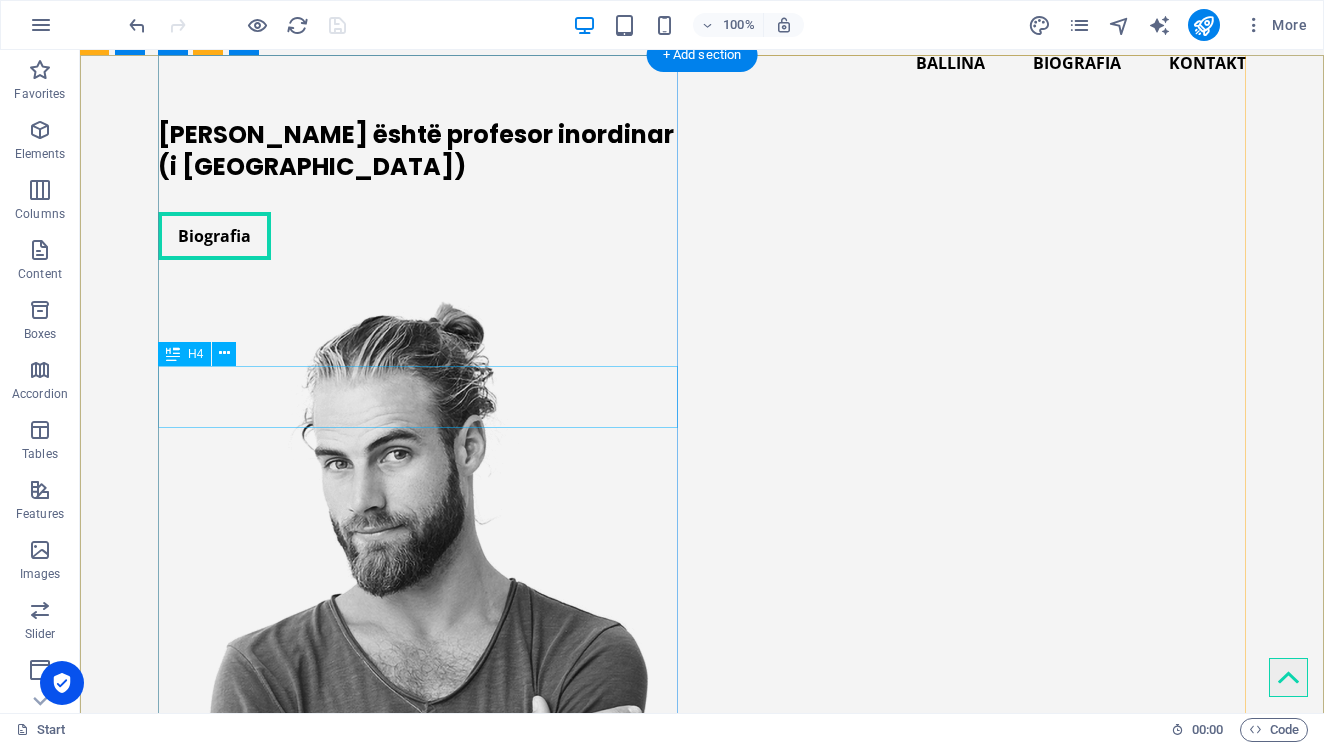 click on "Dr. Festim Halili është profesor inordinar (i Asociuar)" at bounding box center (418, 150) 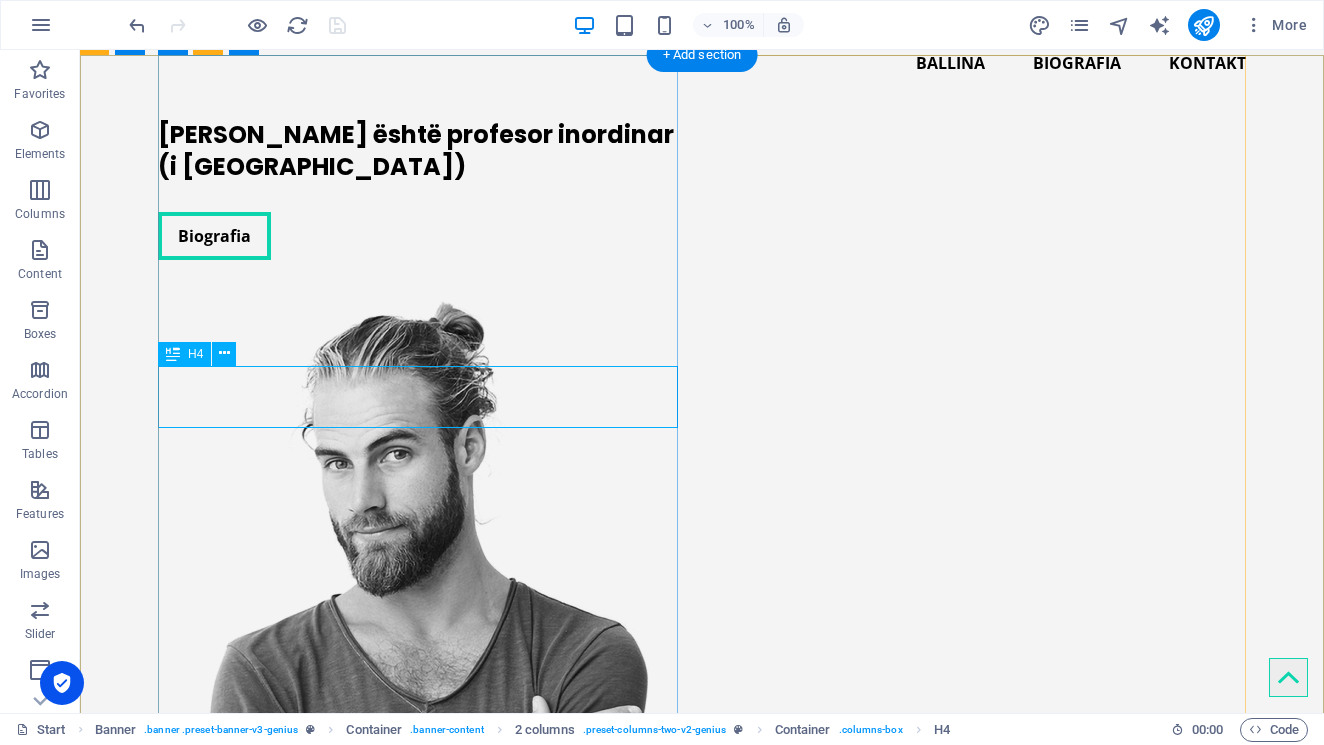 click on "H4" at bounding box center (195, 354) 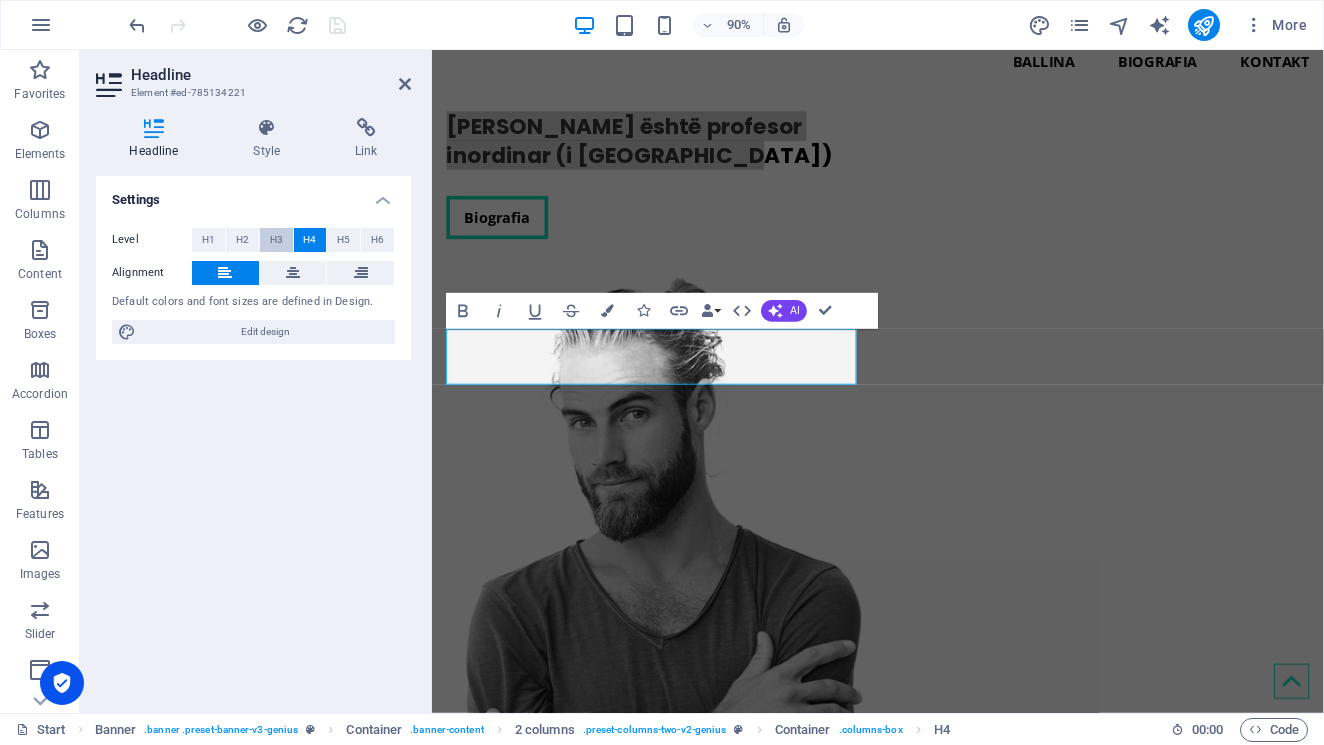 click on "H3" at bounding box center (276, 240) 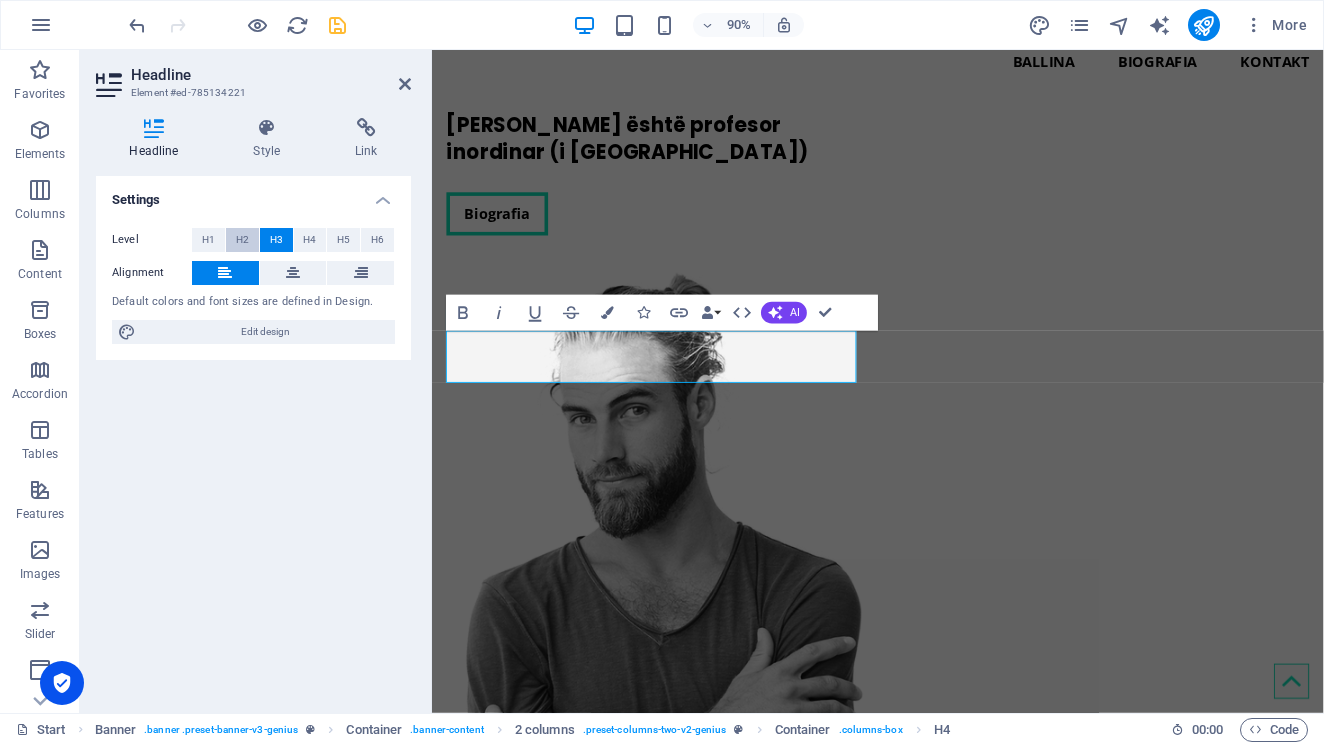 click on "H2" at bounding box center [242, 240] 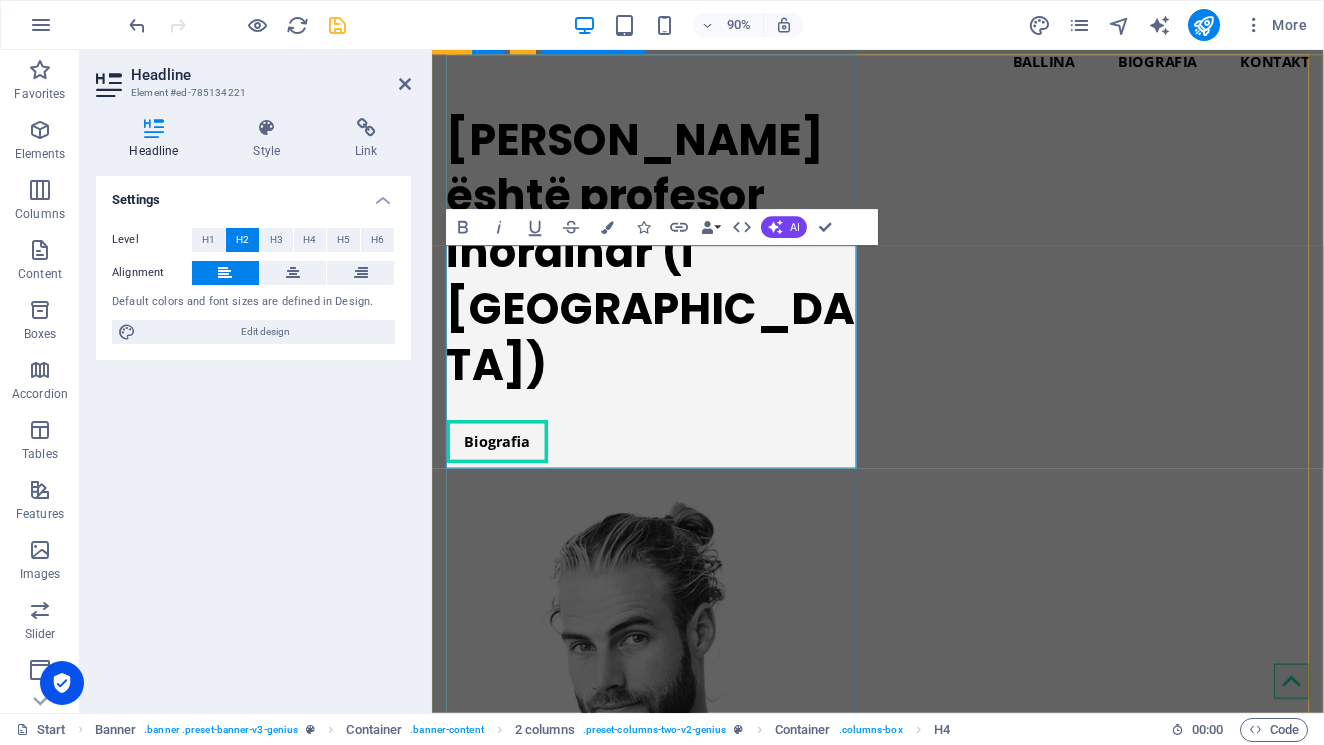 click on "Dr. Festim Halili është profesor inordinar (i Asociuar) Biografia" at bounding box center [676, 314] 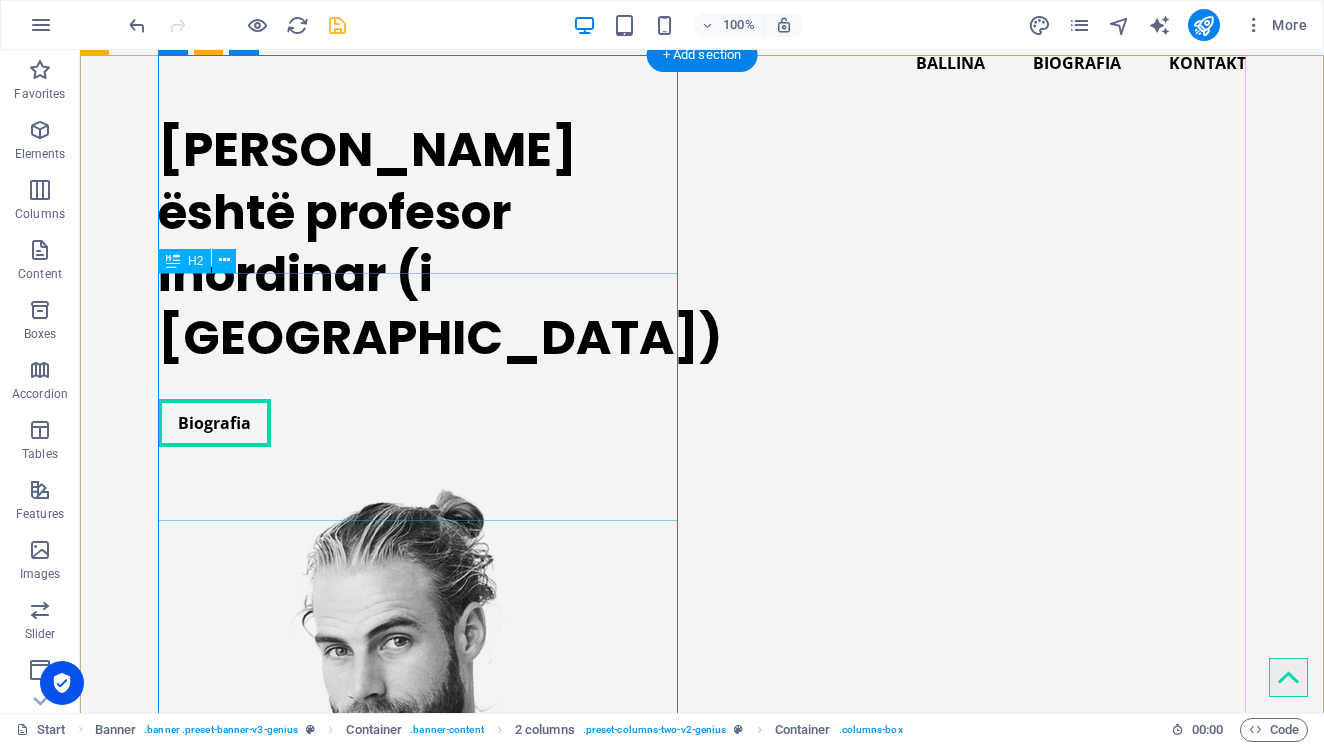 click on "Dr. Festim Halili është profesor inordinar (i Asociuar)" at bounding box center (418, 244) 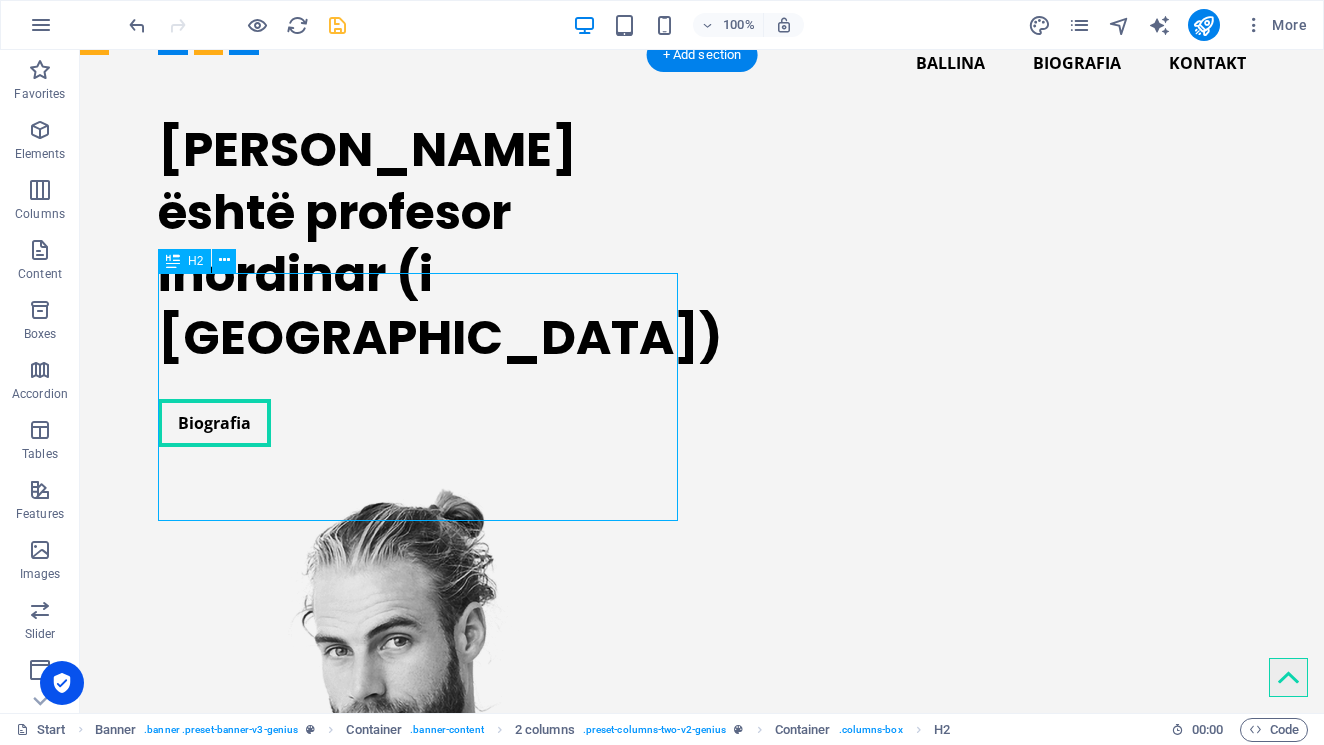 click on "Dr. Festim Halili është profesor inordinar (i Asociuar)" at bounding box center (418, 244) 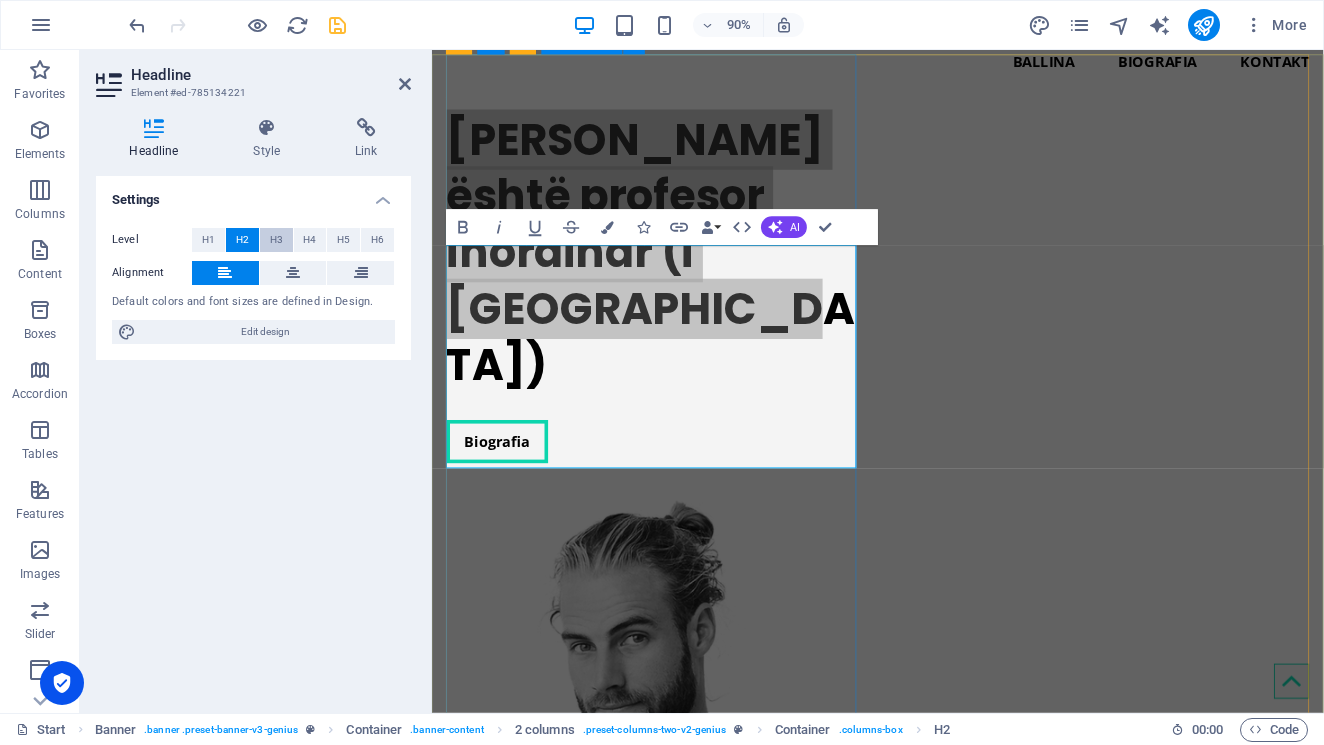click on "H3" at bounding box center (276, 240) 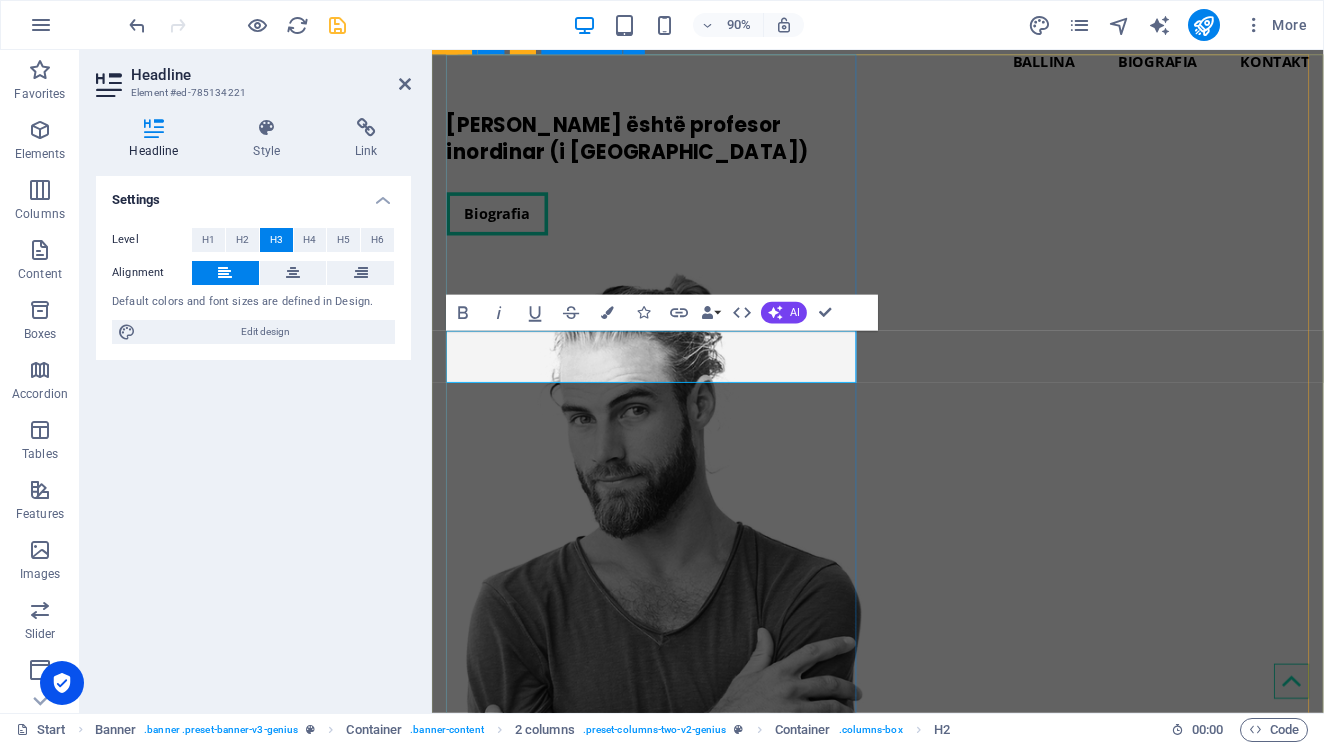 click on "Dr. Festim Halili është profesor inordinar (i Asociuar) Biografia" at bounding box center [676, 187] 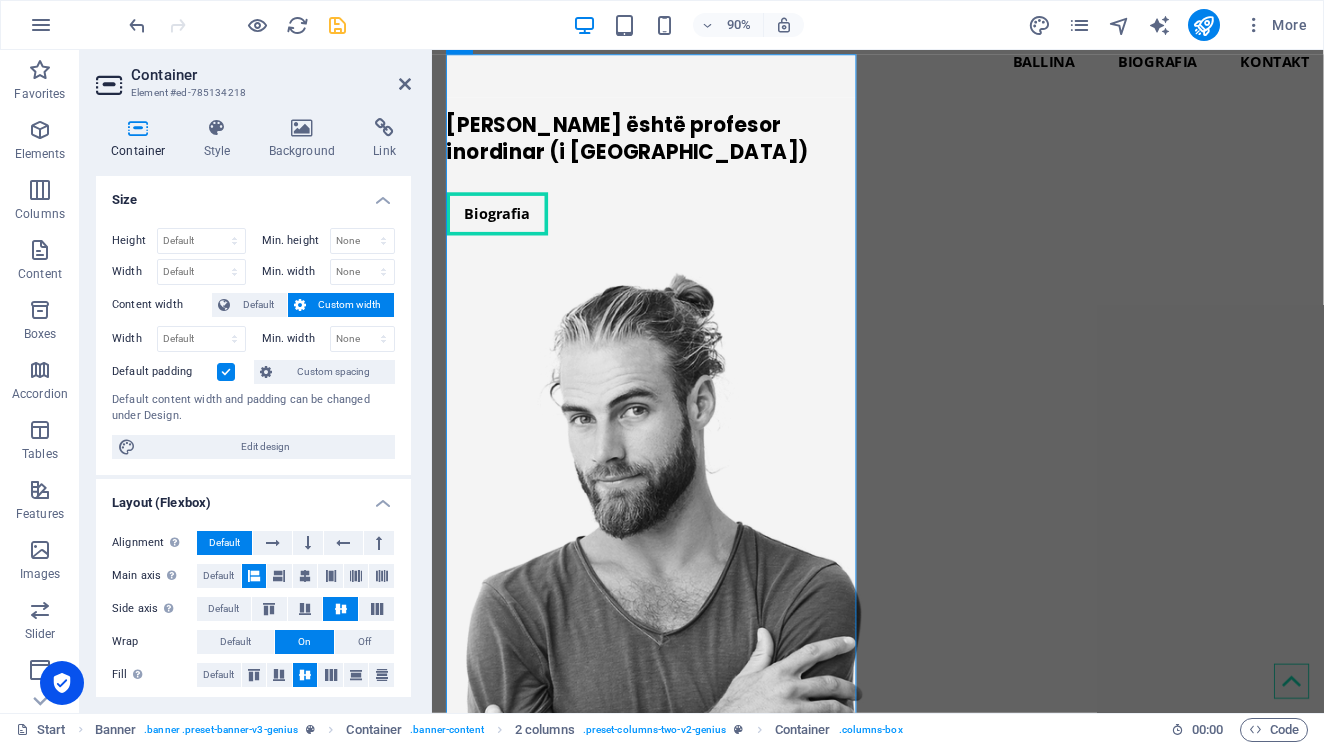 click at bounding box center [337, 25] 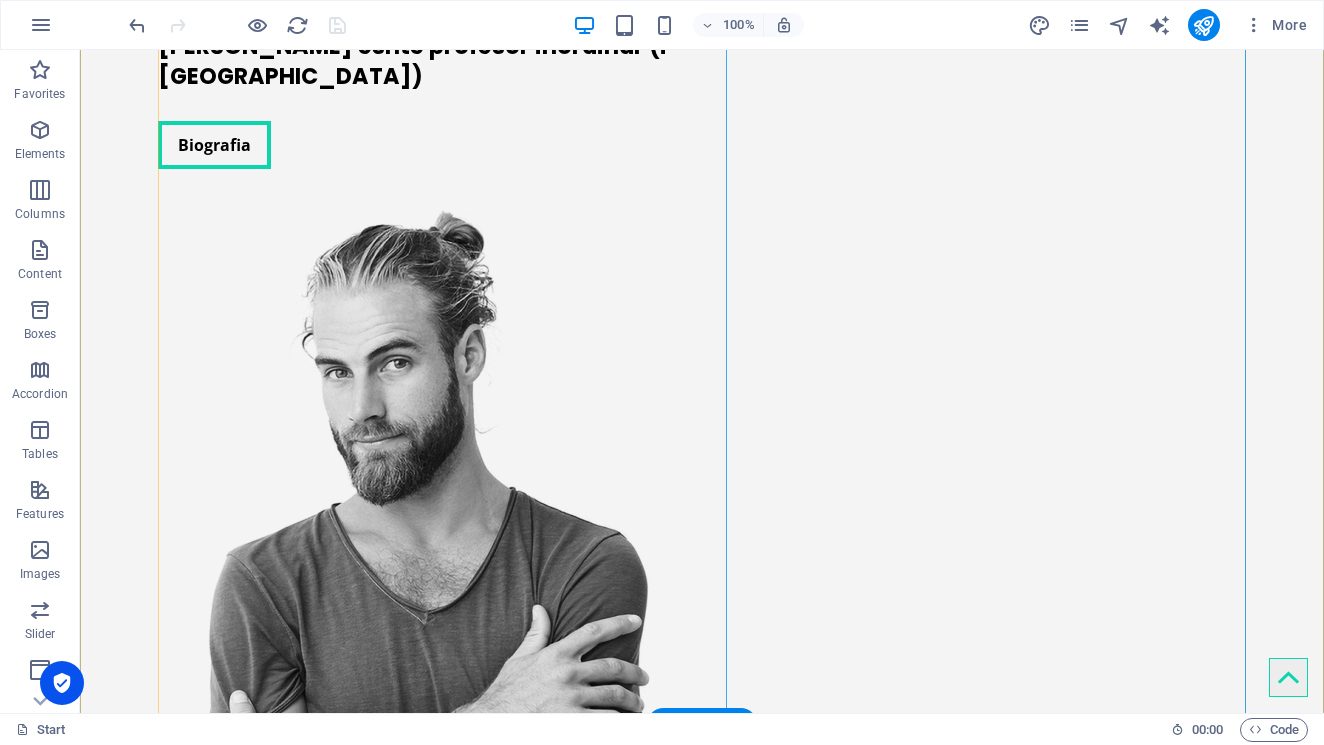 scroll, scrollTop: 186, scrollLeft: 0, axis: vertical 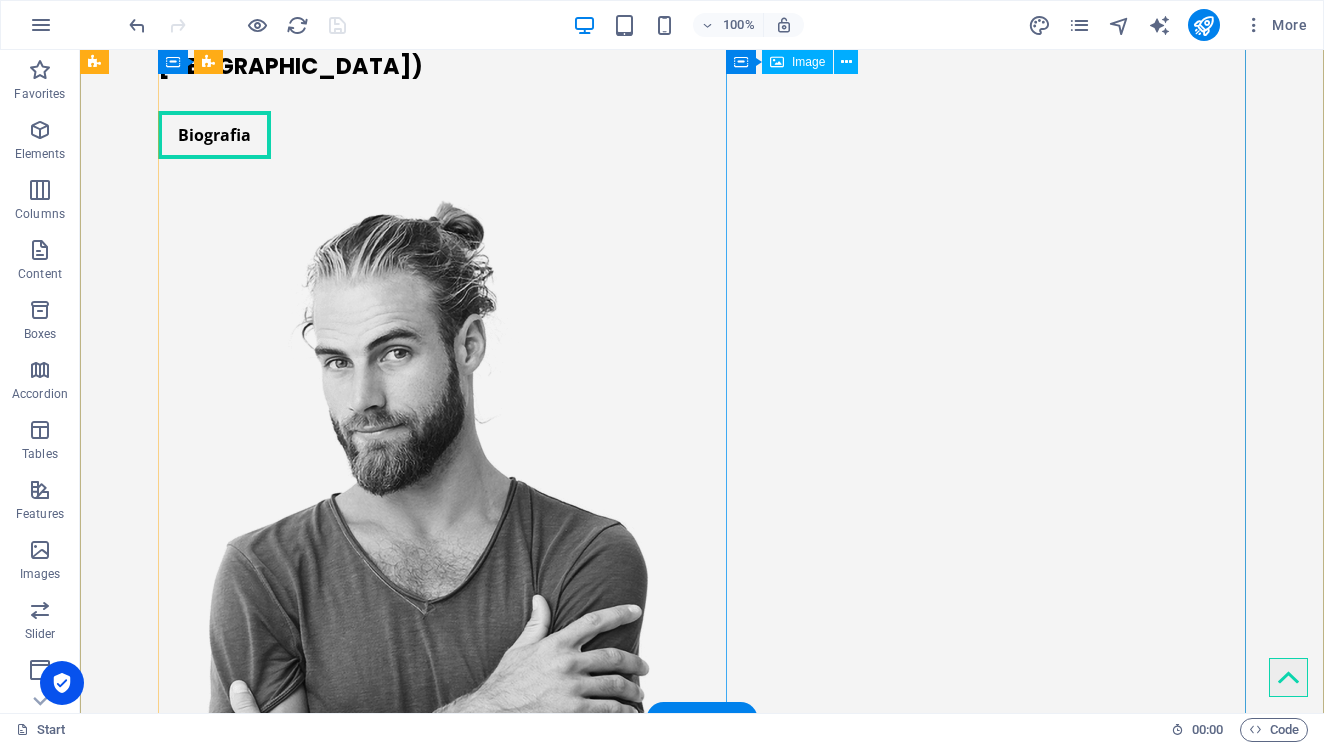 click at bounding box center [418, 579] 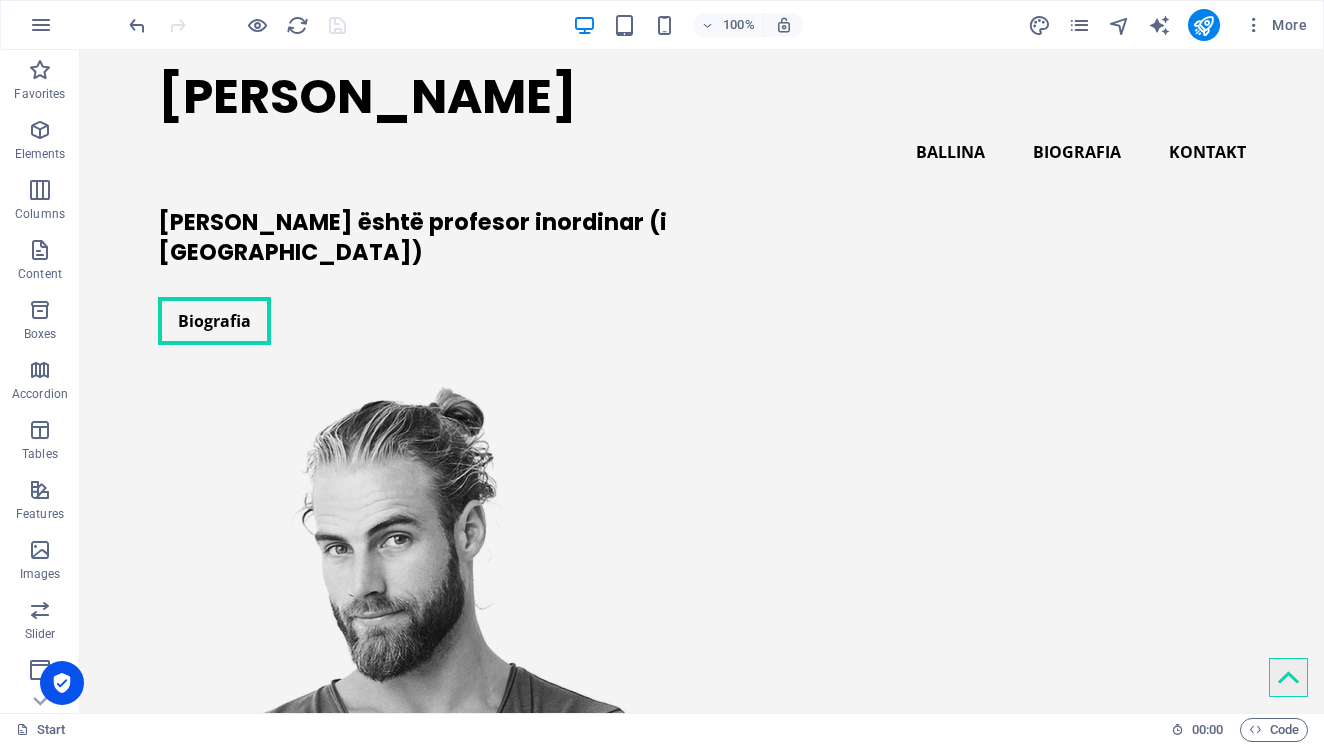 scroll, scrollTop: 0, scrollLeft: 0, axis: both 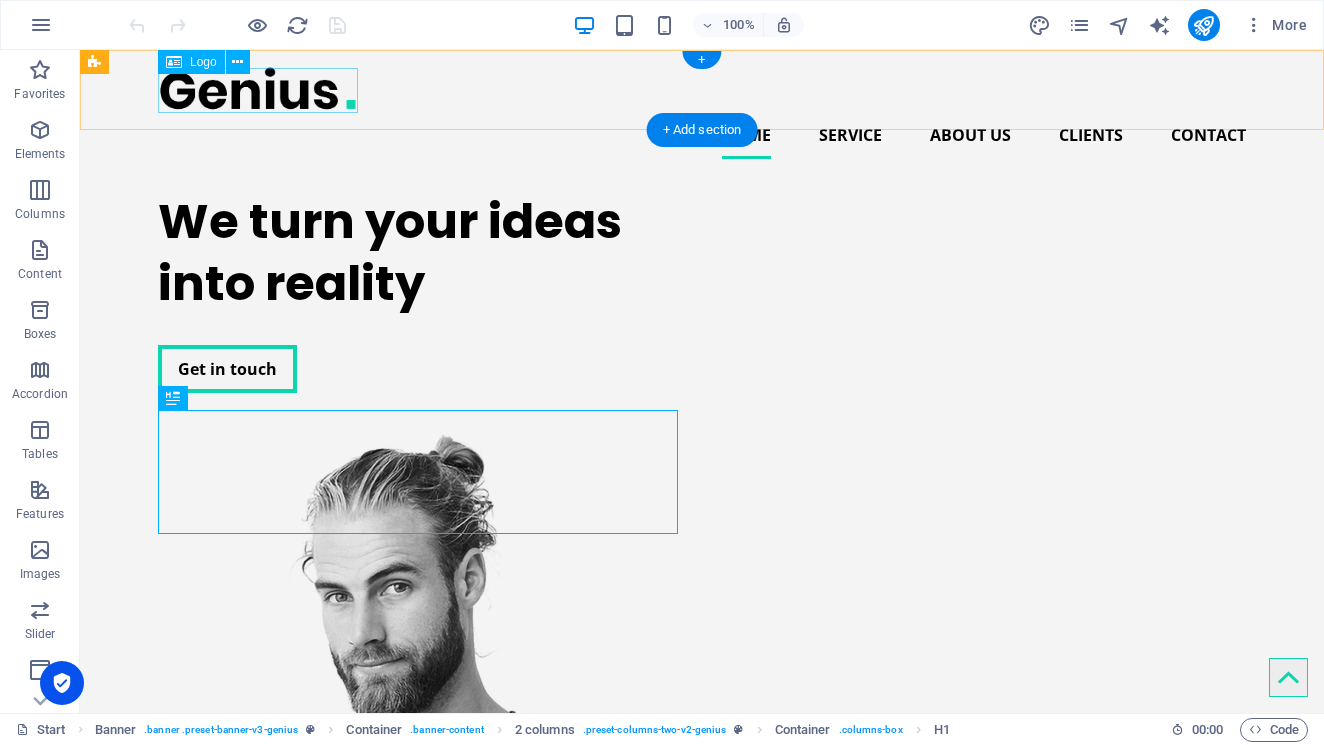 click at bounding box center [702, 88] 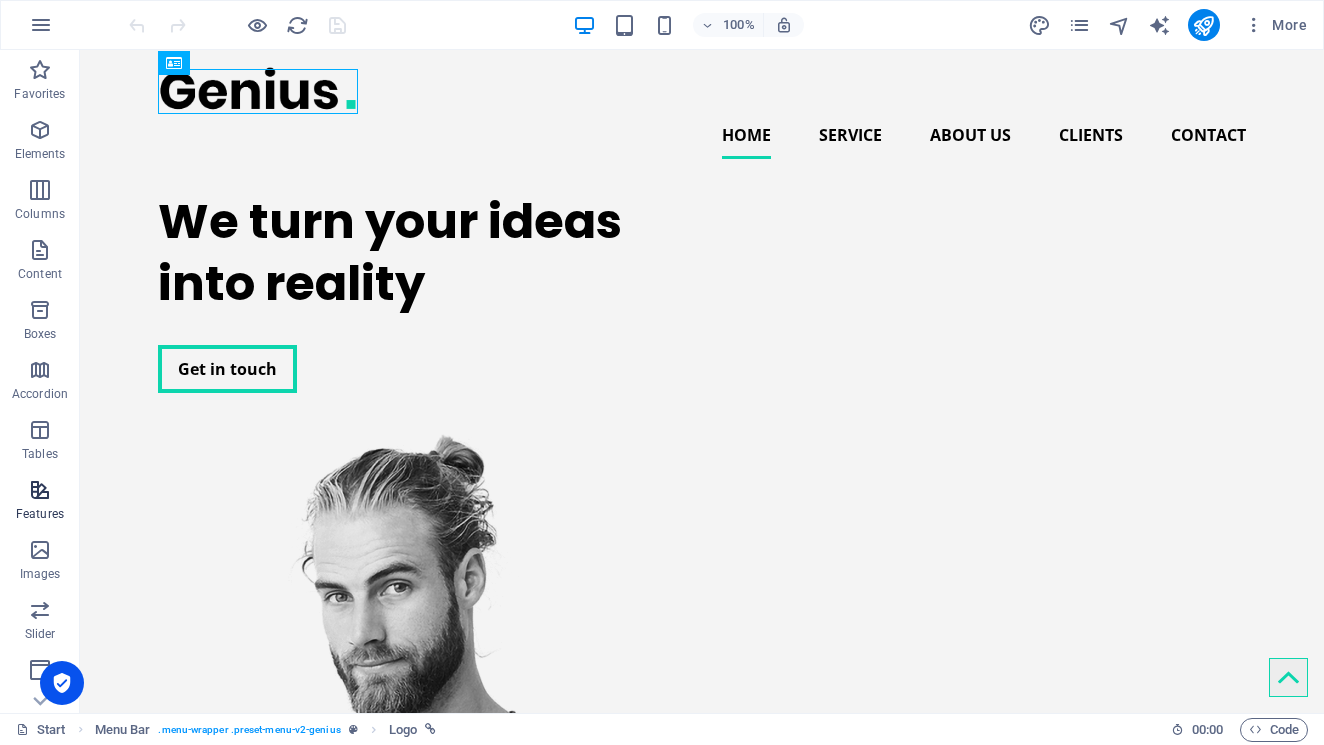 scroll, scrollTop: 0, scrollLeft: 0, axis: both 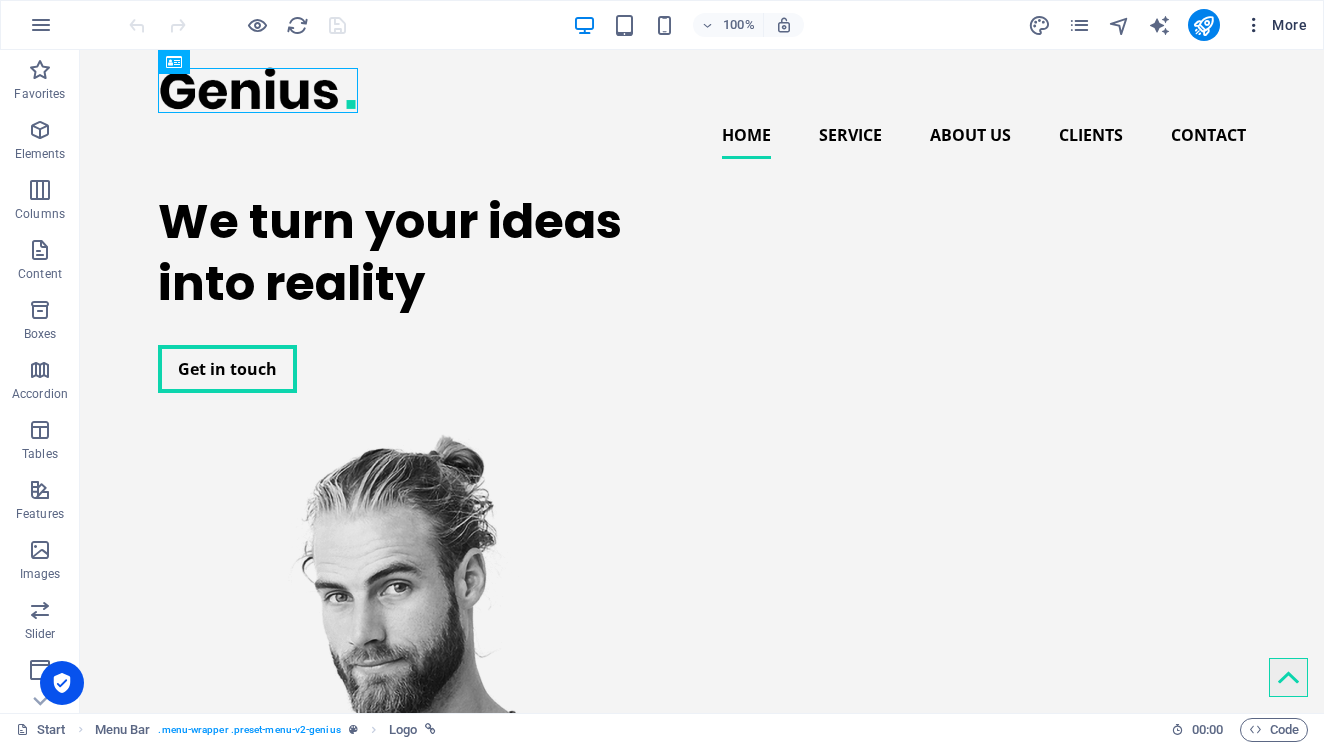 click on "More" at bounding box center (1275, 25) 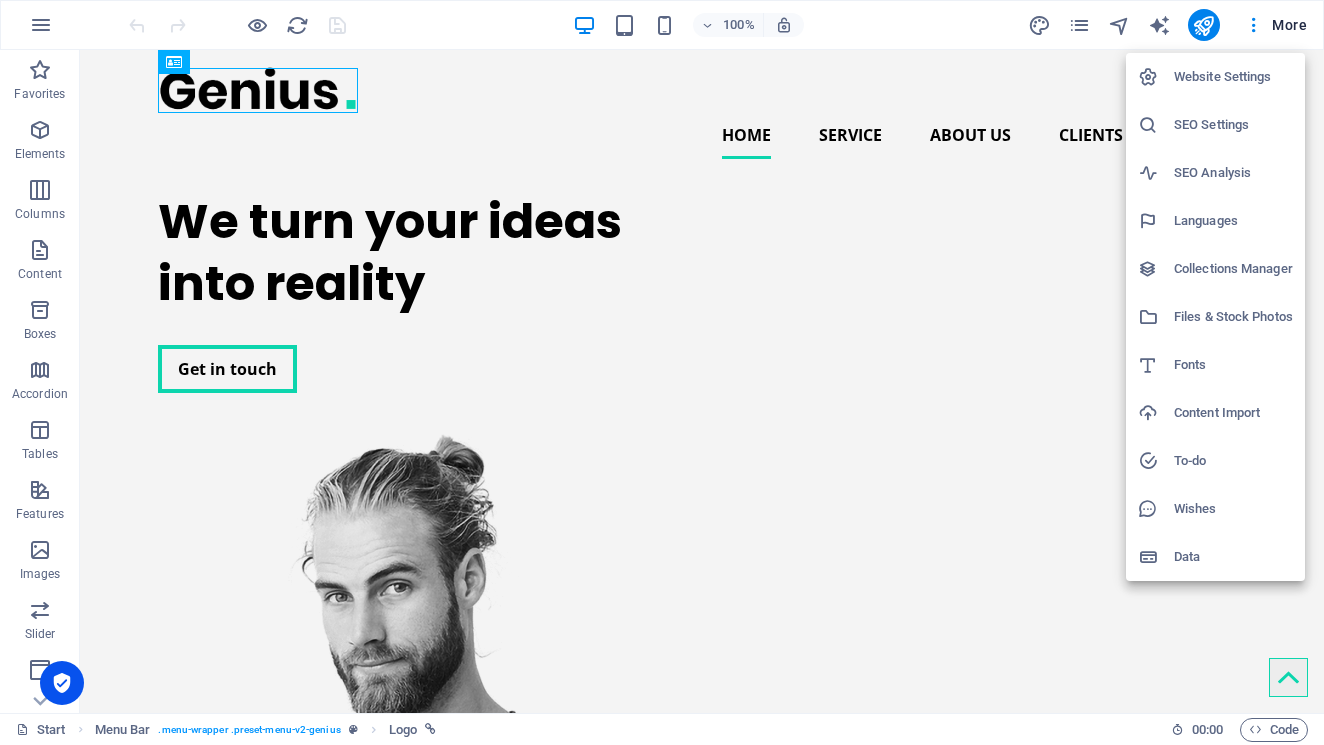 click at bounding box center [662, 372] 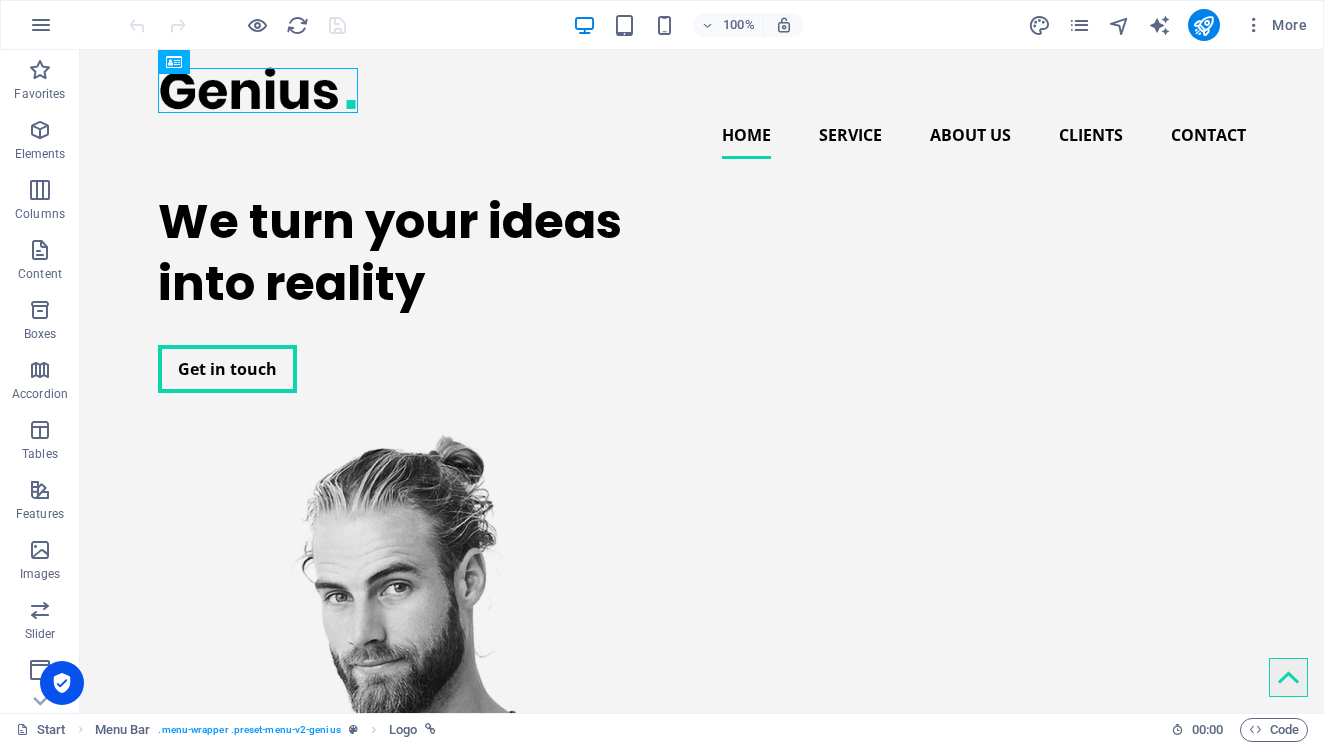 scroll, scrollTop: 0, scrollLeft: 0, axis: both 